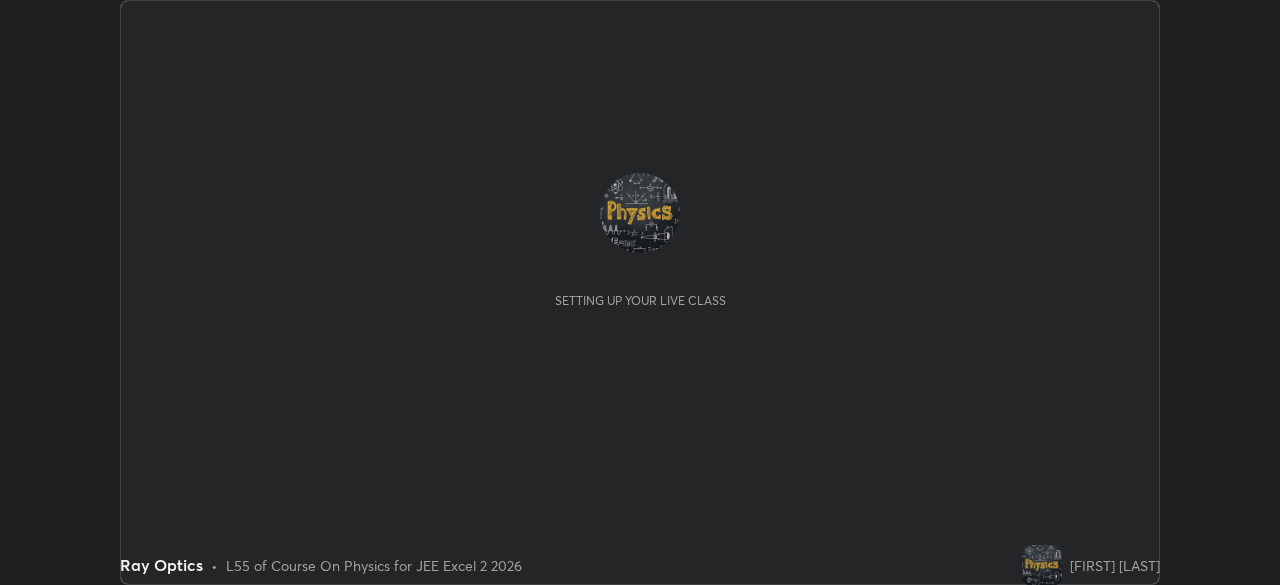 scroll, scrollTop: 0, scrollLeft: 0, axis: both 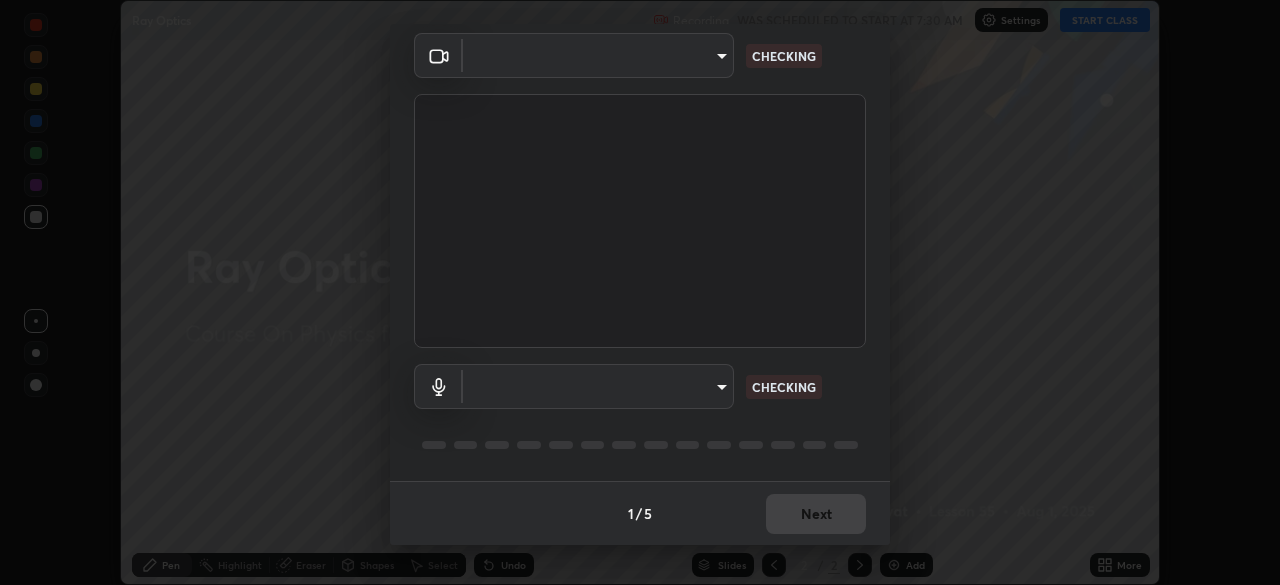 click on "Erase all Ray Optics Recording WAS SCHEDULED TO START AT  7:30 AM Settings START CLASS Setting up your live class Ray Optics • L55 of Course On Physics for JEE Excel 2 2026 [FIRST] [LAST] Pen Highlight Eraser Shapes Select Undo Slides 2 / 2 Add More No doubts shared Encourage your learners to ask a doubt for better clarity Report an issue Reason for reporting Buffering Chat not working Audio - Video sync issue Educator video quality low ​ Attach an image Report Media settings ​ CHECKING ​ CHECKING 1 / 5 Next" at bounding box center [640, 292] 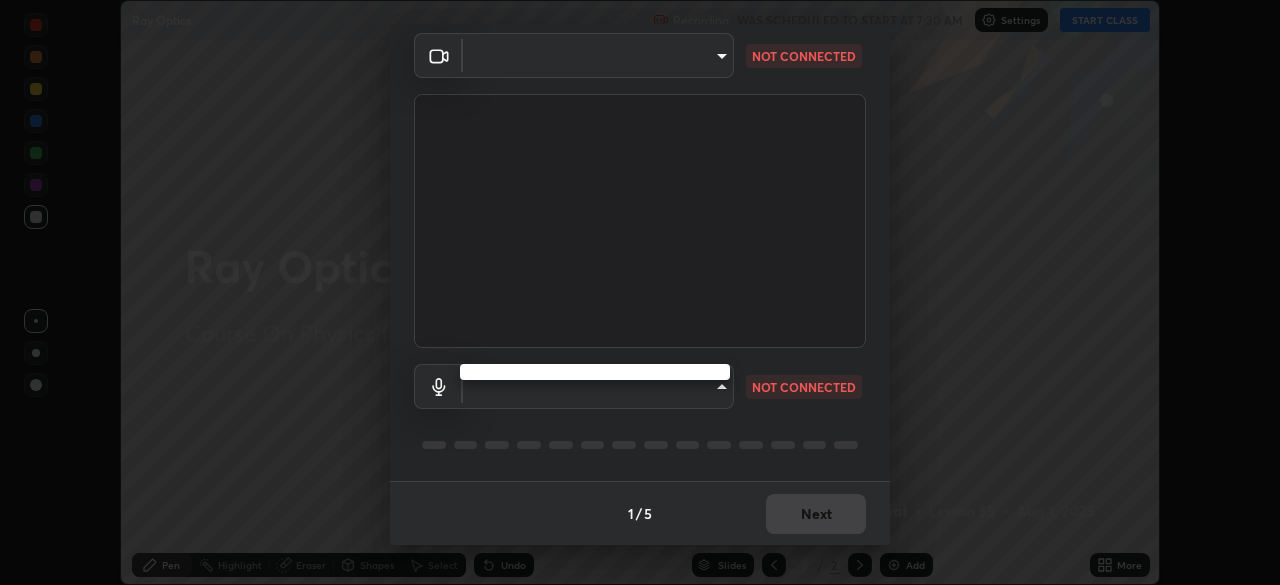 type on "[HASH]" 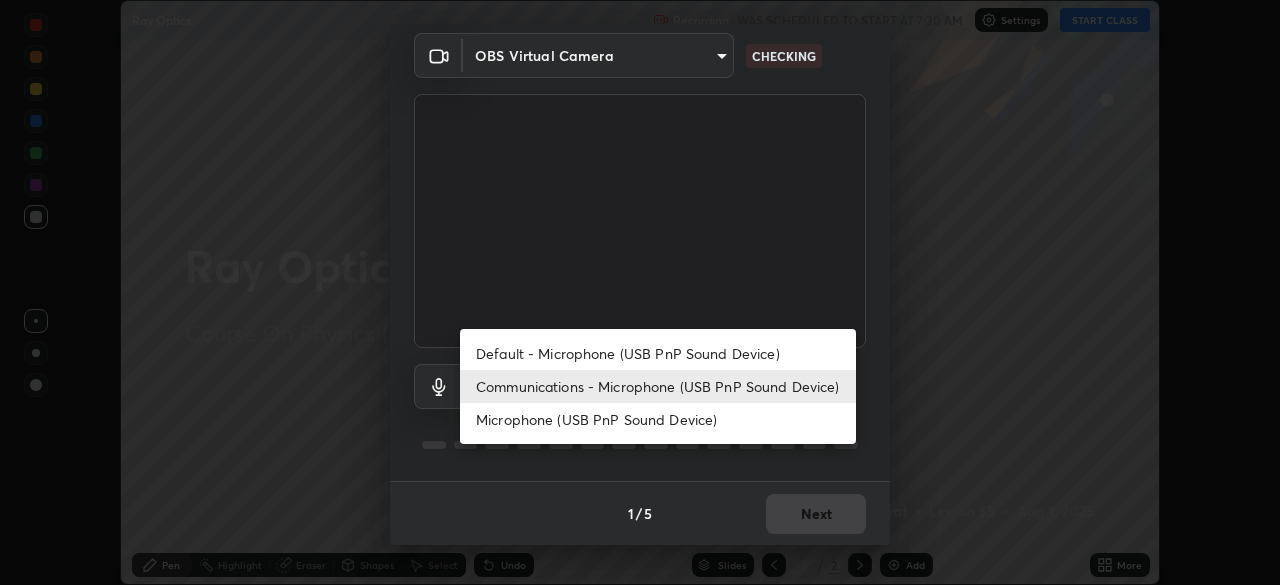 click on "Microphone (USB PnP Sound Device)" at bounding box center [658, 419] 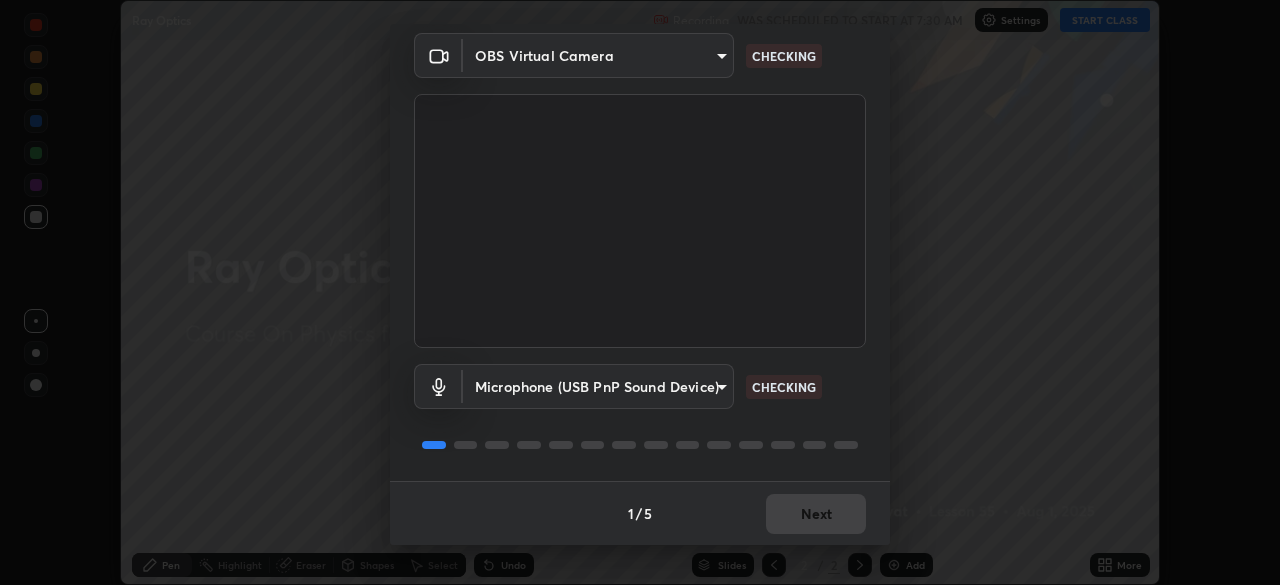 click on "Erase all Ray Optics Recording WAS SCHEDULED TO START AT  7:30 AM Settings START CLASS Setting up your live class Ray Optics • L55 of Course On Physics for JEE Excel 2 2026 [FIRST] [LAST] Pen Highlight Eraser Shapes Select Undo Slides 2 / 2 Add More No doubts shared Encourage your learners to ask a doubt for better clarity Report an issue Reason for reporting Buffering Chat not working Audio - Video sync issue Educator video quality low ​ Attach an image Report Media settings OBS Virtual Camera [HASH] CHECKING Microphone (USB PnP Sound Device) [HASH] CHECKING 1 / 5 Next" at bounding box center [640, 292] 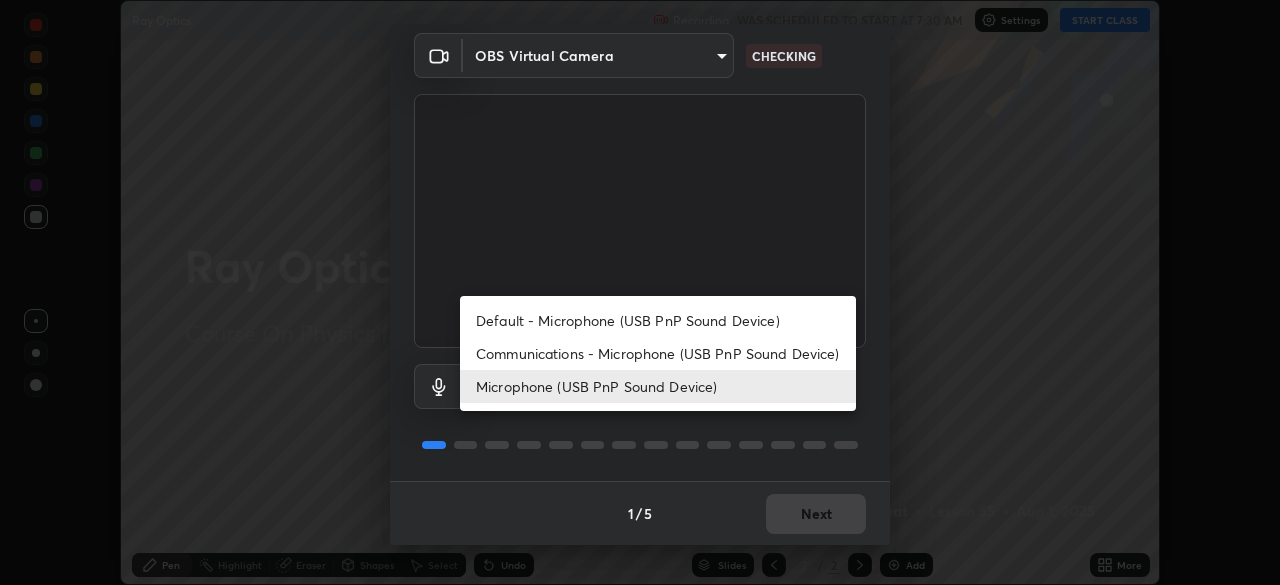 click on "Communications - Microphone (USB PnP Sound Device)" at bounding box center (658, 353) 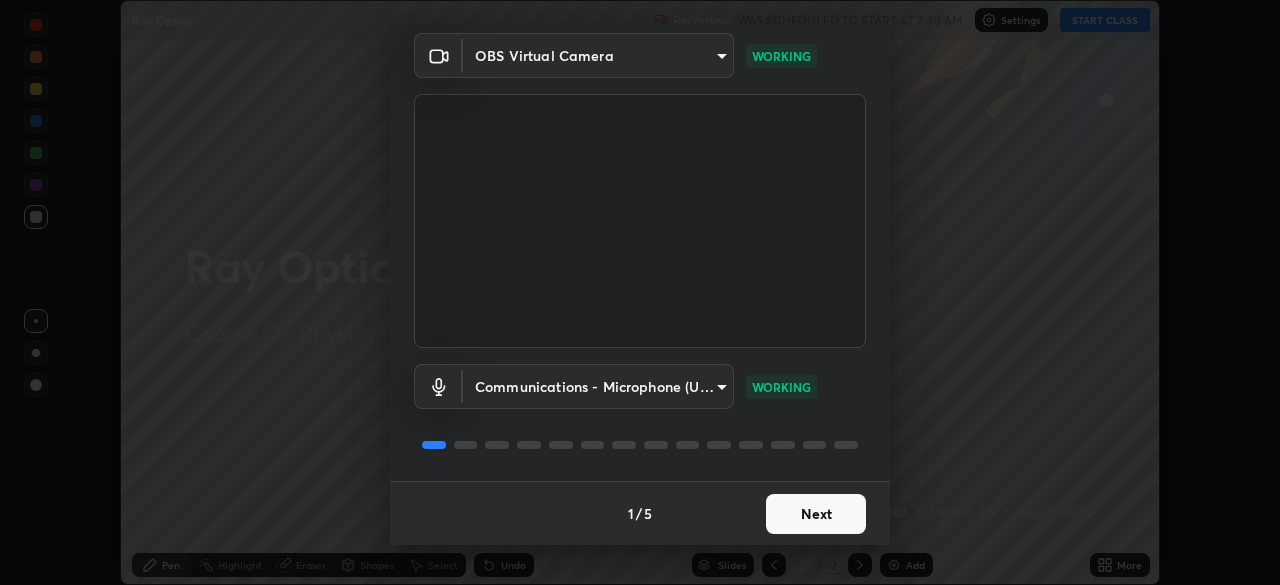 click on "Next" at bounding box center (816, 514) 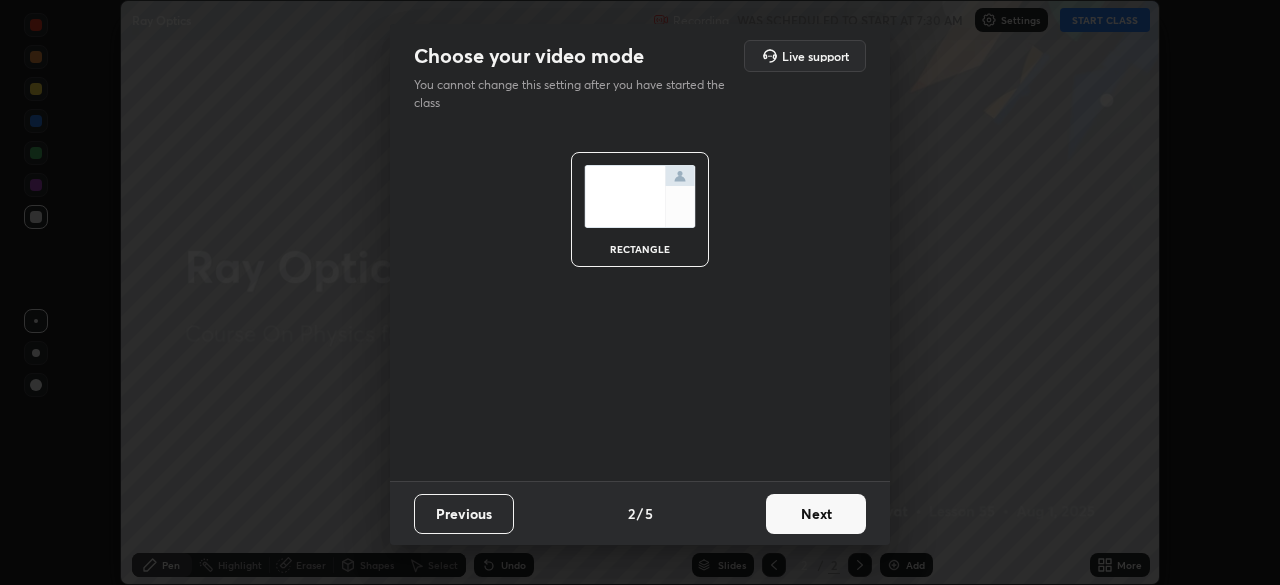 click on "Next" at bounding box center [816, 514] 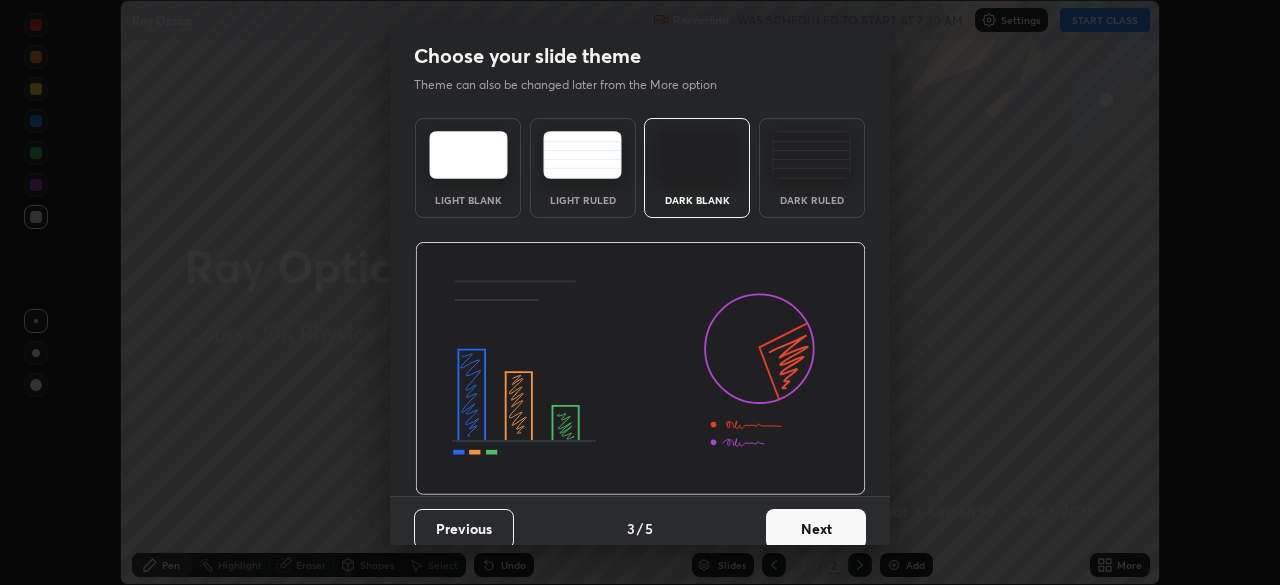 click on "Next" at bounding box center [816, 529] 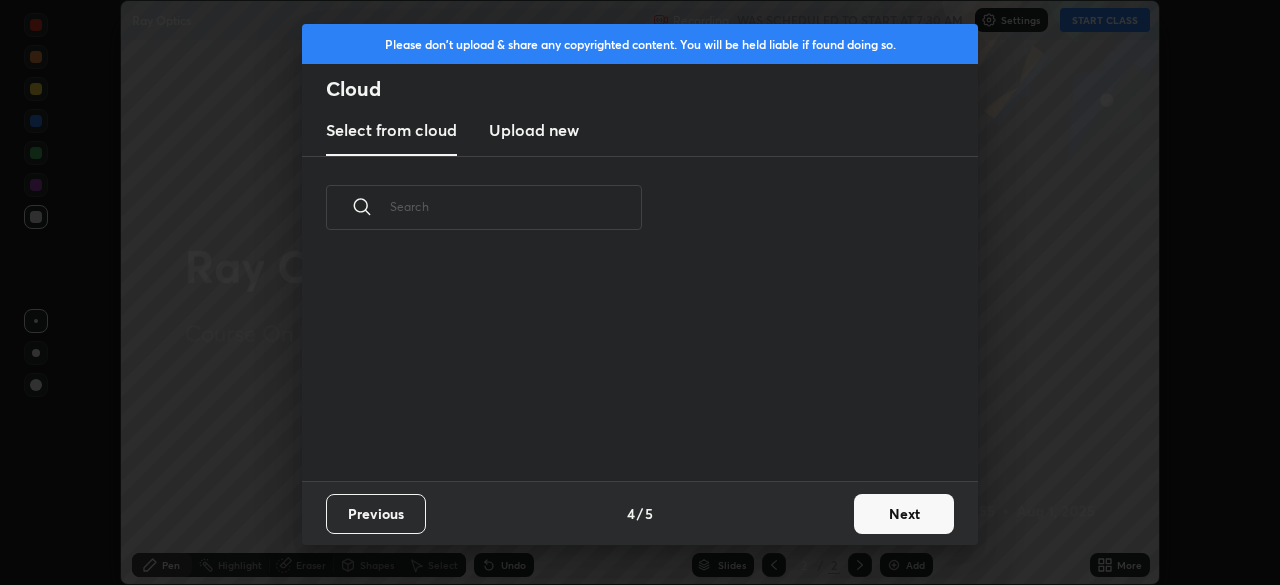 click on "Next" at bounding box center [904, 514] 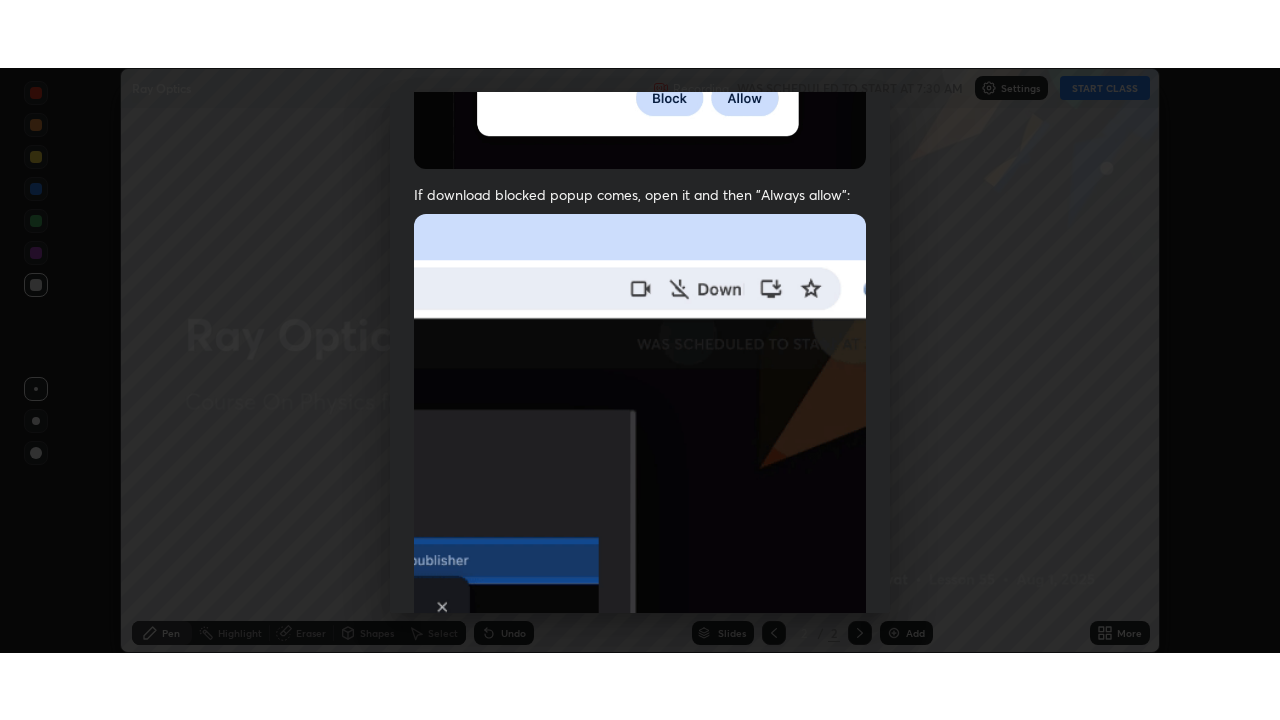 scroll, scrollTop: 479, scrollLeft: 0, axis: vertical 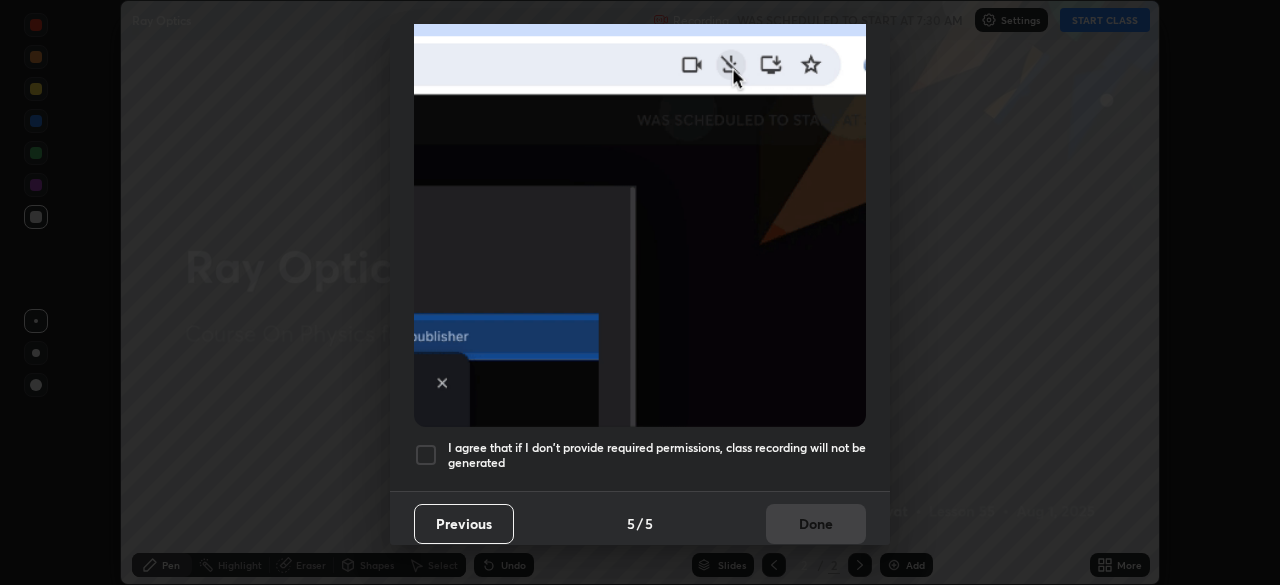 click on "I agree that if I don't provide required permissions, class recording will not be generated" at bounding box center (657, 455) 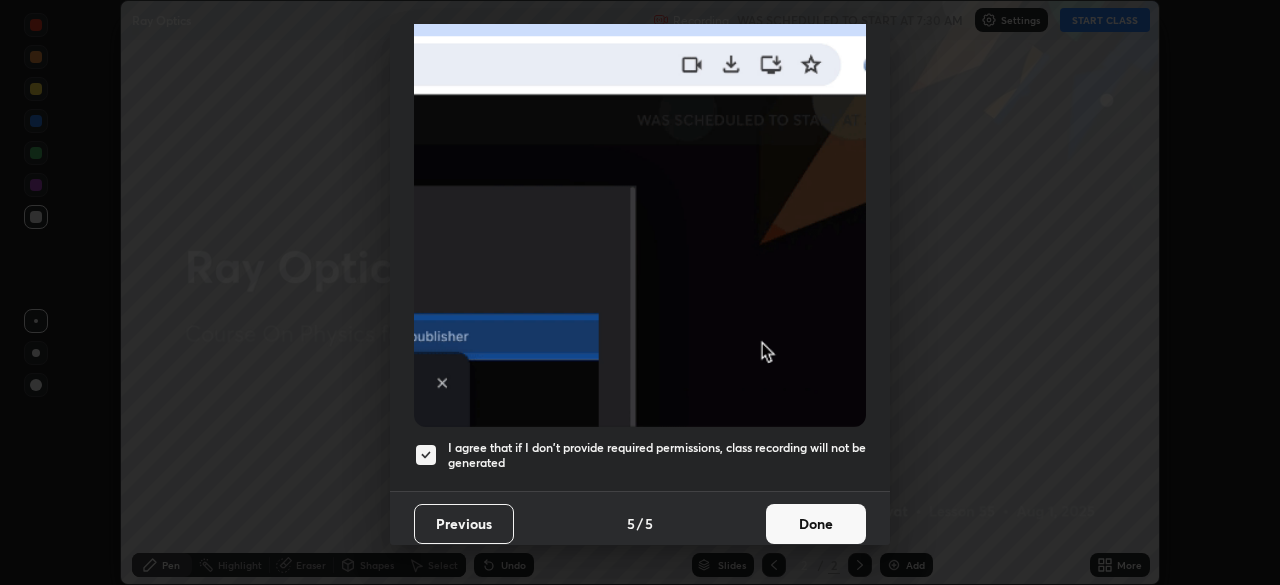click on "Done" at bounding box center (816, 524) 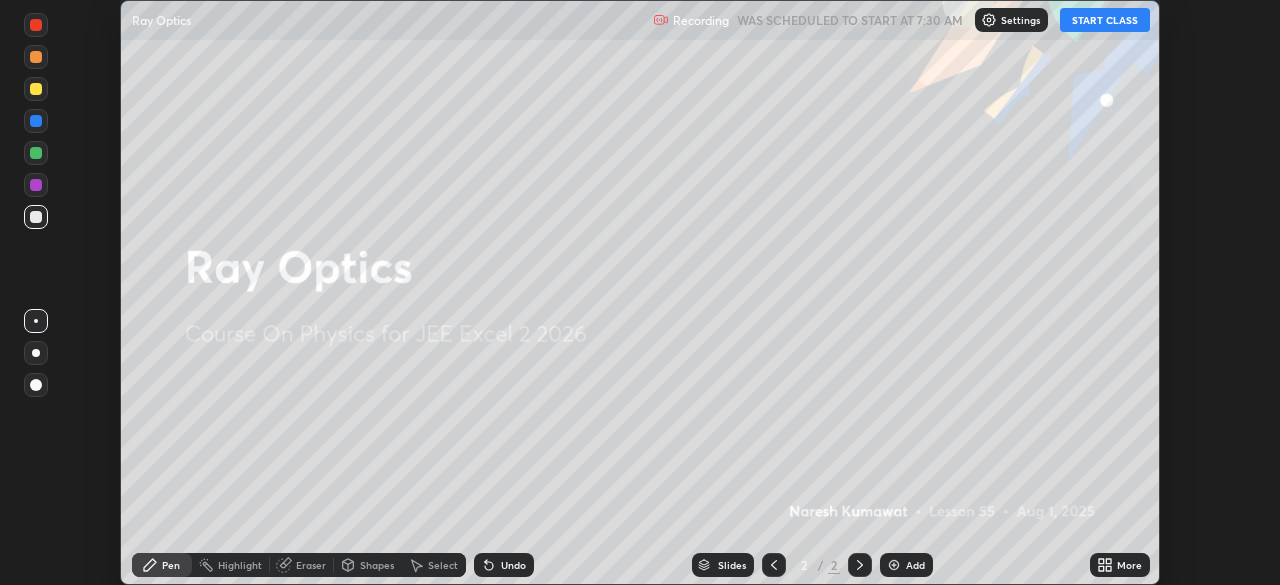 click at bounding box center [894, 565] 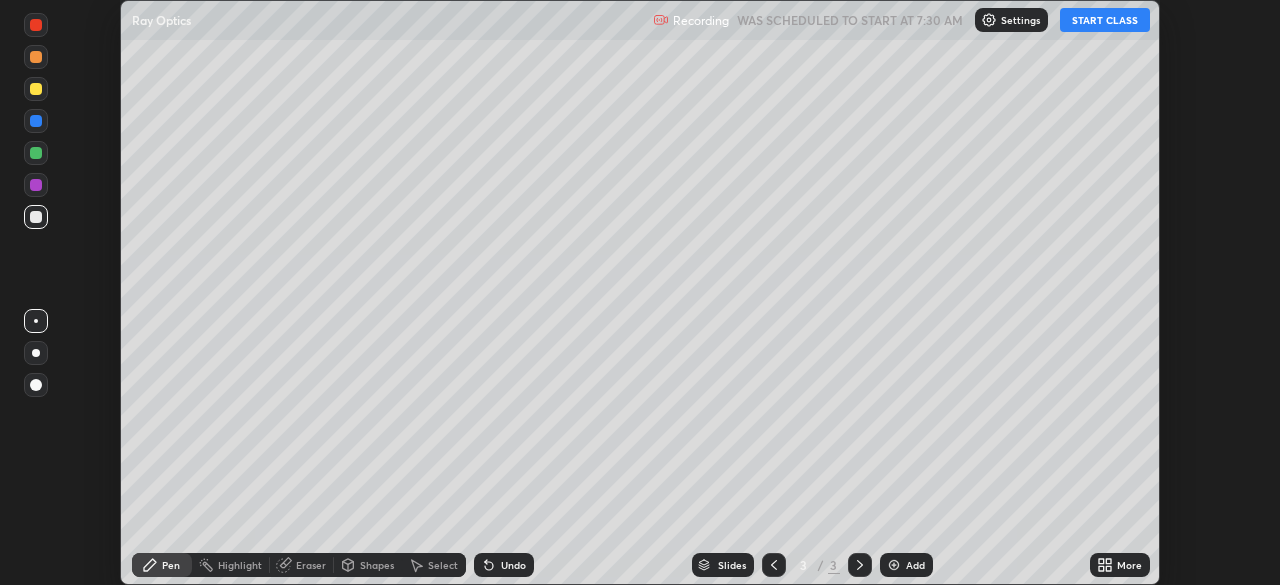 click on "START CLASS" at bounding box center (1105, 20) 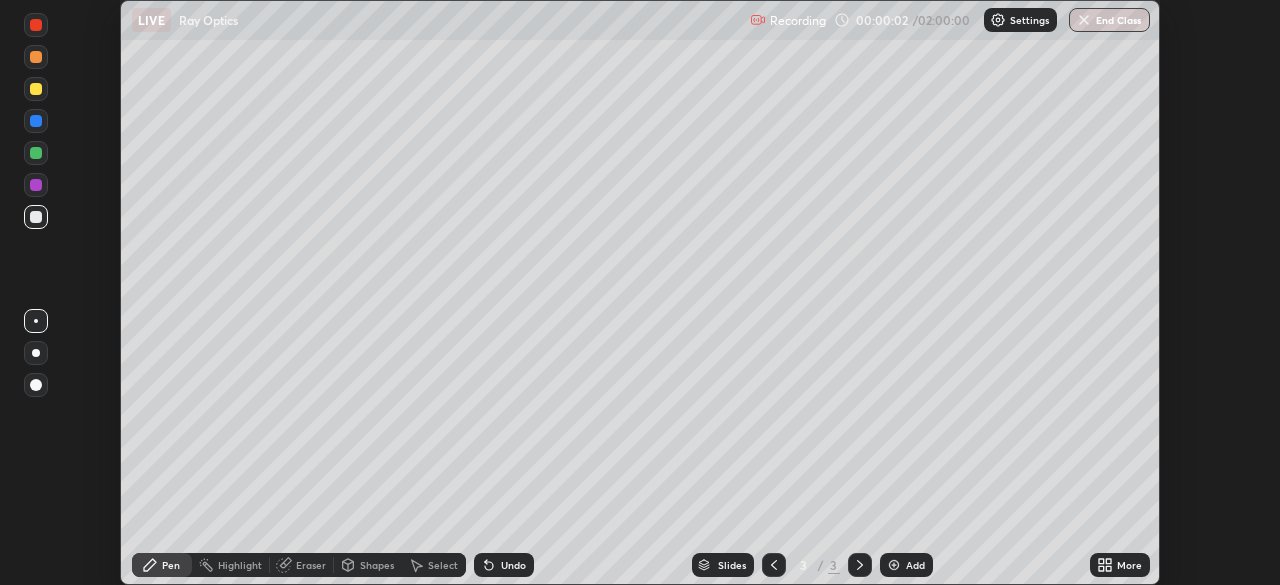click 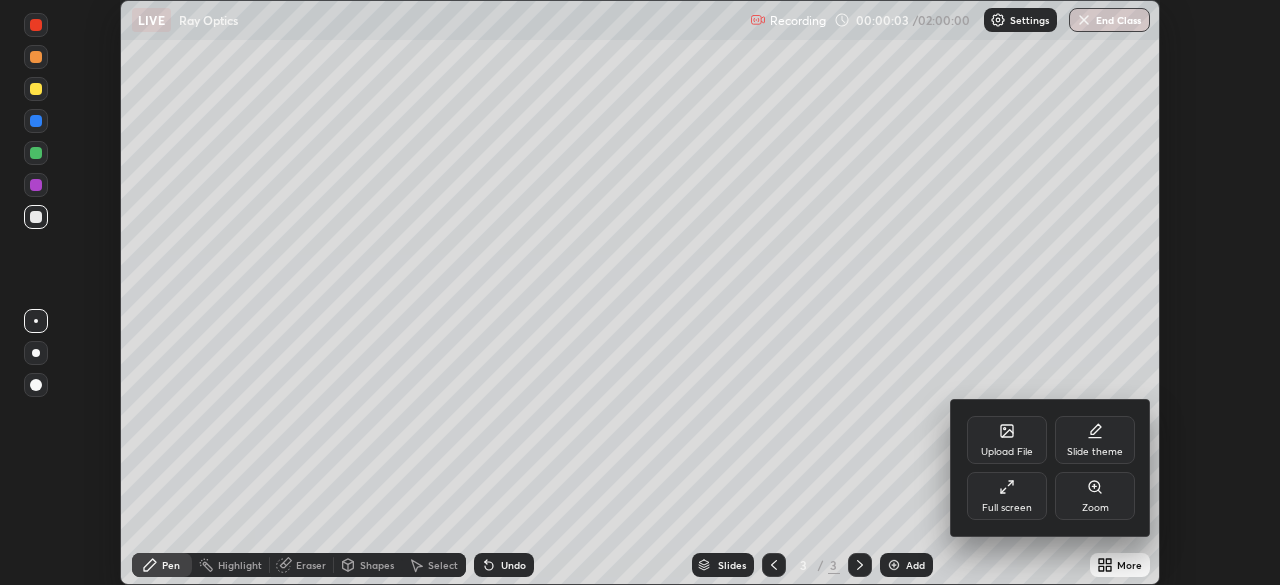 click on "Full screen" at bounding box center [1007, 496] 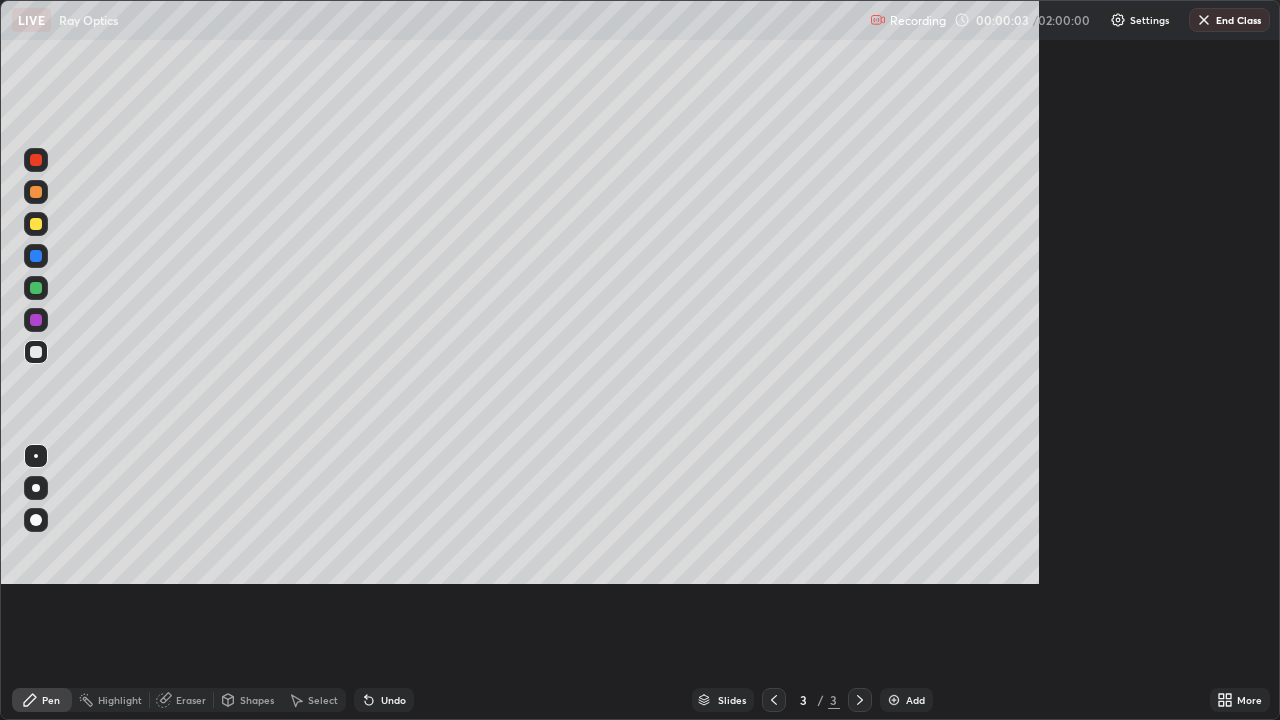 scroll, scrollTop: 99280, scrollLeft: 98720, axis: both 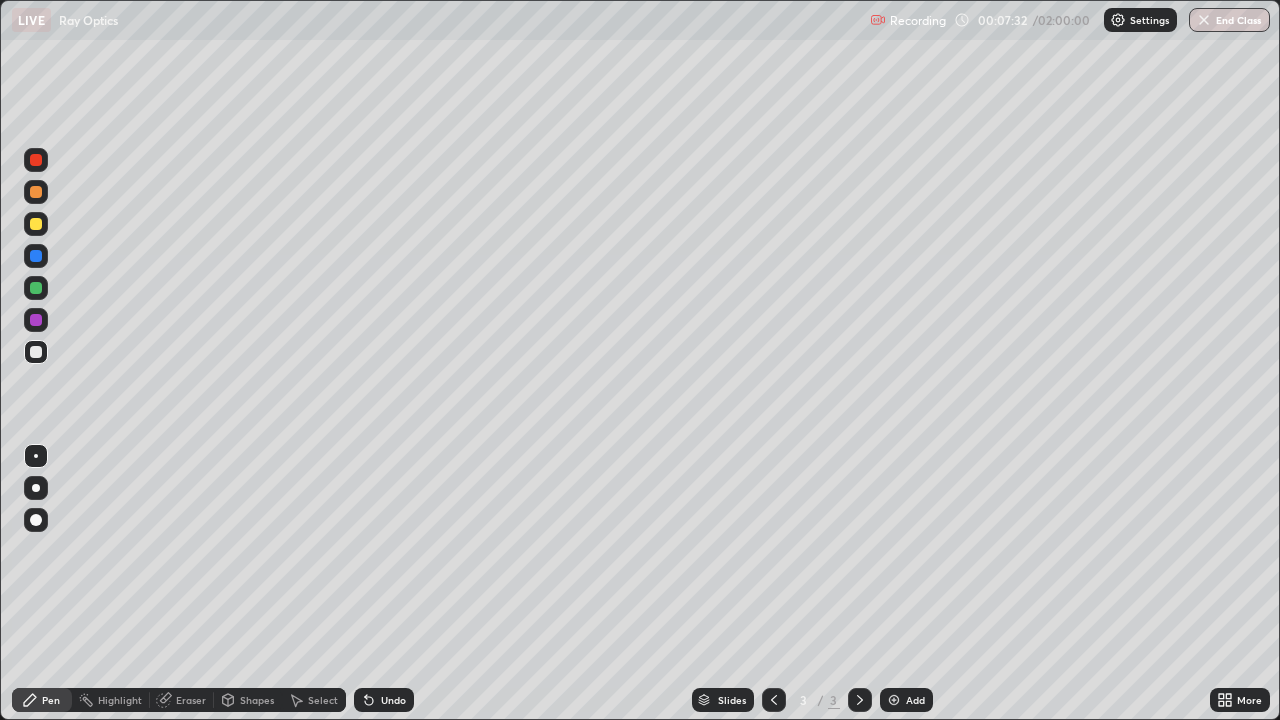 click on "Undo" at bounding box center (384, 700) 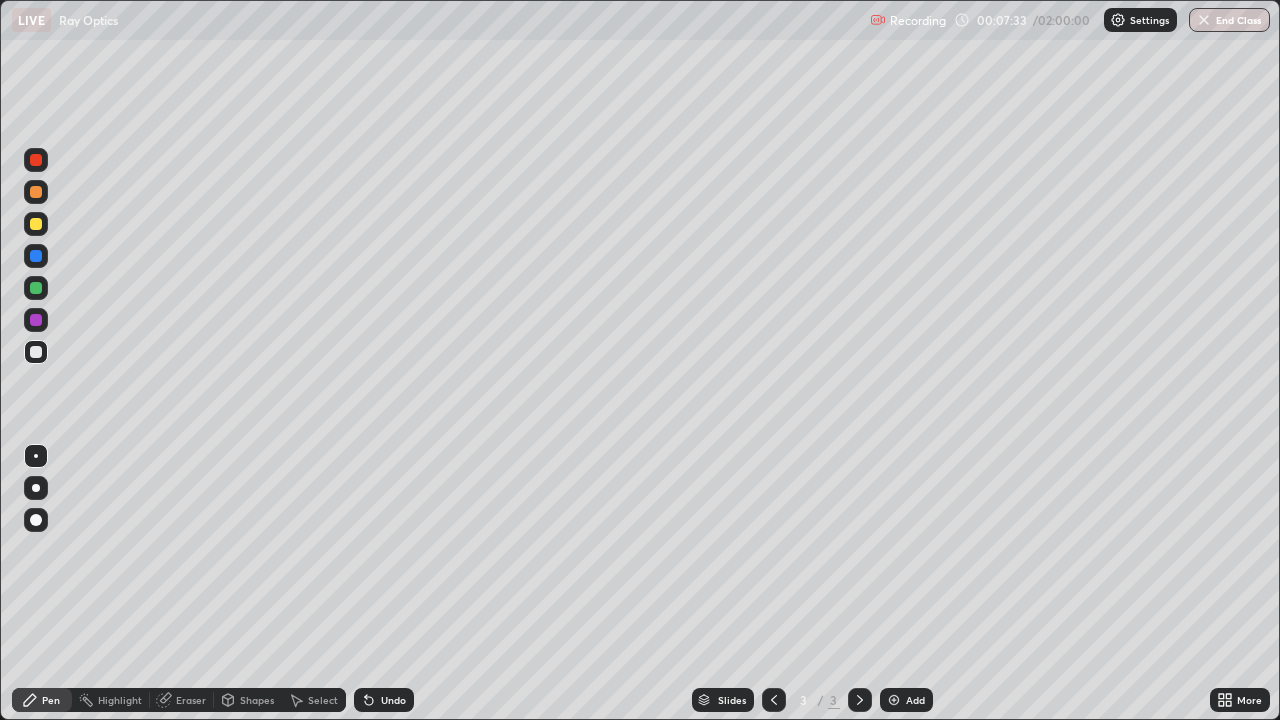 click on "Undo" at bounding box center (384, 700) 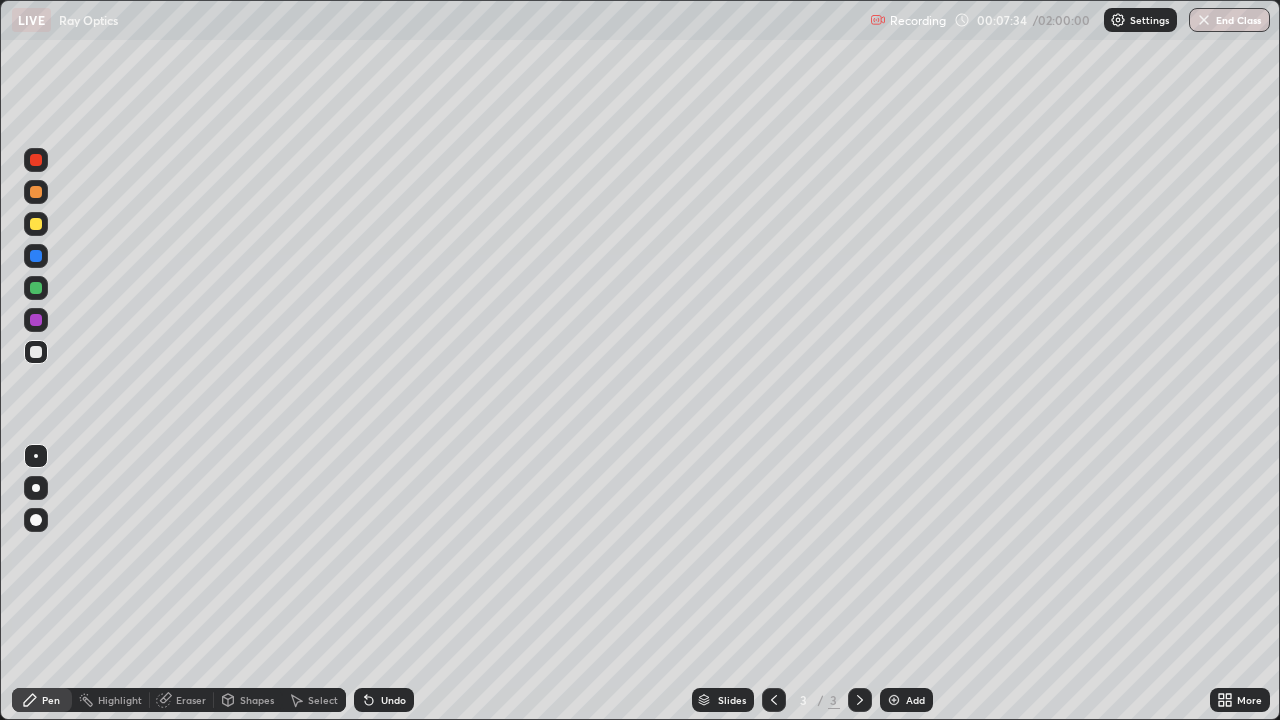 click on "Undo" at bounding box center (384, 700) 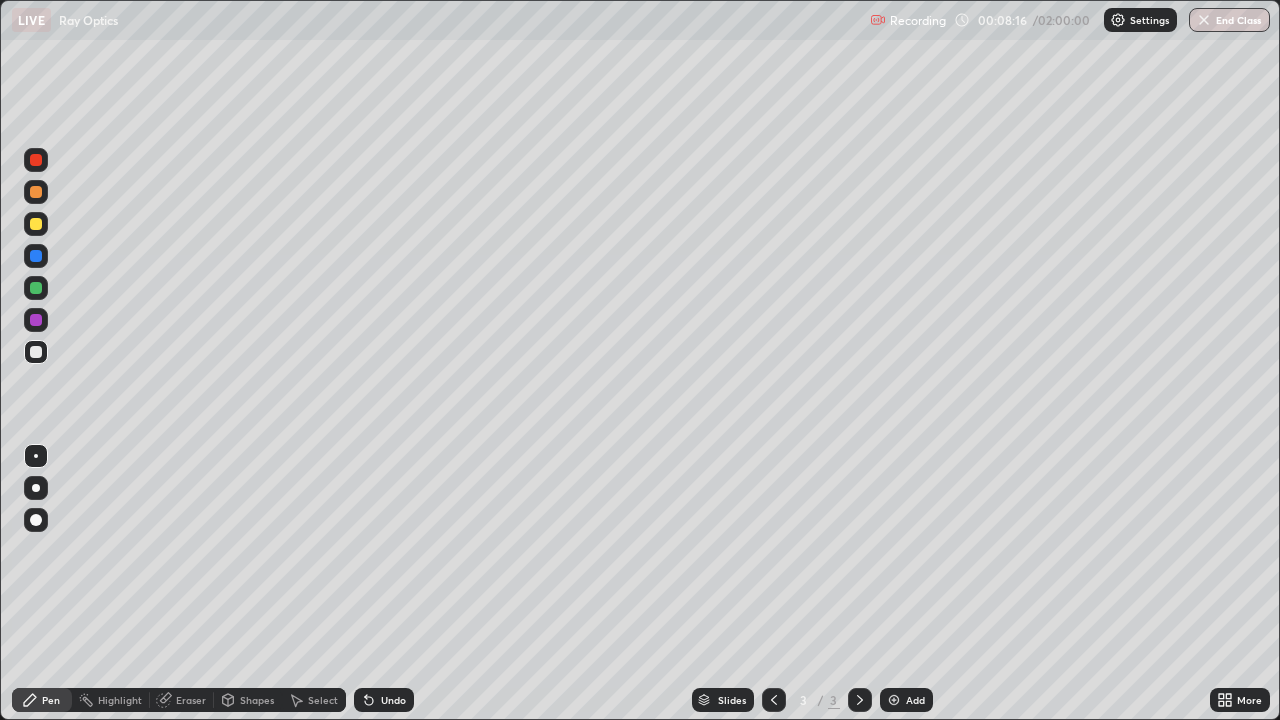 click on "Eraser" at bounding box center [191, 700] 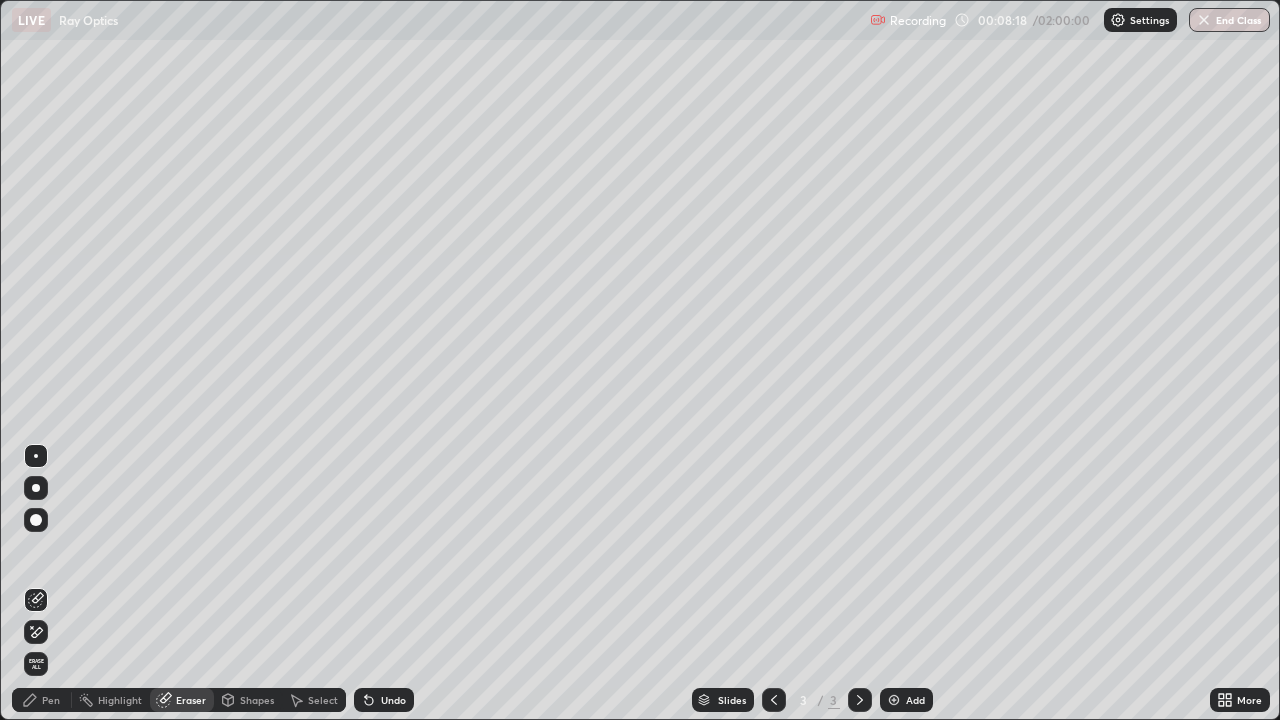 click at bounding box center [36, 632] 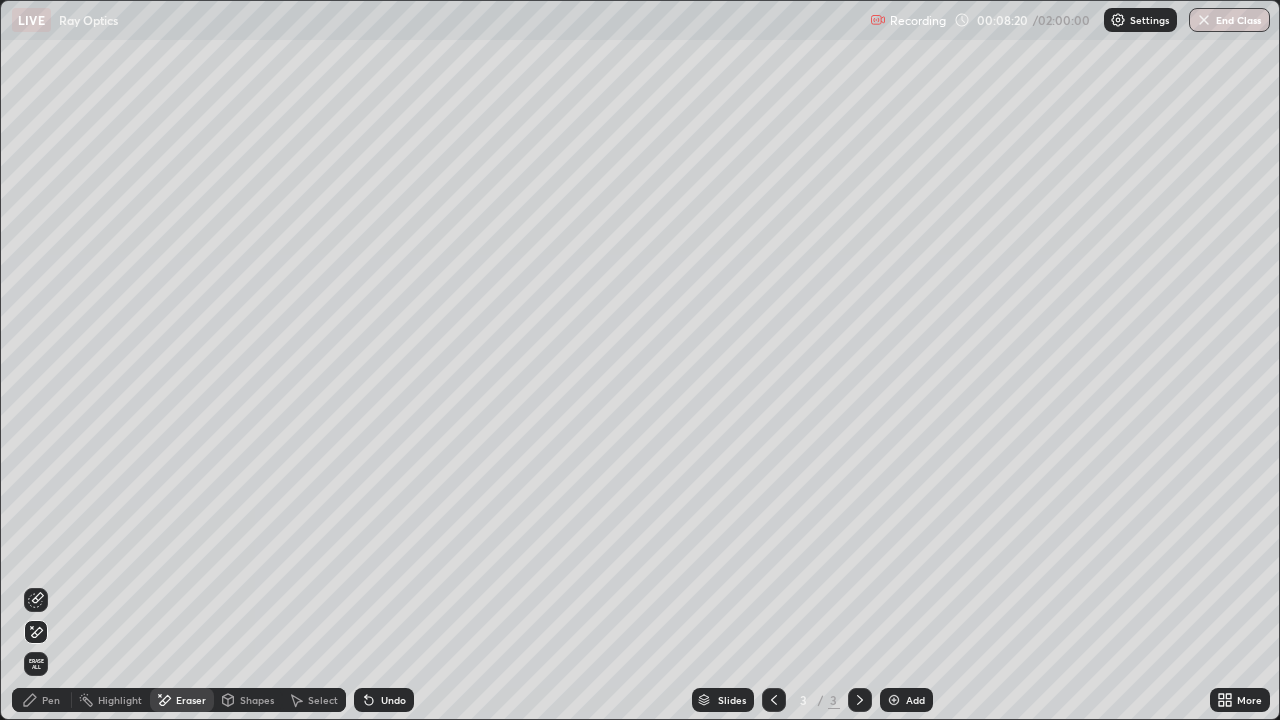 click on "Pen" at bounding box center [42, 700] 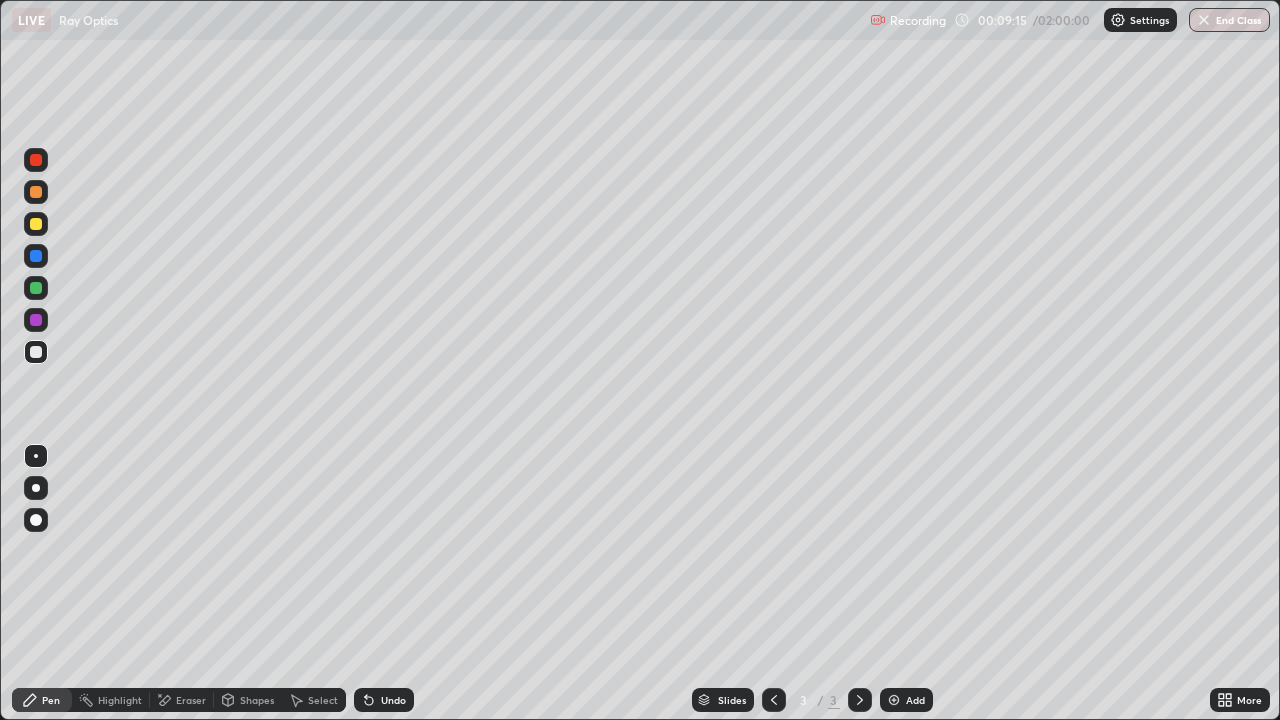 click on "Eraser" at bounding box center [182, 700] 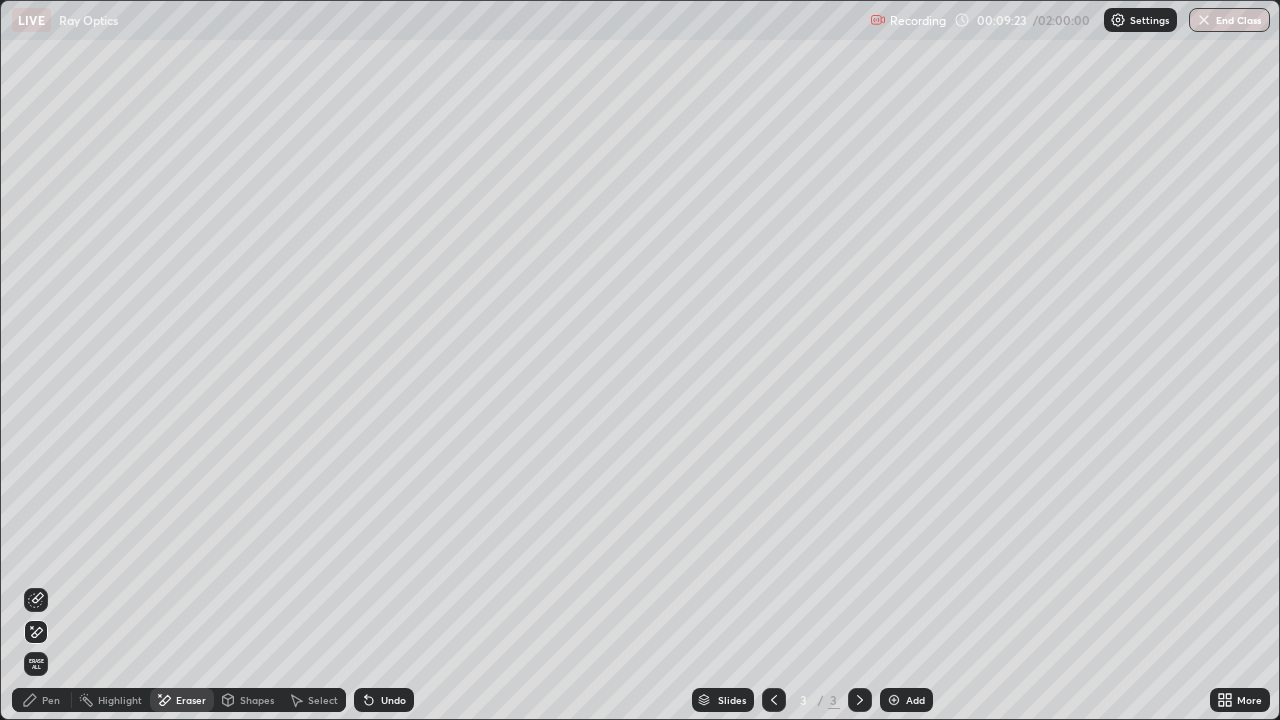 click on "Pen" at bounding box center (42, 700) 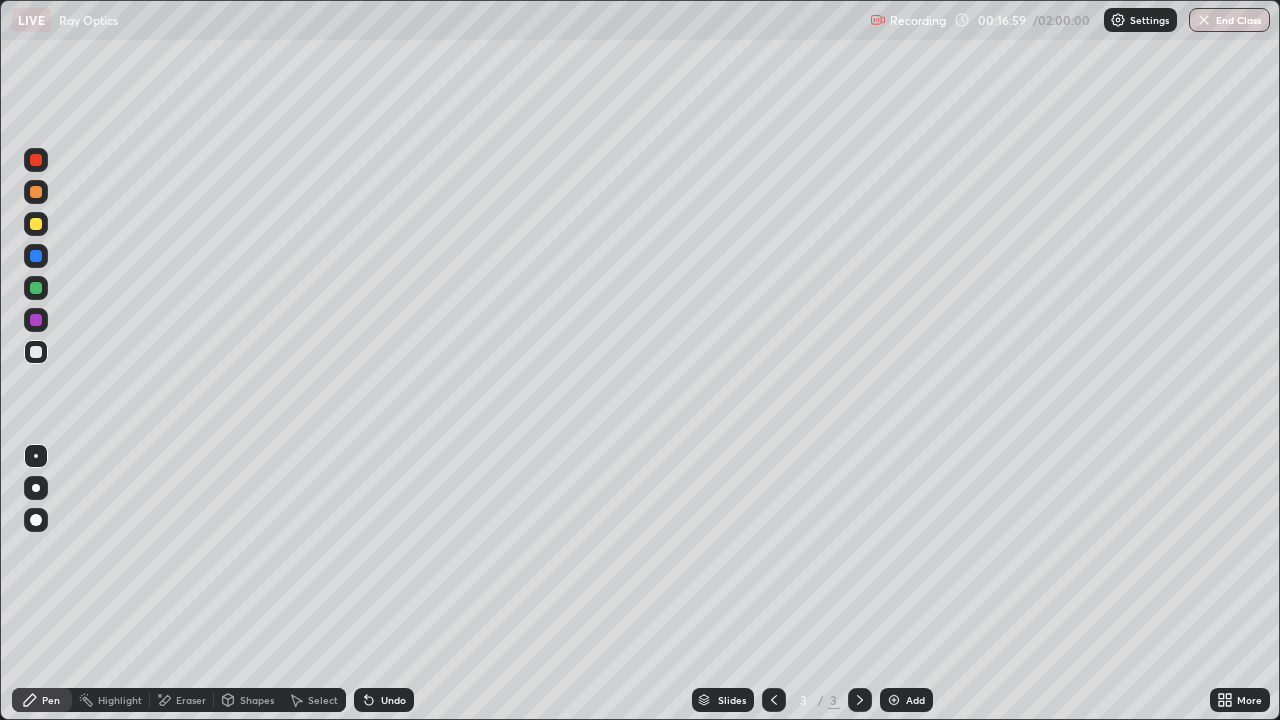 click on "Undo" at bounding box center [384, 700] 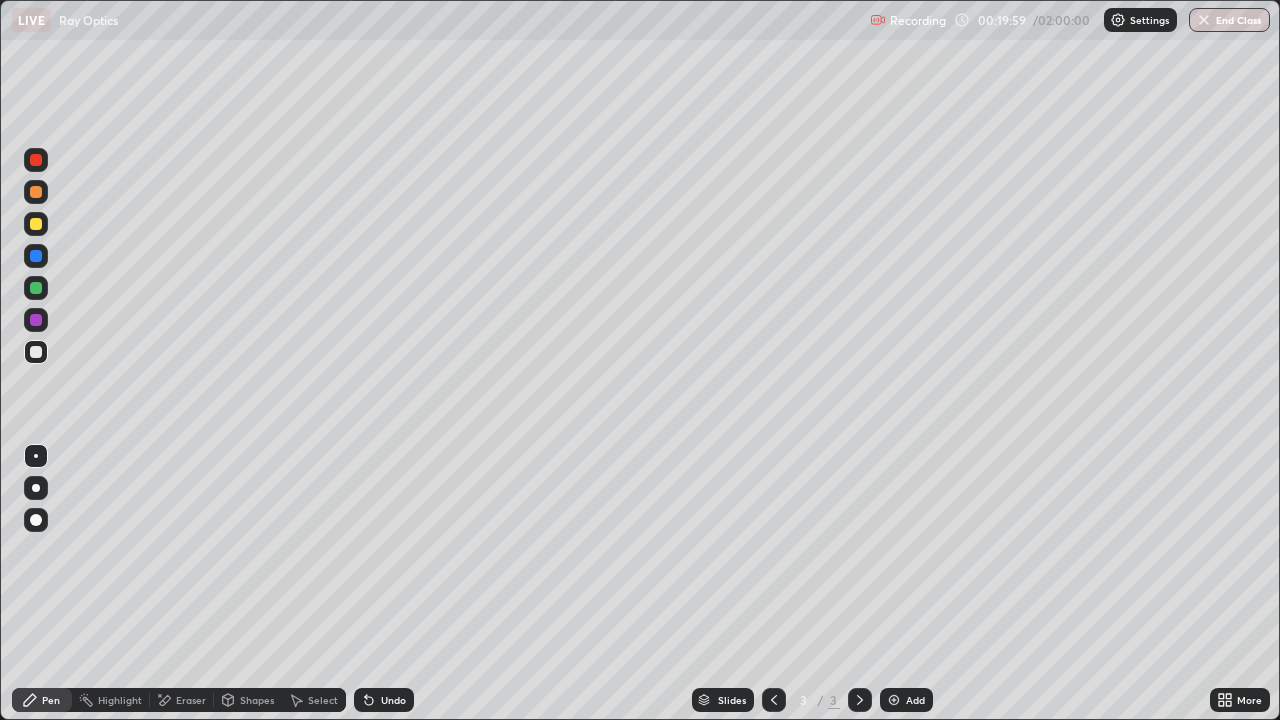 click on "Add" at bounding box center (906, 700) 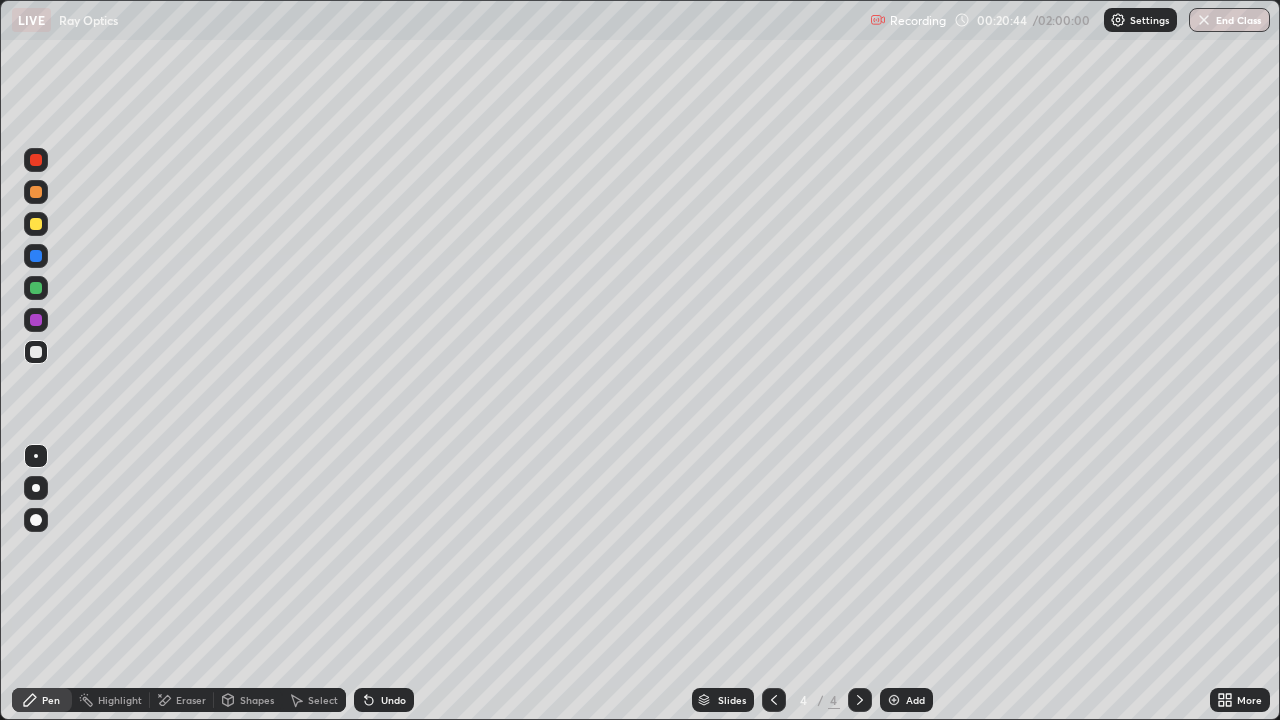 click on "Undo" at bounding box center (393, 700) 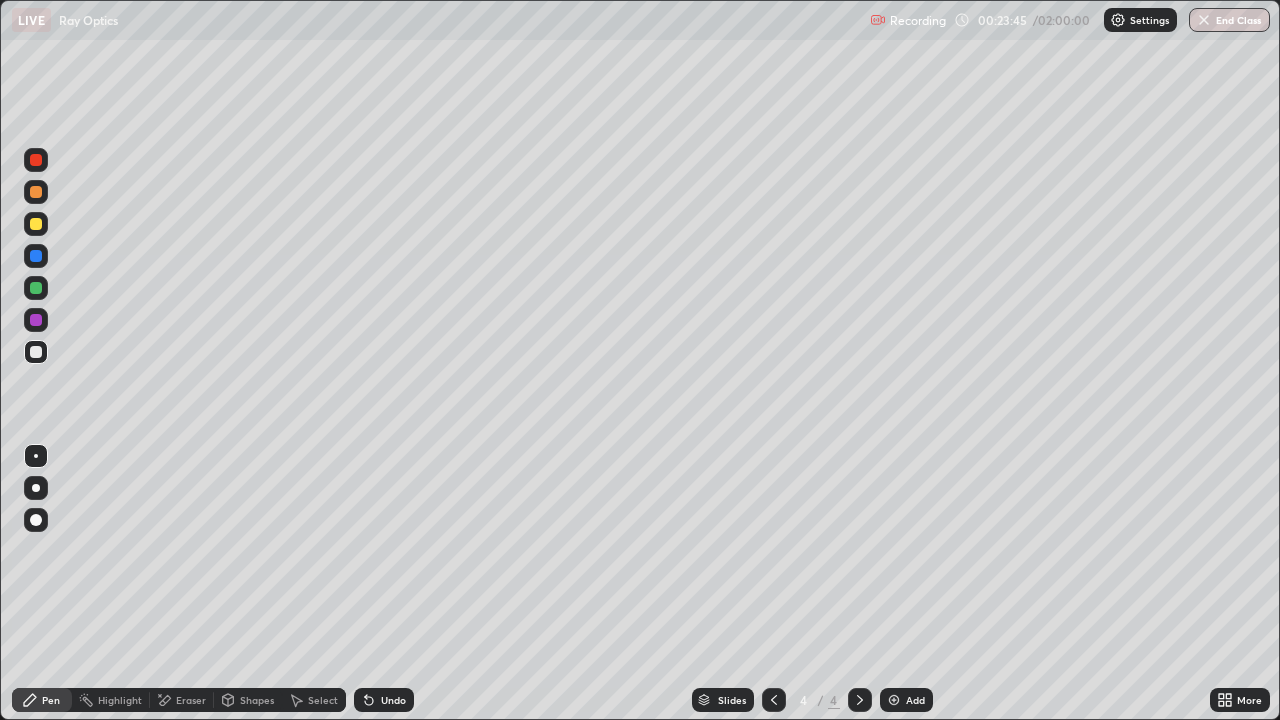 click on "Undo" at bounding box center [384, 700] 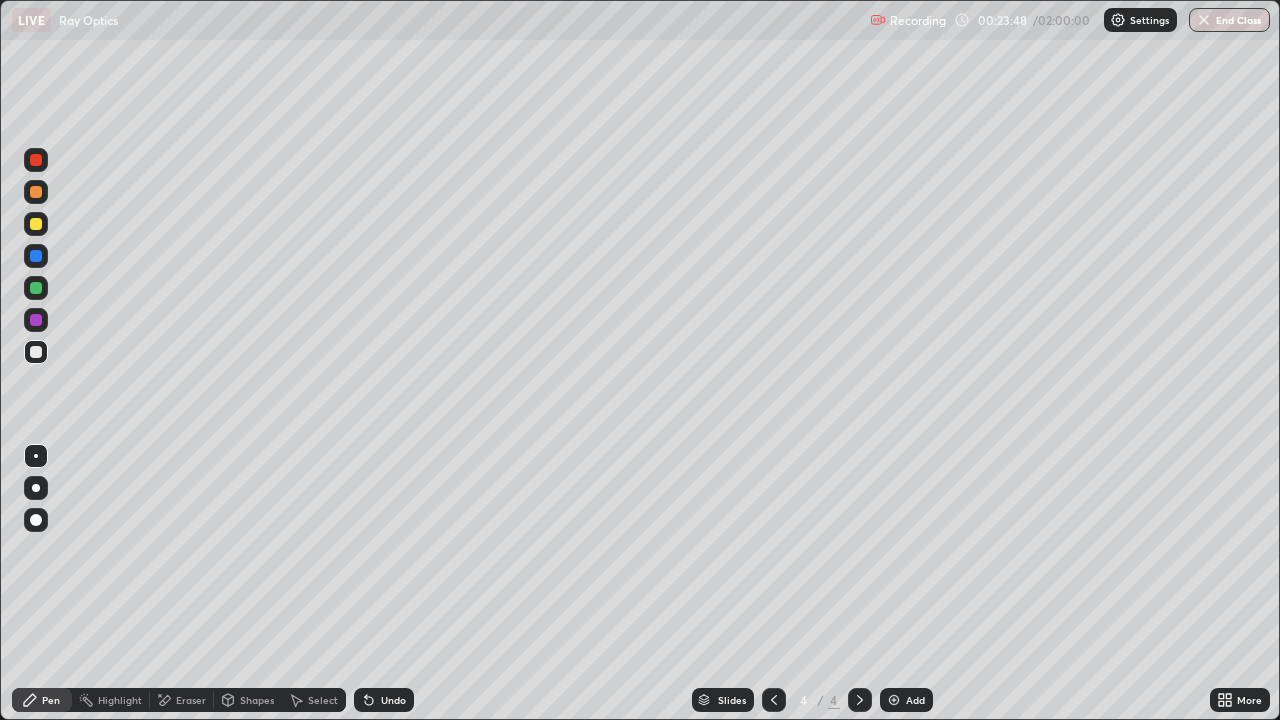 click on "Undo" at bounding box center (384, 700) 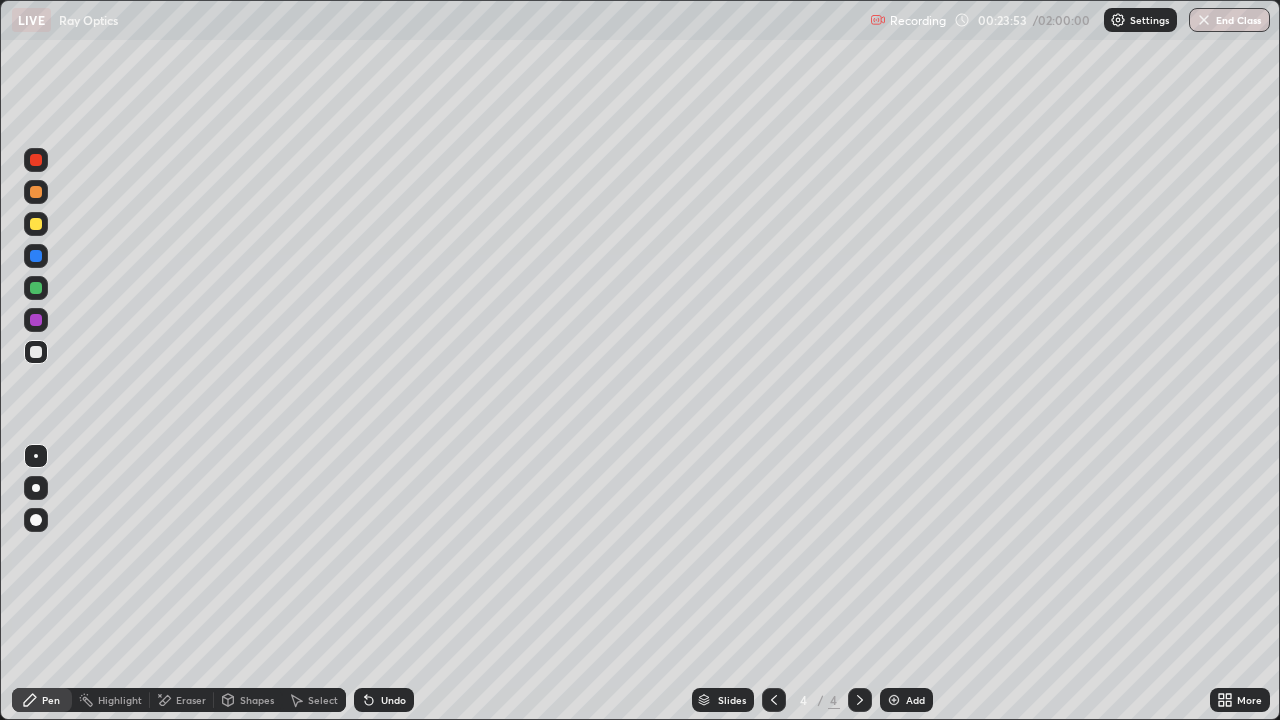 click on "Undo" at bounding box center [393, 700] 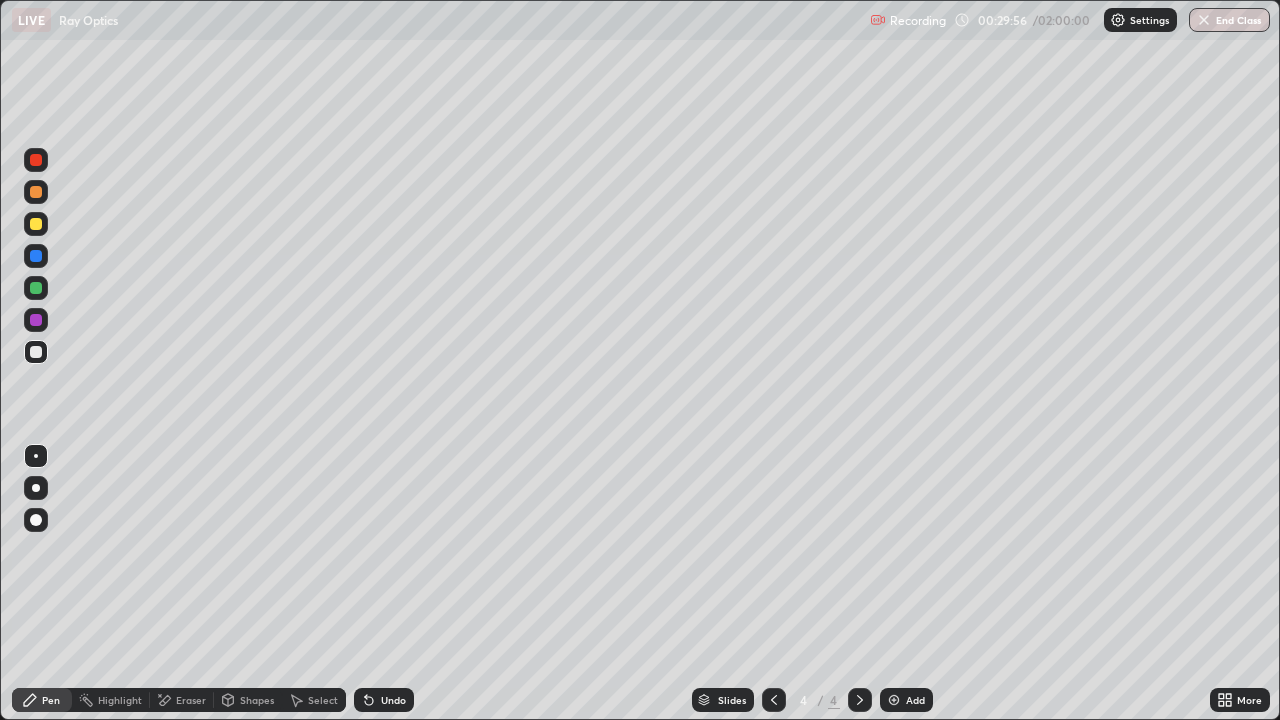 click on "Eraser" at bounding box center [191, 700] 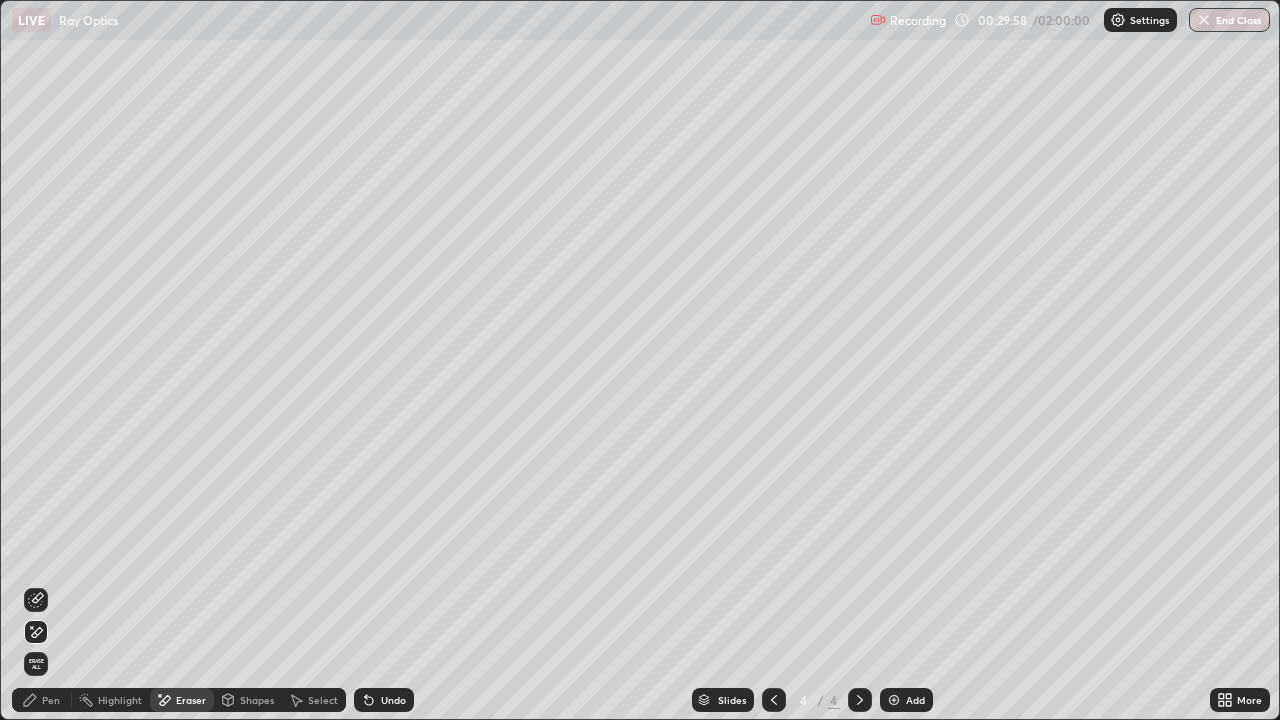 click on "Pen" at bounding box center (51, 700) 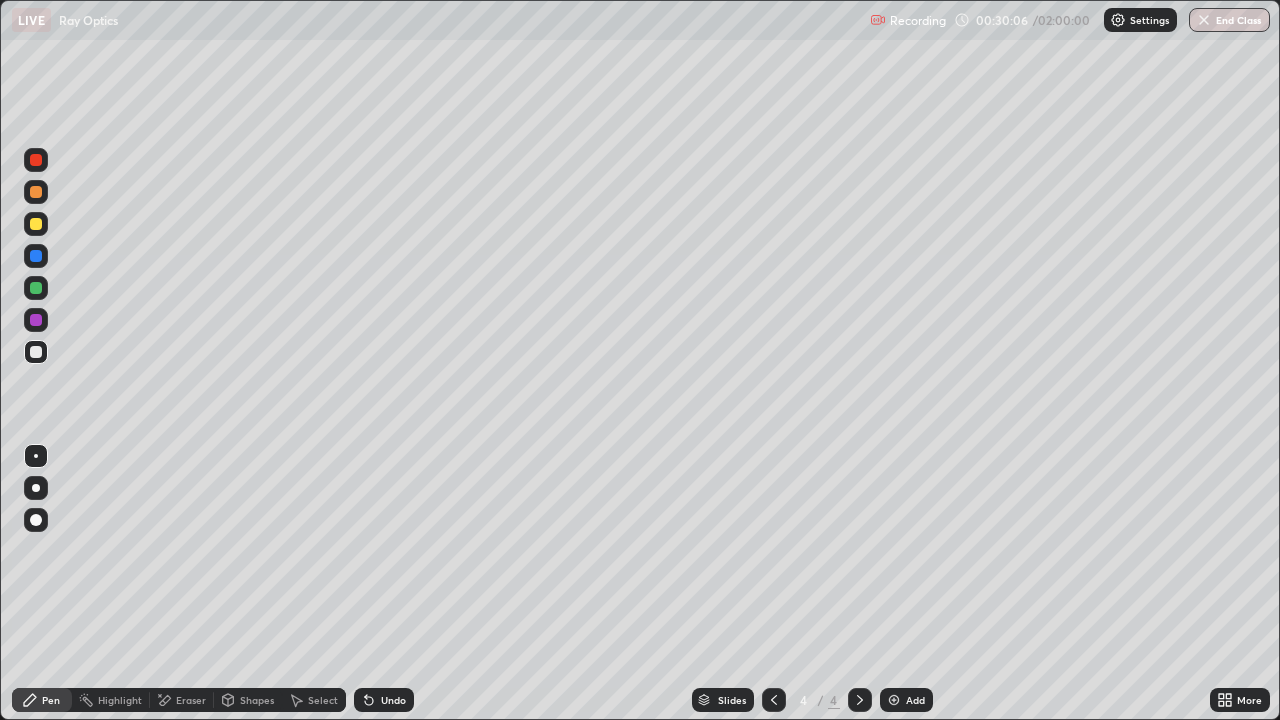 click on "Undo" at bounding box center [393, 700] 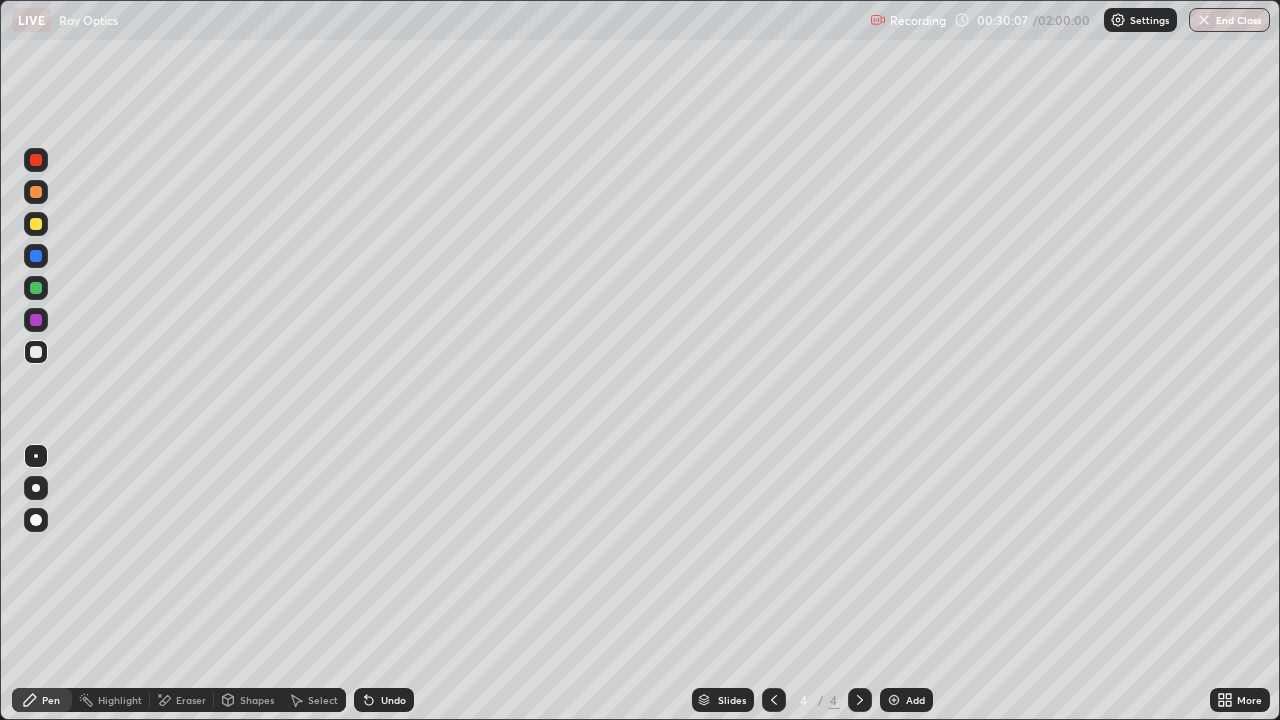click on "Undo" at bounding box center (393, 700) 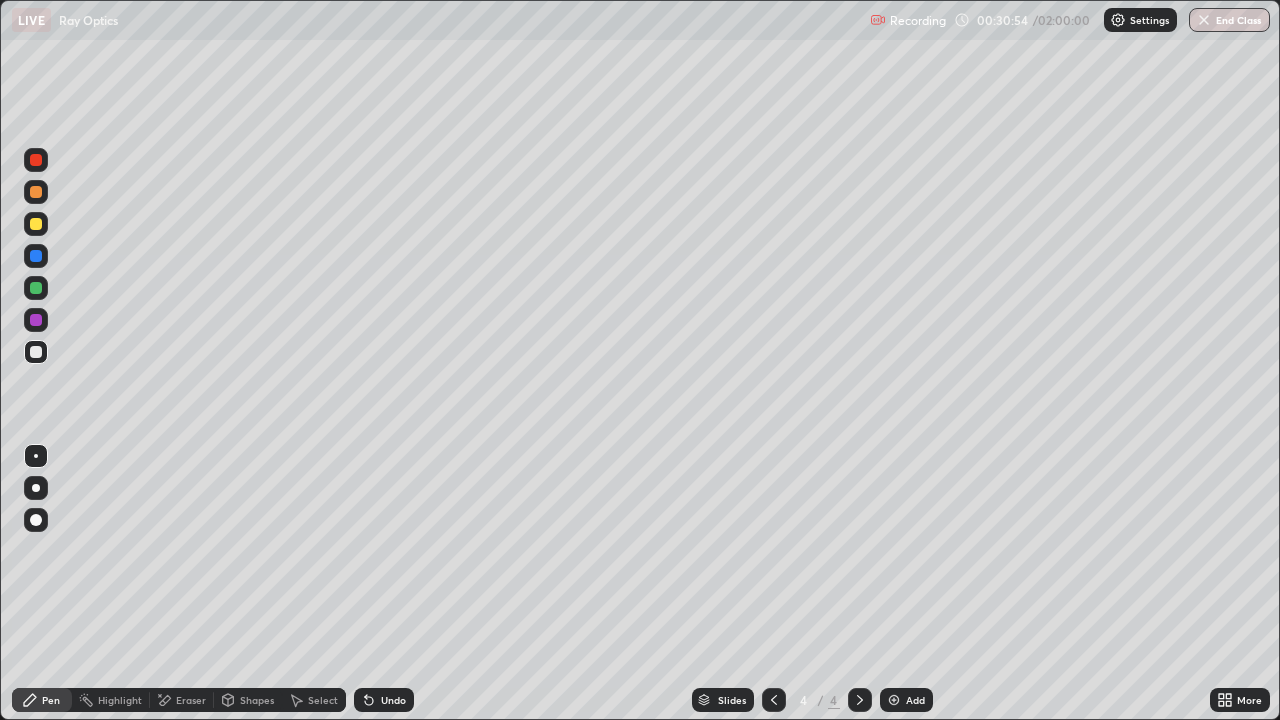 click on "Eraser" at bounding box center [191, 700] 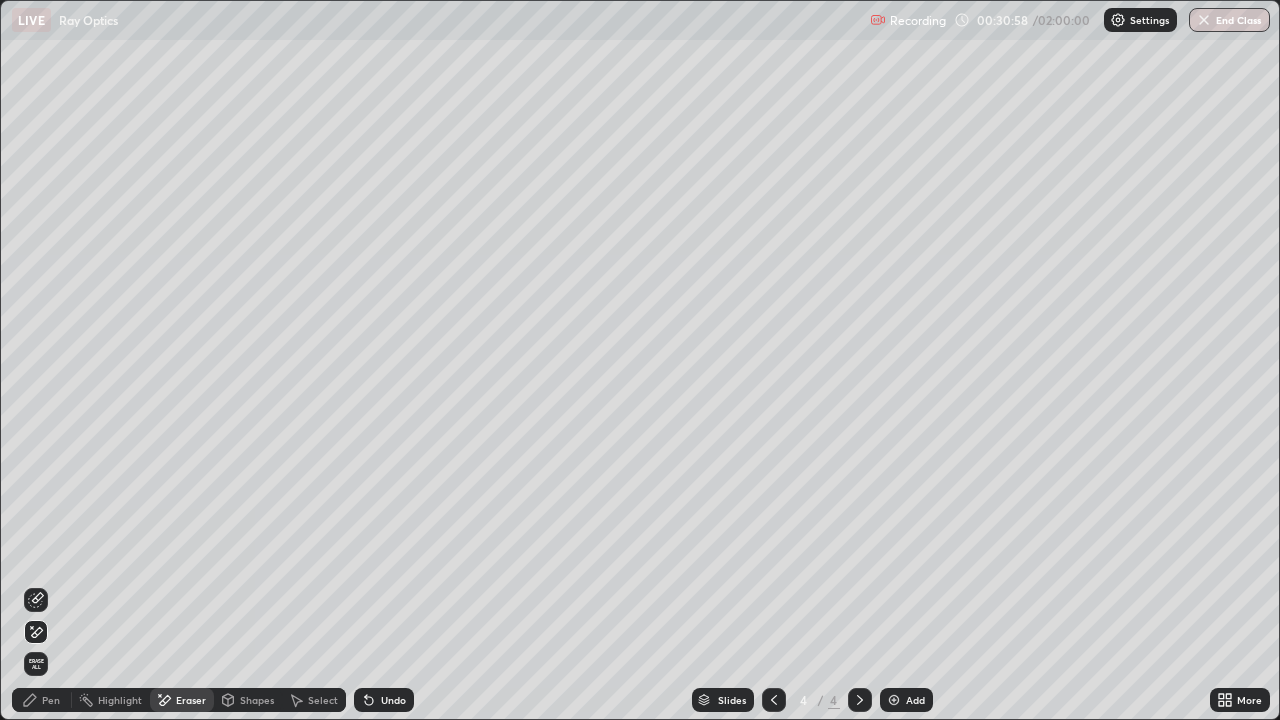 click on "Pen" at bounding box center [42, 700] 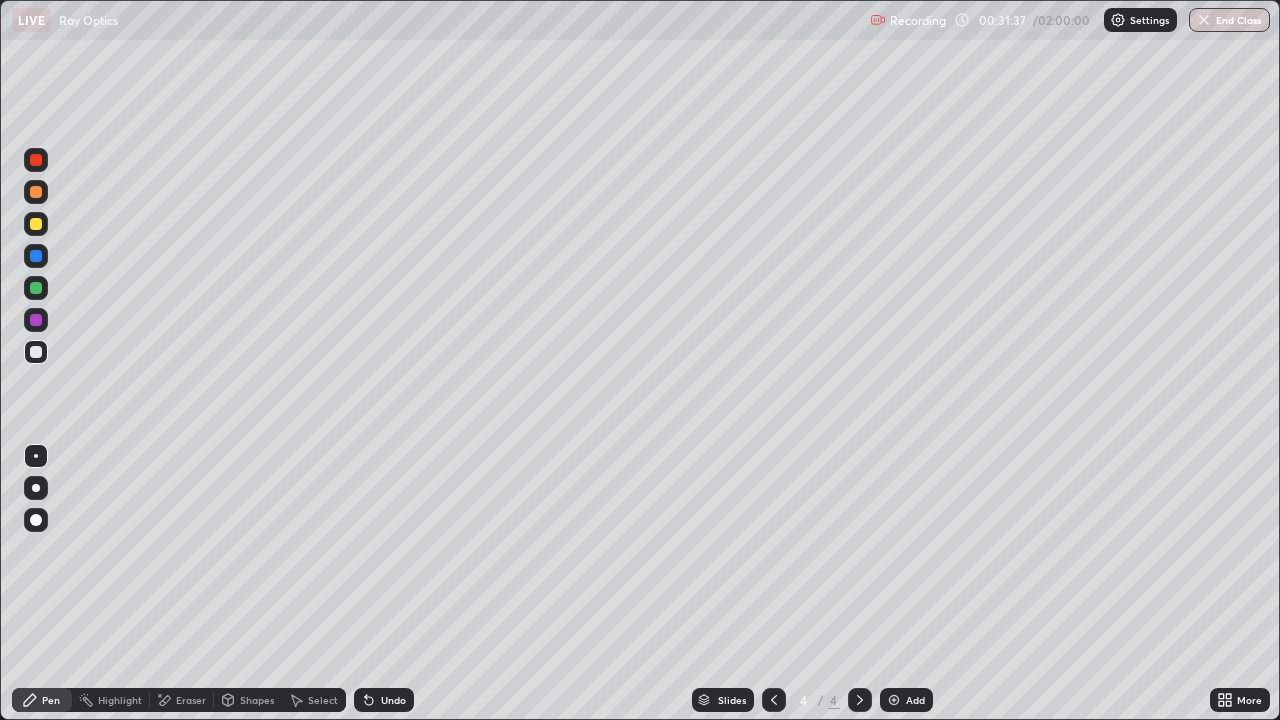 click on "Undo" at bounding box center [393, 700] 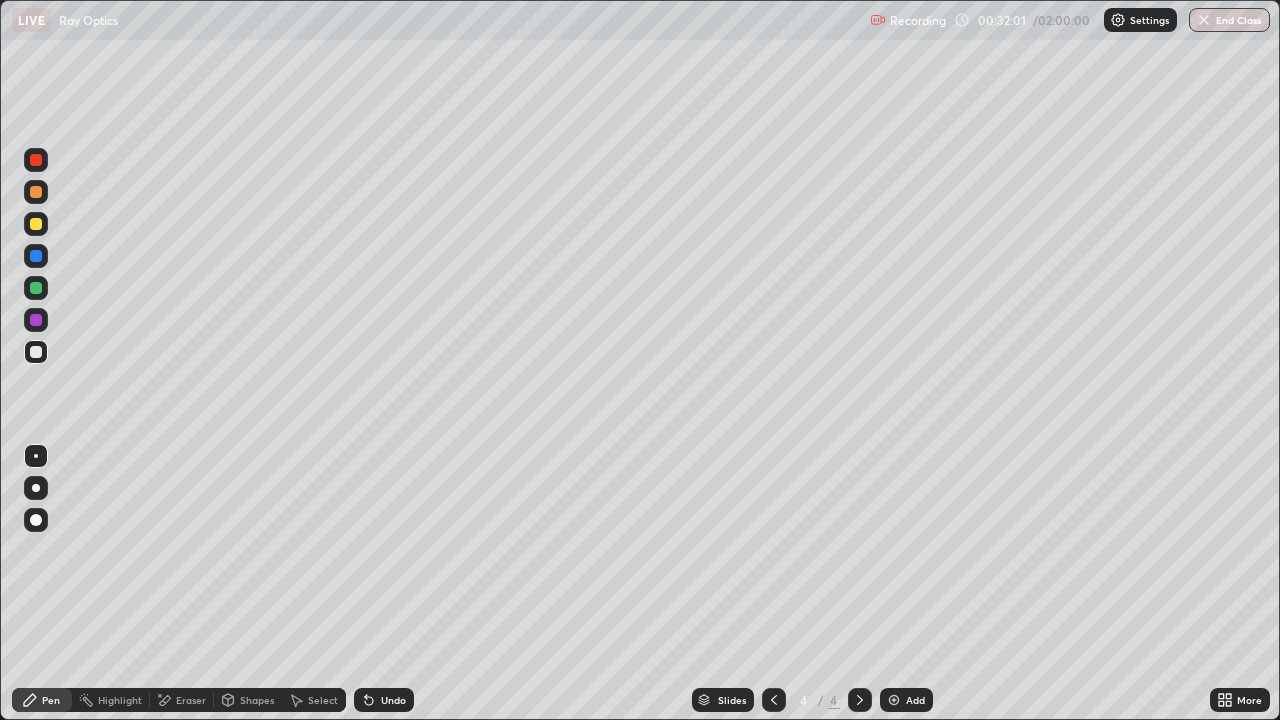 click on "Undo" at bounding box center (393, 700) 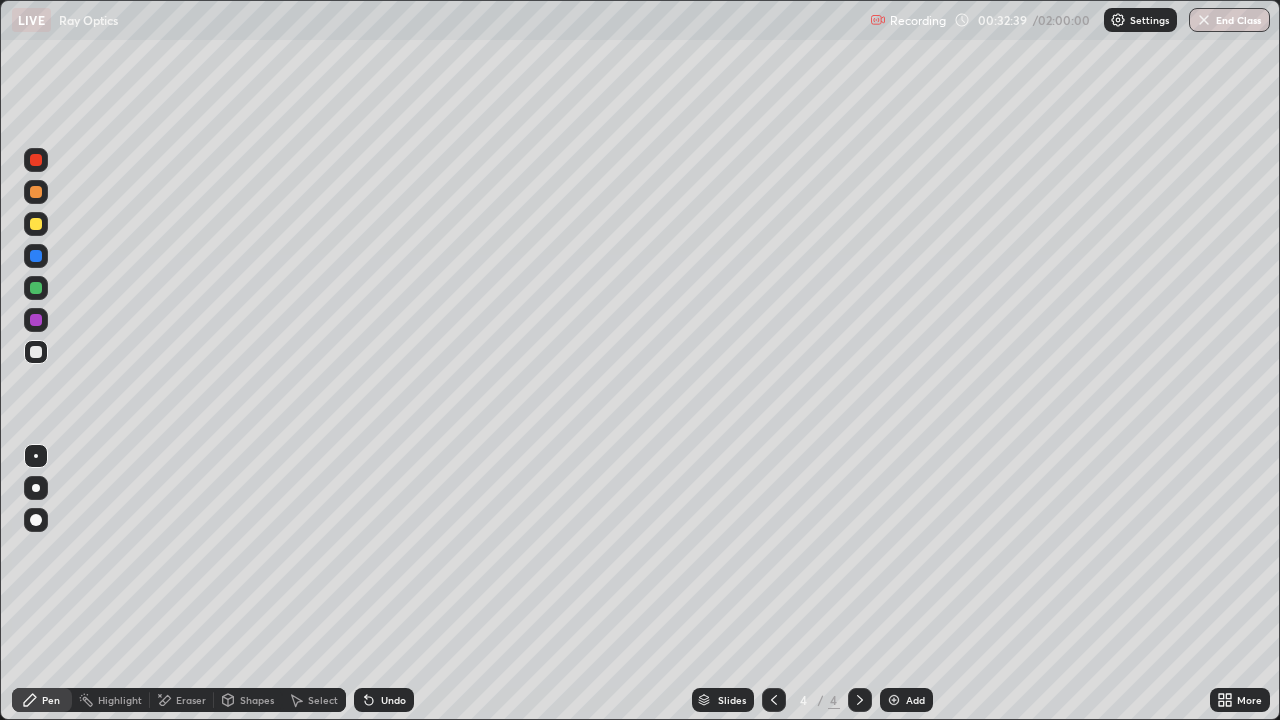 click on "Undo" at bounding box center (384, 700) 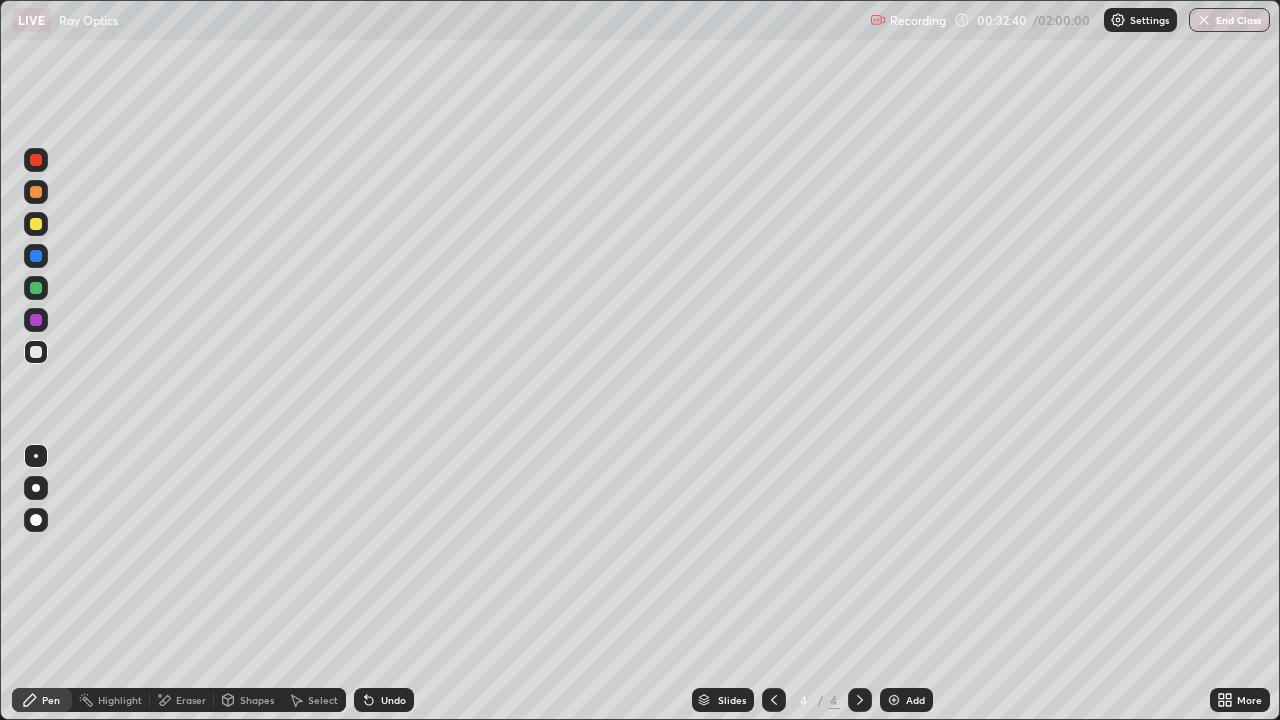 click on "Undo" at bounding box center [393, 700] 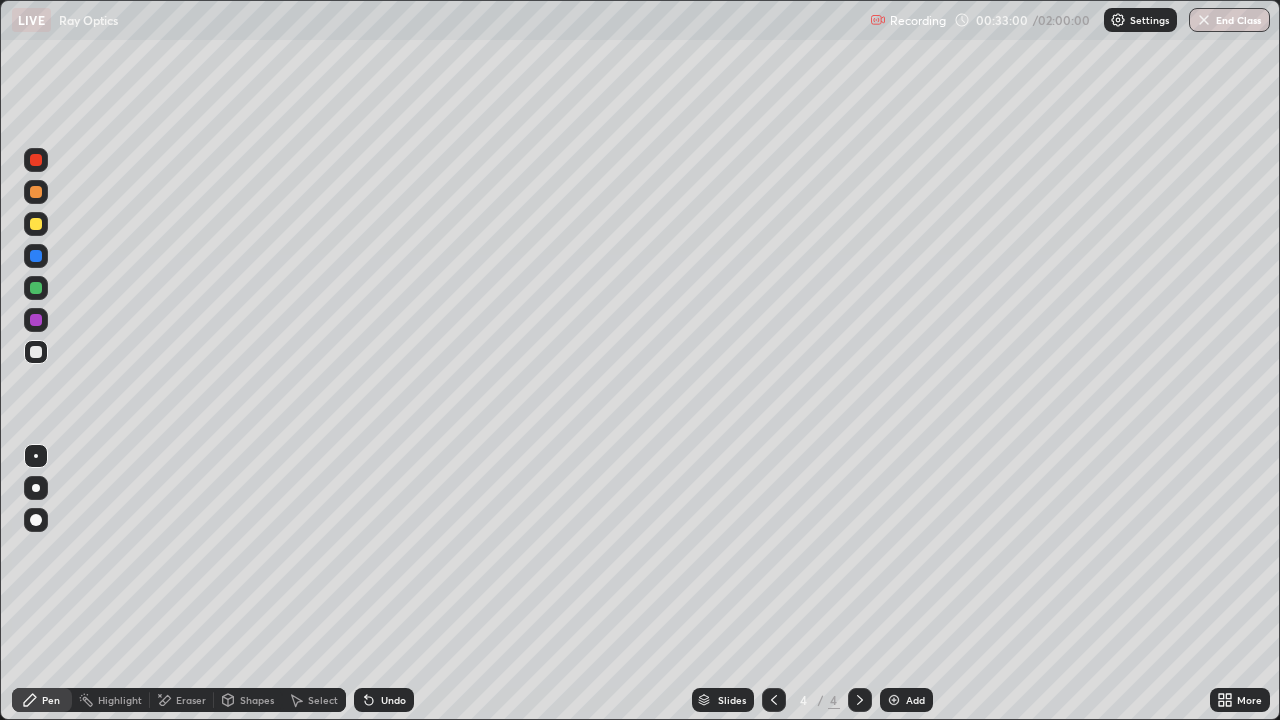click on "Undo" at bounding box center [384, 700] 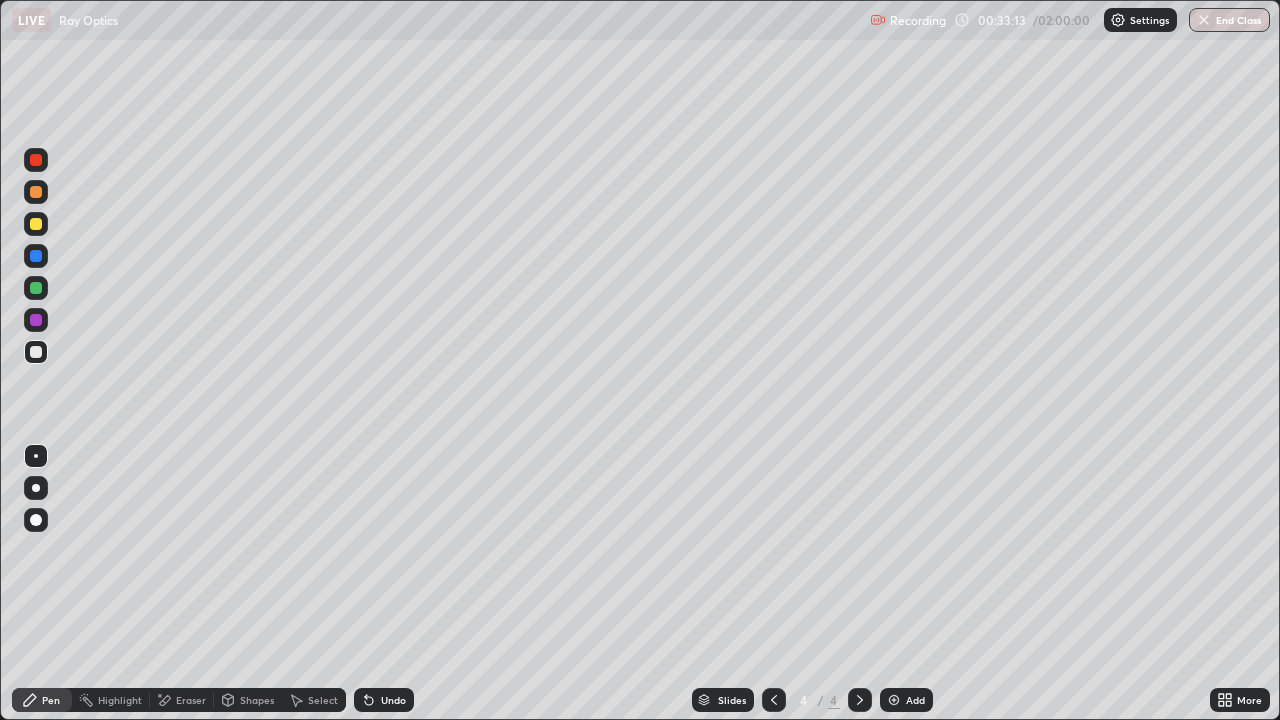 click on "Add" at bounding box center [915, 700] 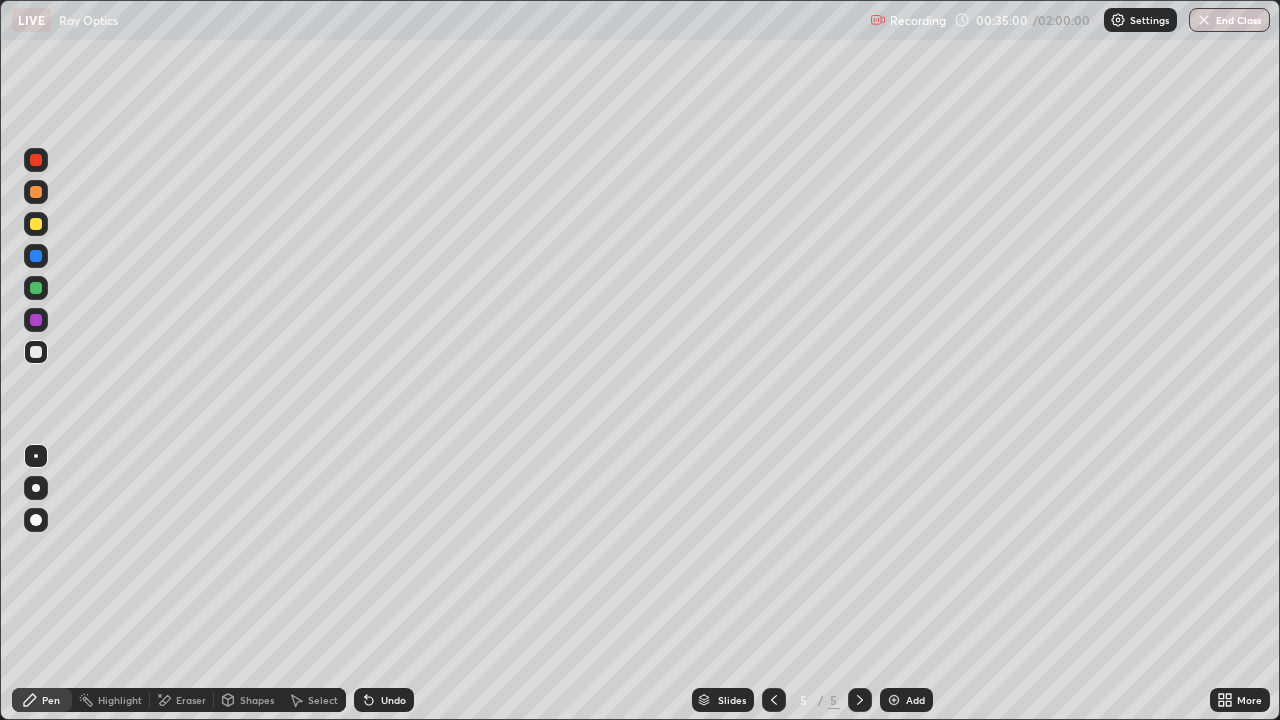 click on "Undo" at bounding box center (393, 700) 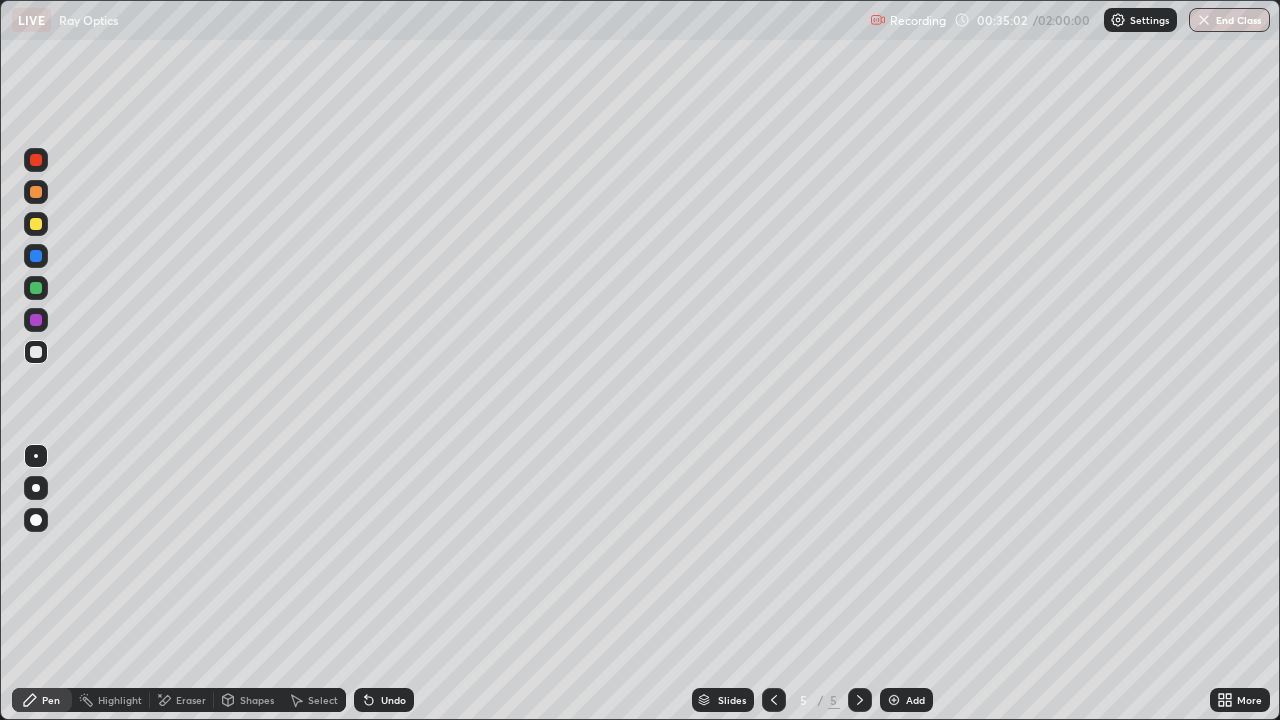 click on "Undo" at bounding box center [384, 700] 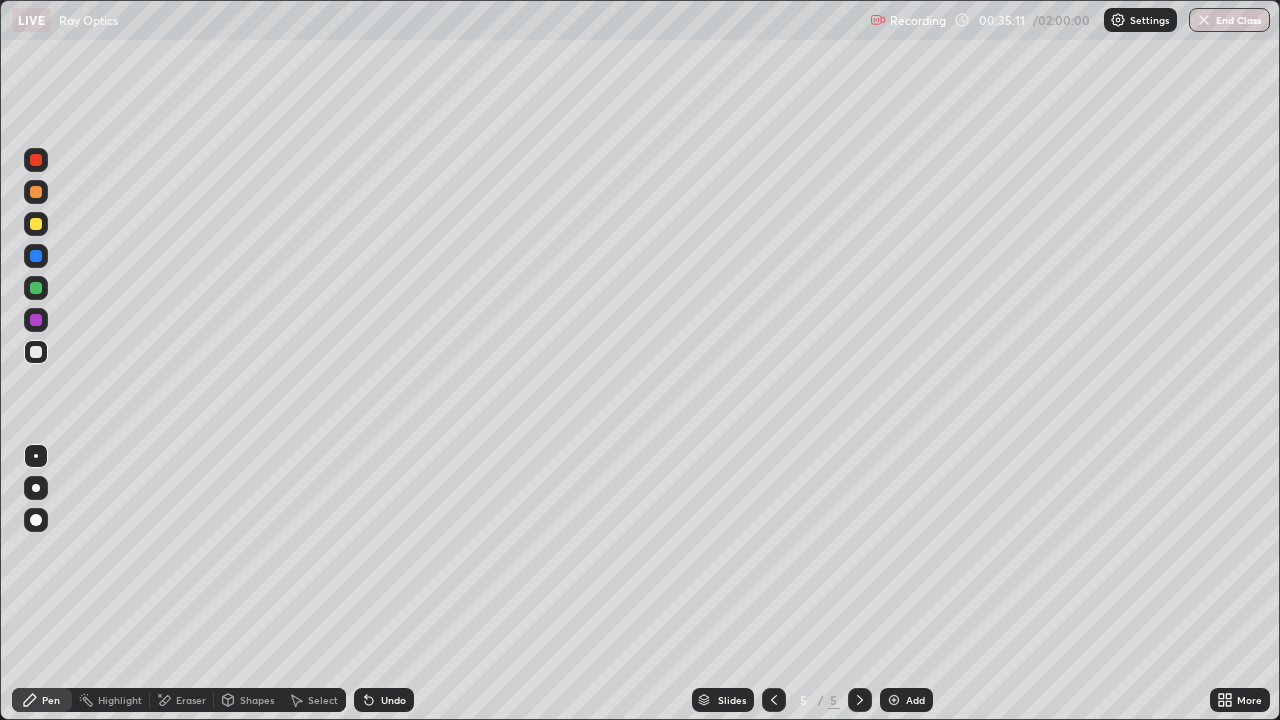 click on "Add" at bounding box center (906, 700) 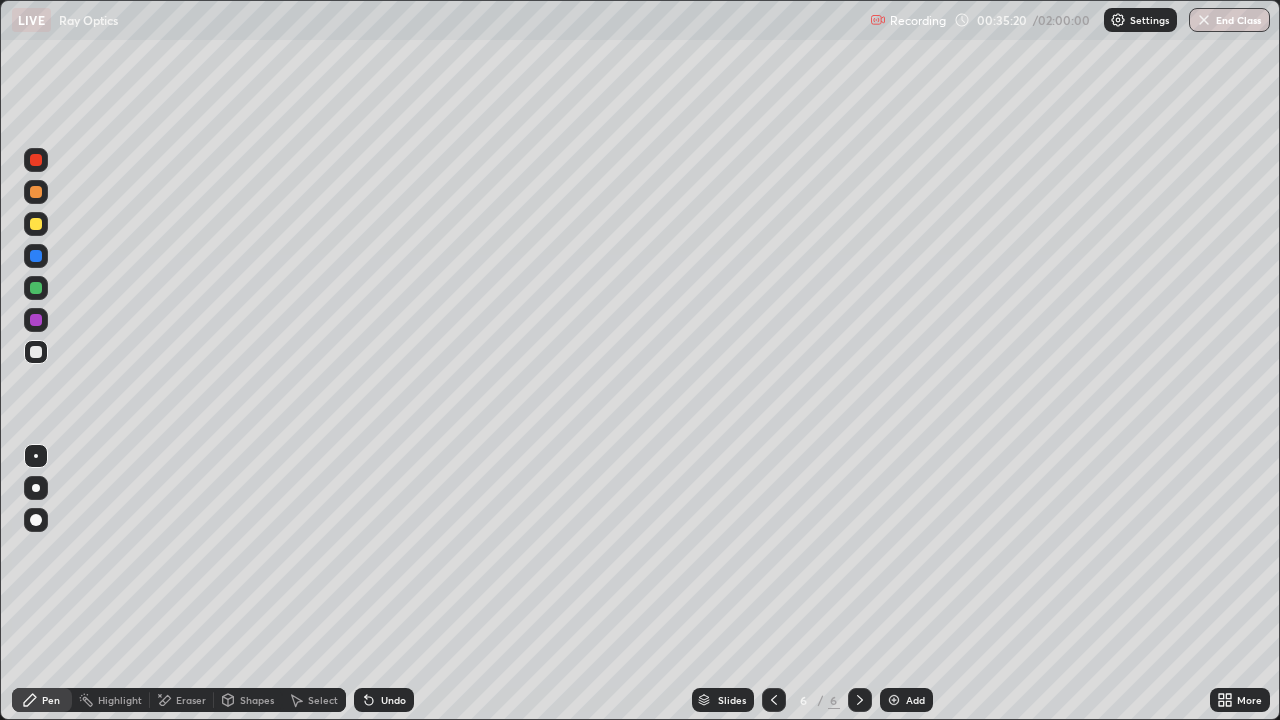 click on "Undo" at bounding box center [384, 700] 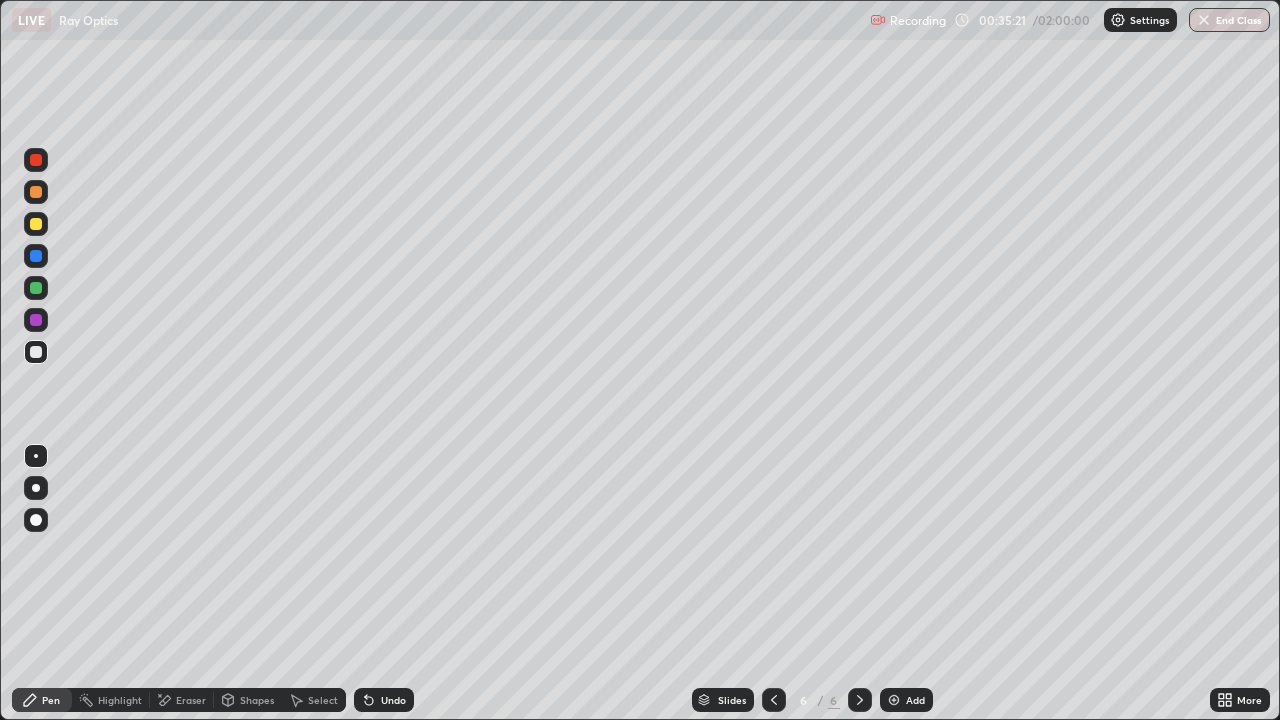 click on "Undo" at bounding box center [384, 700] 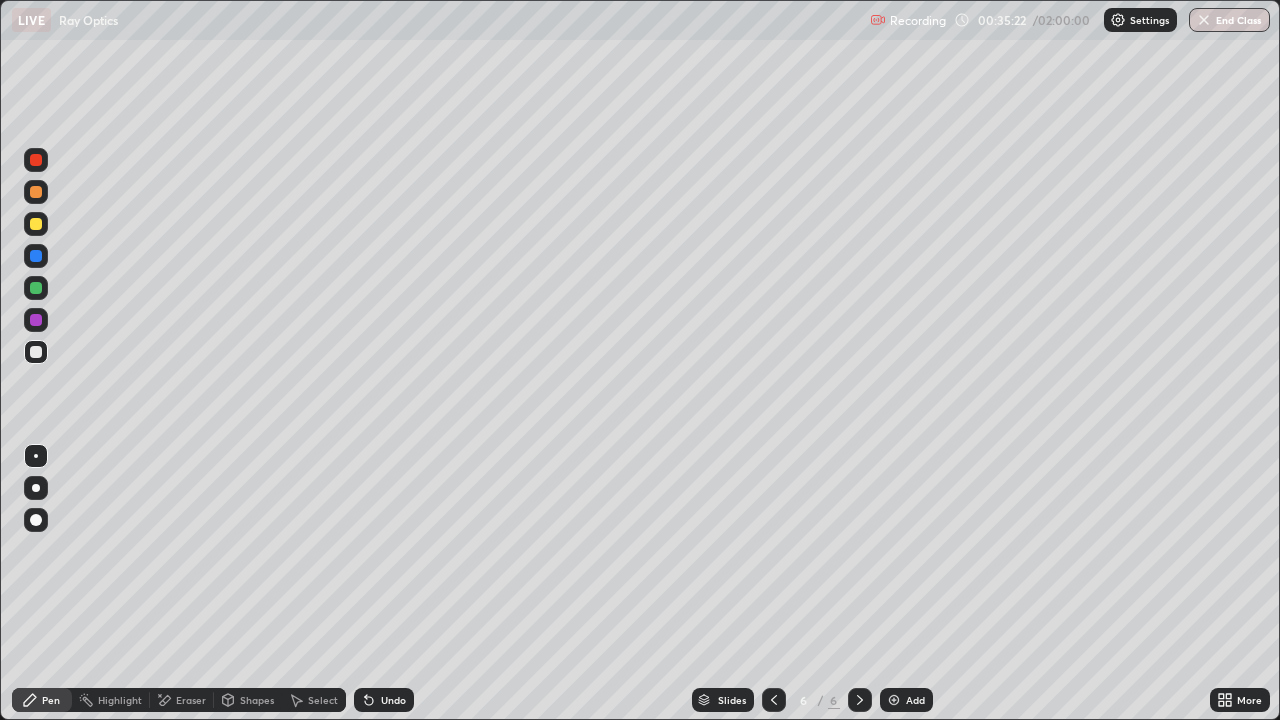 click on "Undo" at bounding box center (393, 700) 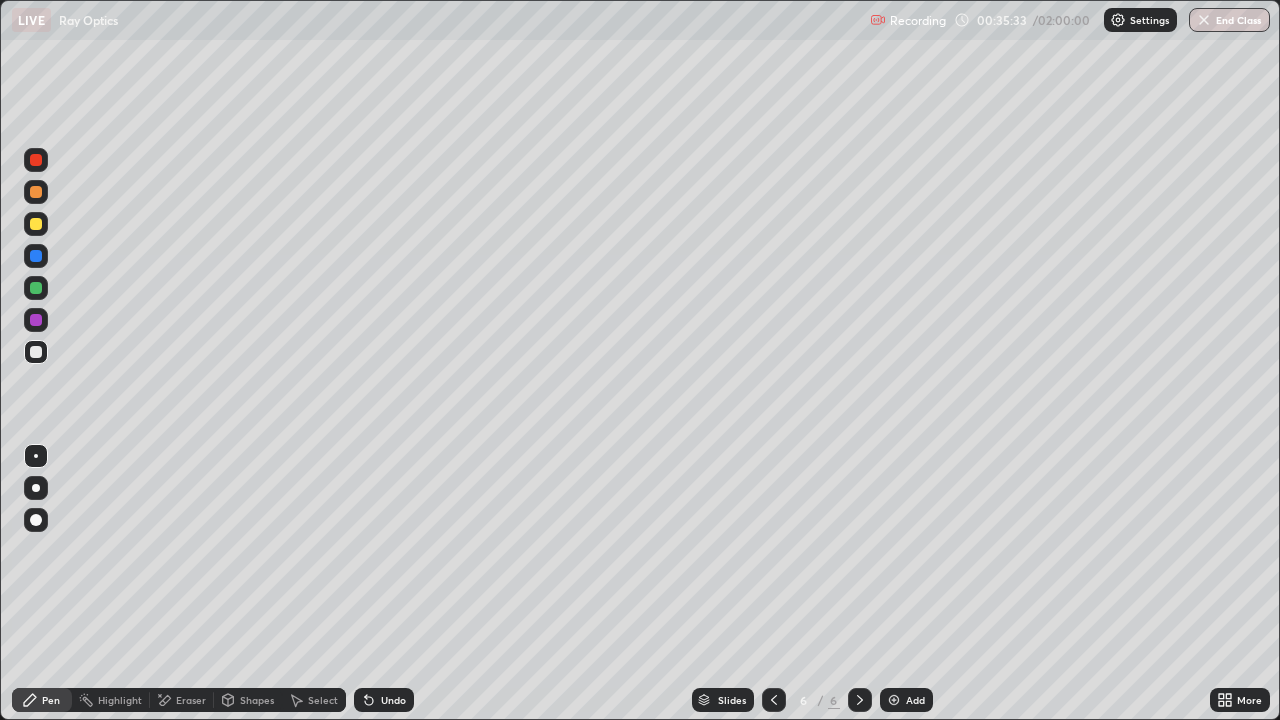 click 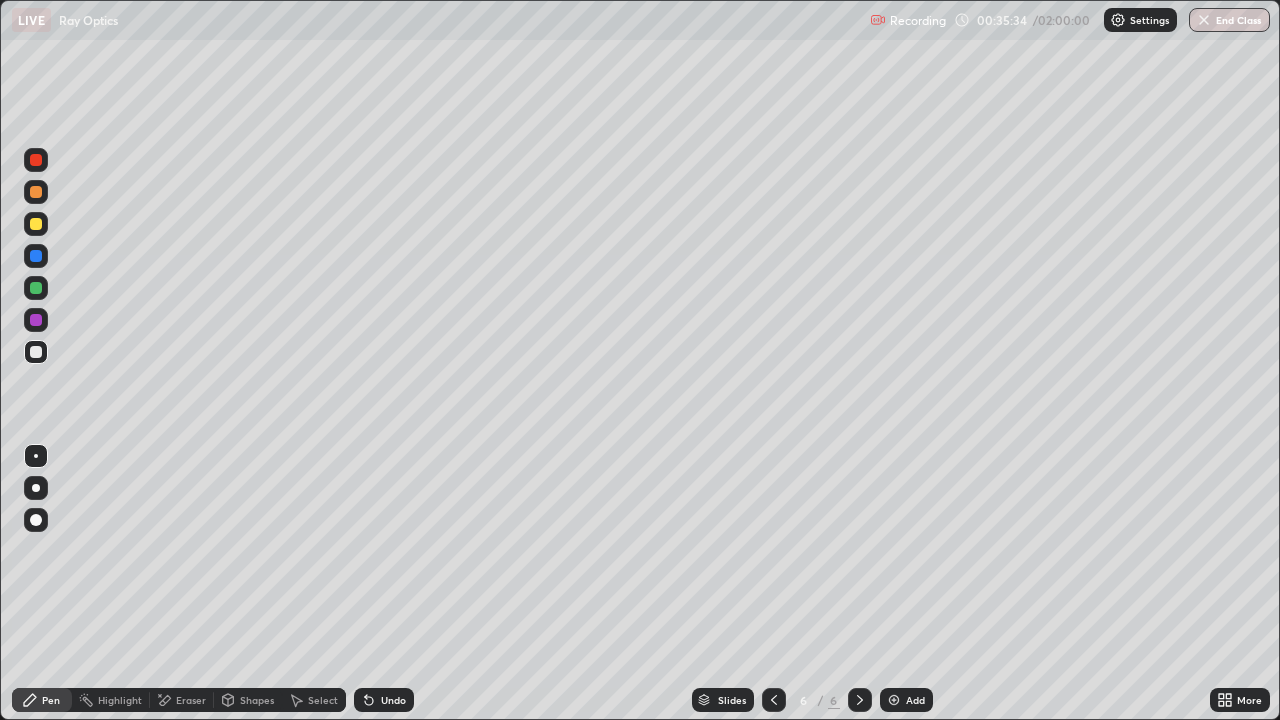 click 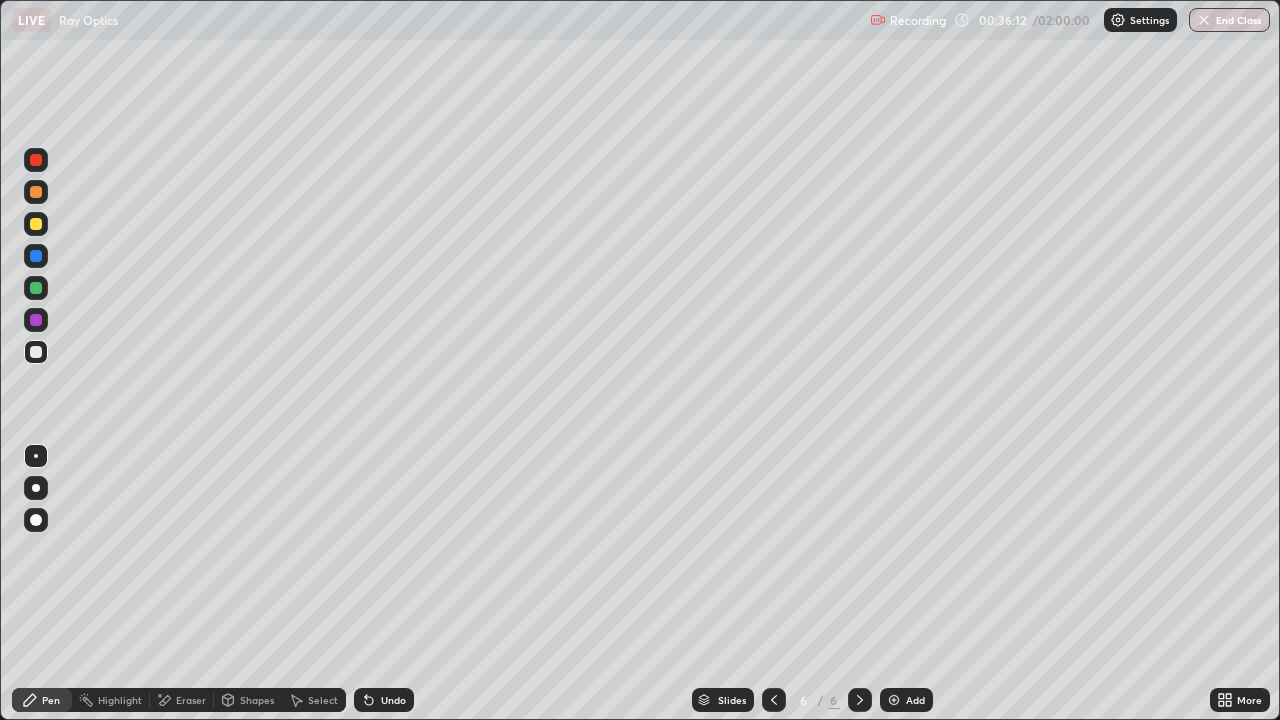 click on "Undo" at bounding box center [384, 700] 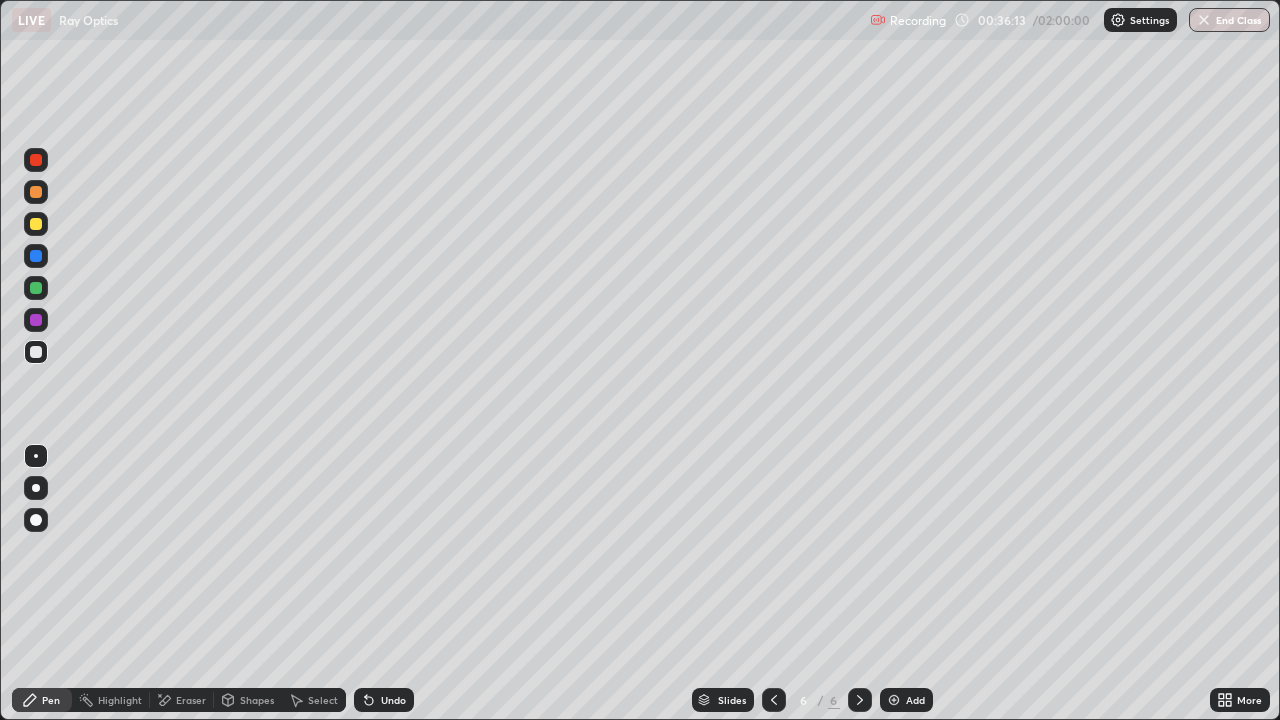 click on "Undo" at bounding box center [384, 700] 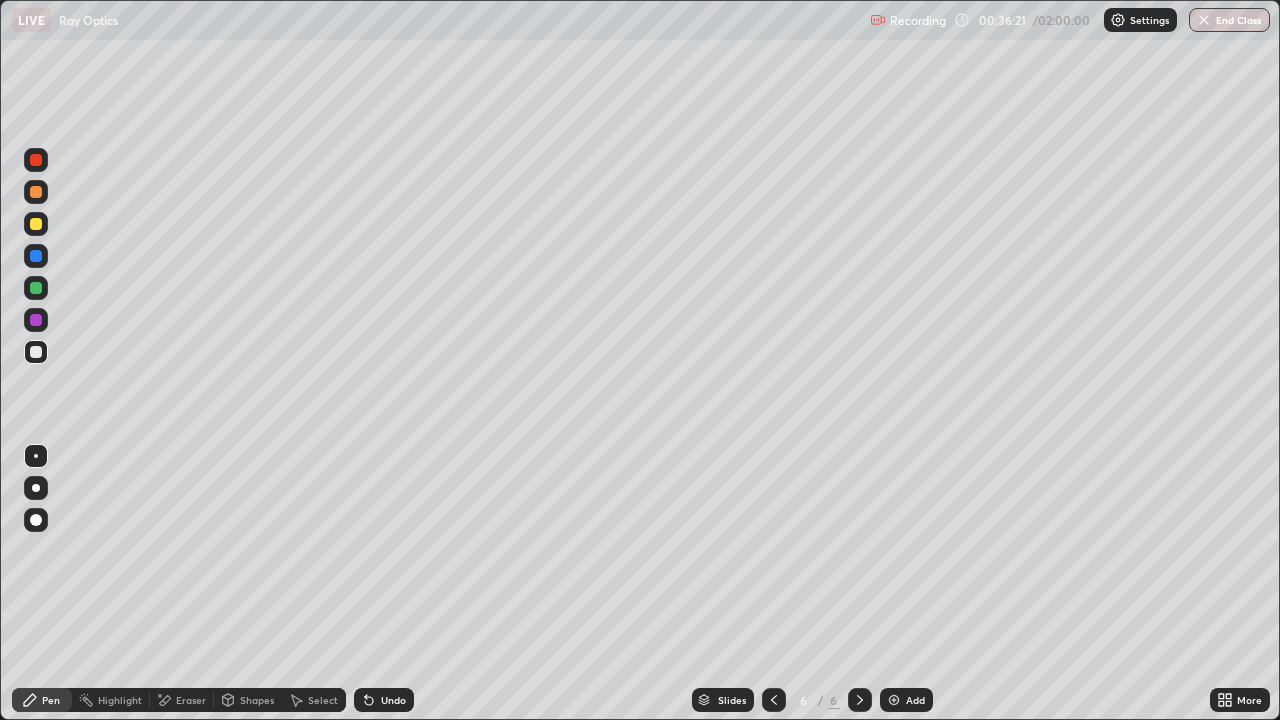 click on "Eraser" at bounding box center [191, 700] 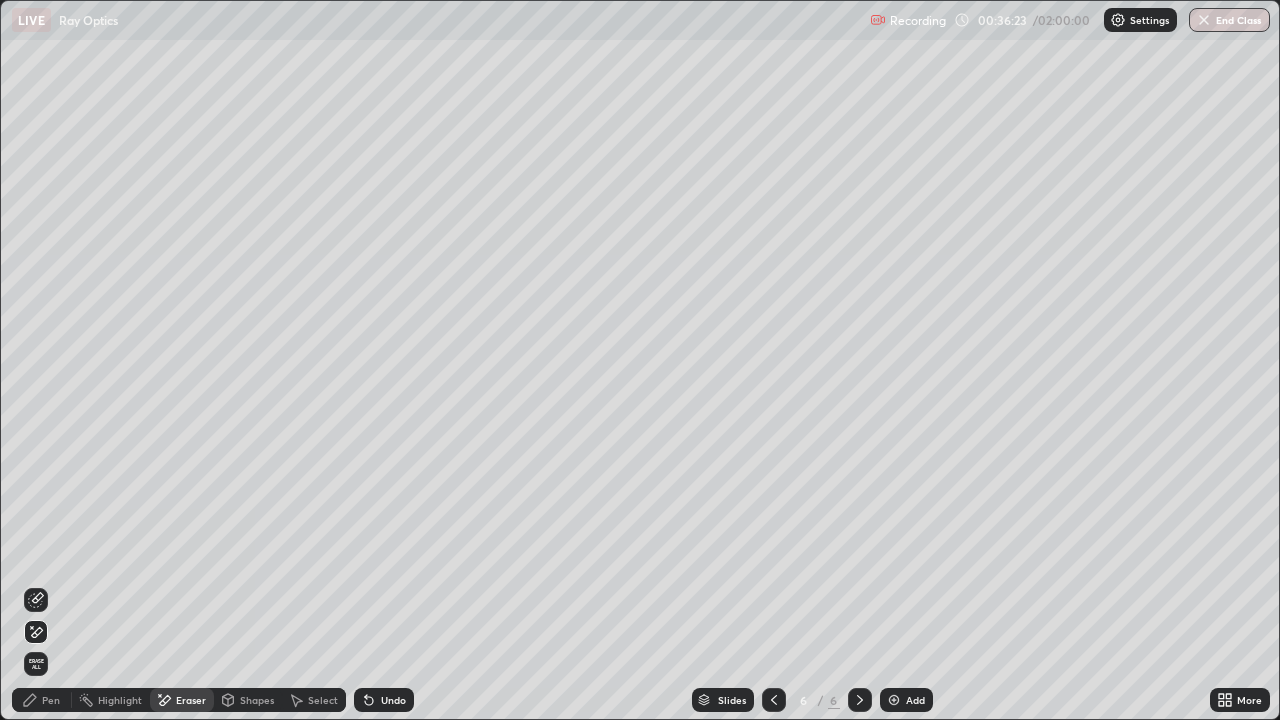 click on "Pen" at bounding box center (51, 700) 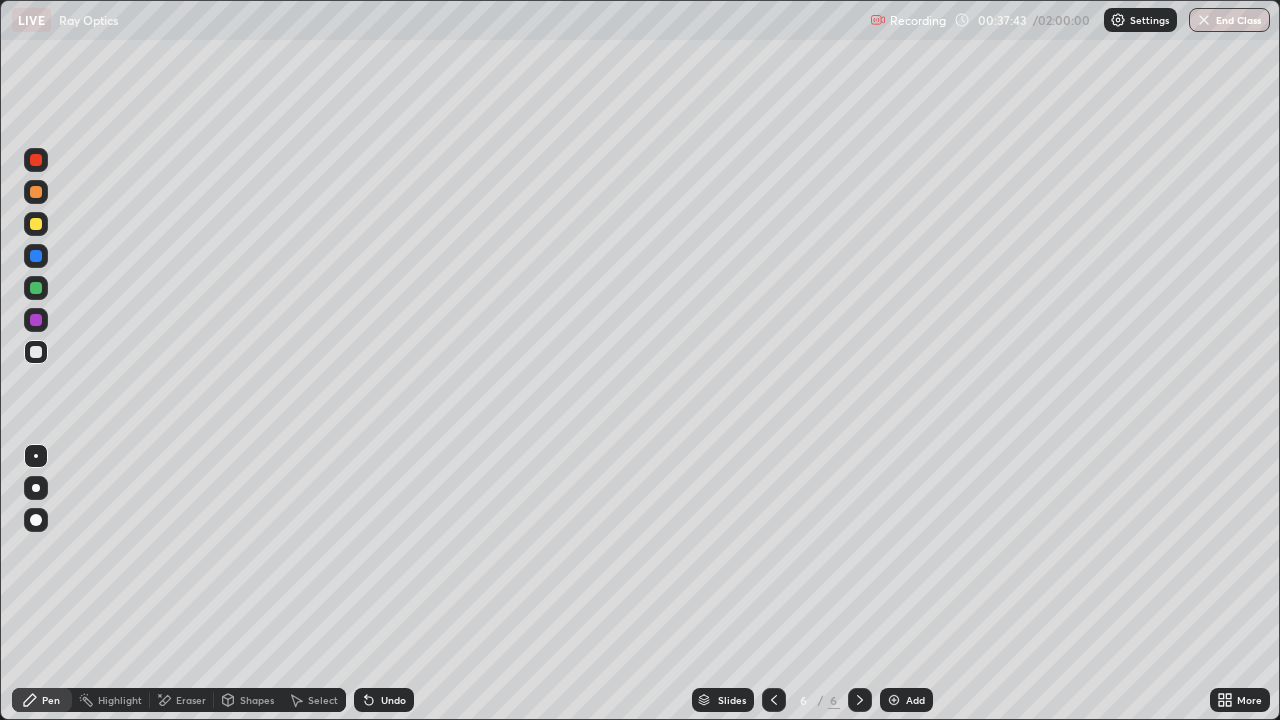 click on "Undo" at bounding box center [393, 700] 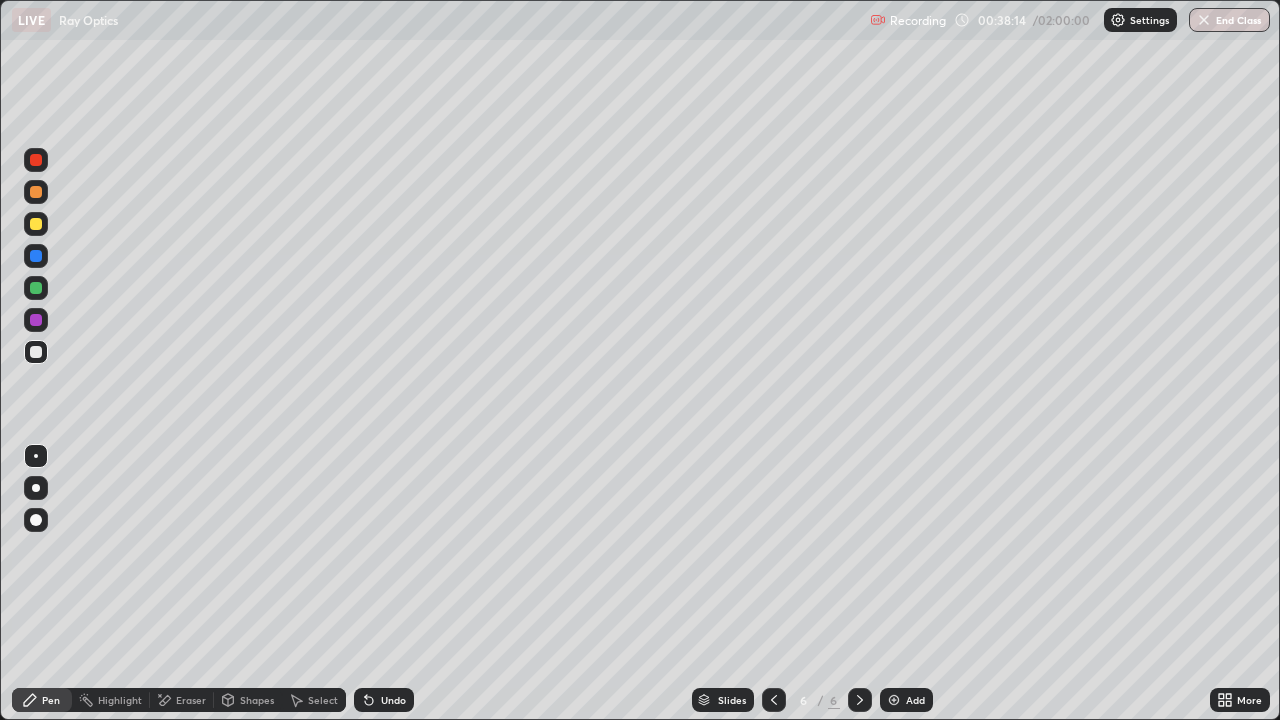 click on "Add" at bounding box center (915, 700) 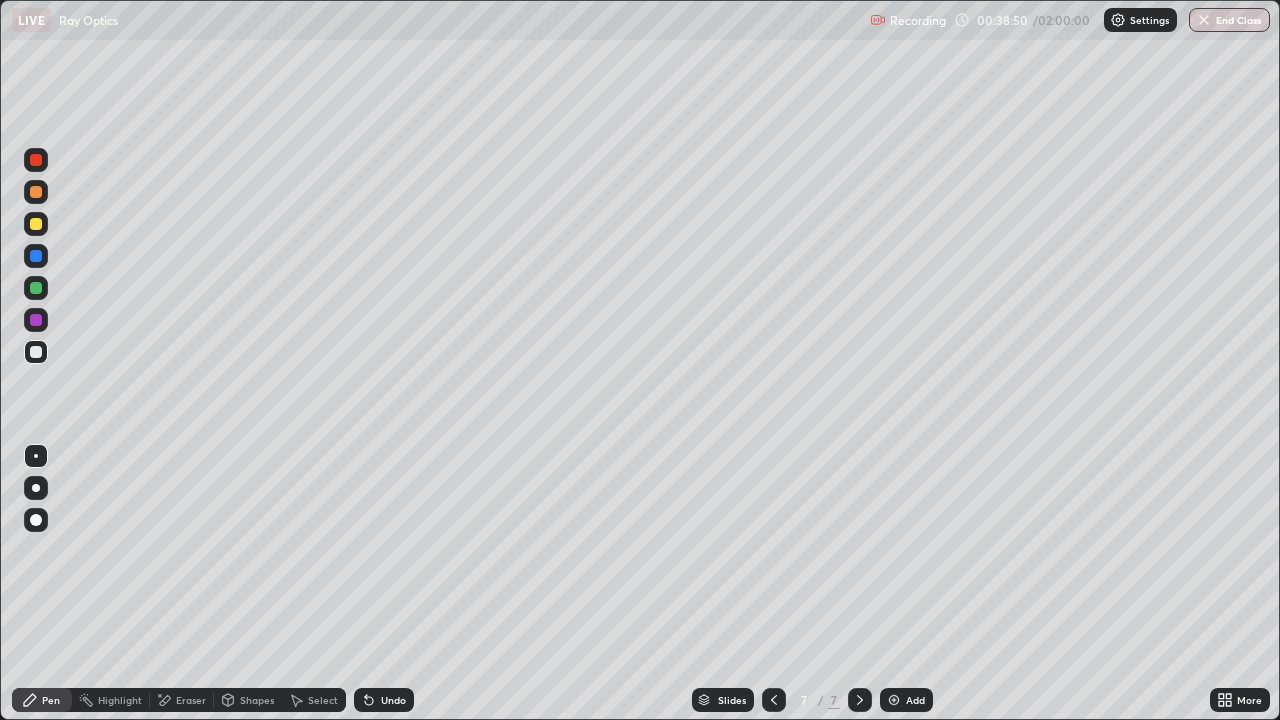 click on "Undo" at bounding box center (393, 700) 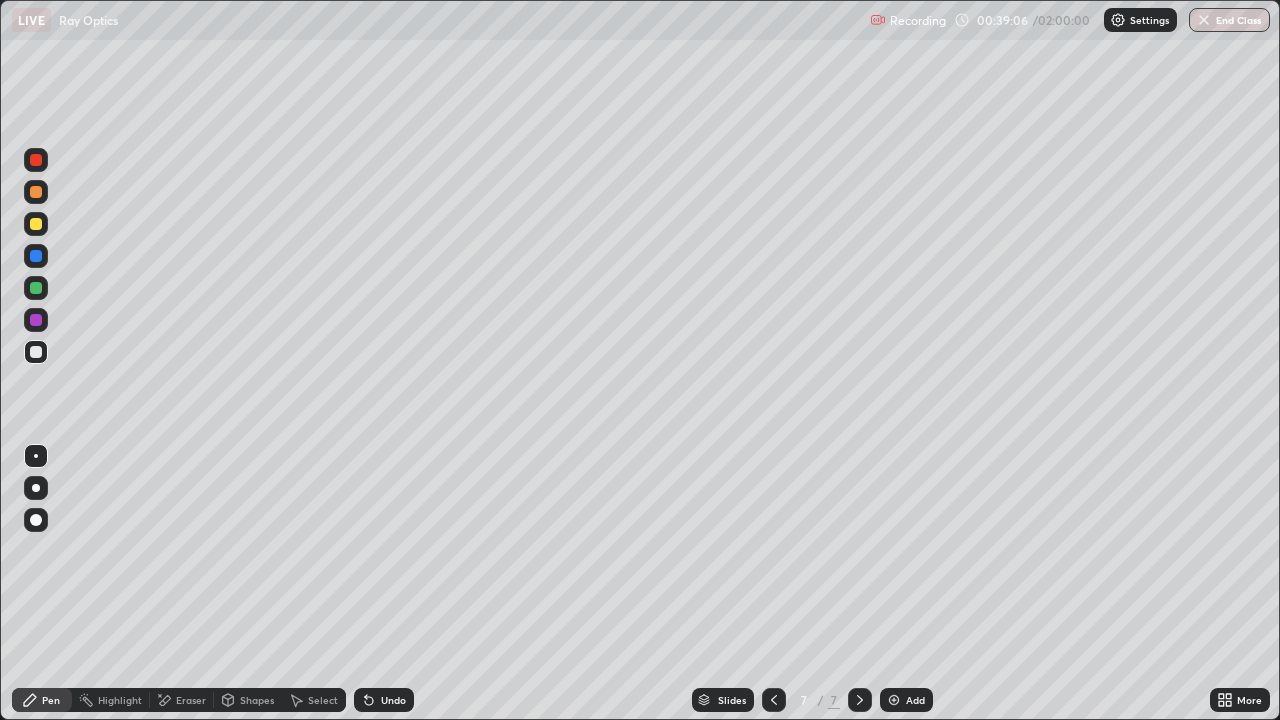 click on "Undo" at bounding box center (384, 700) 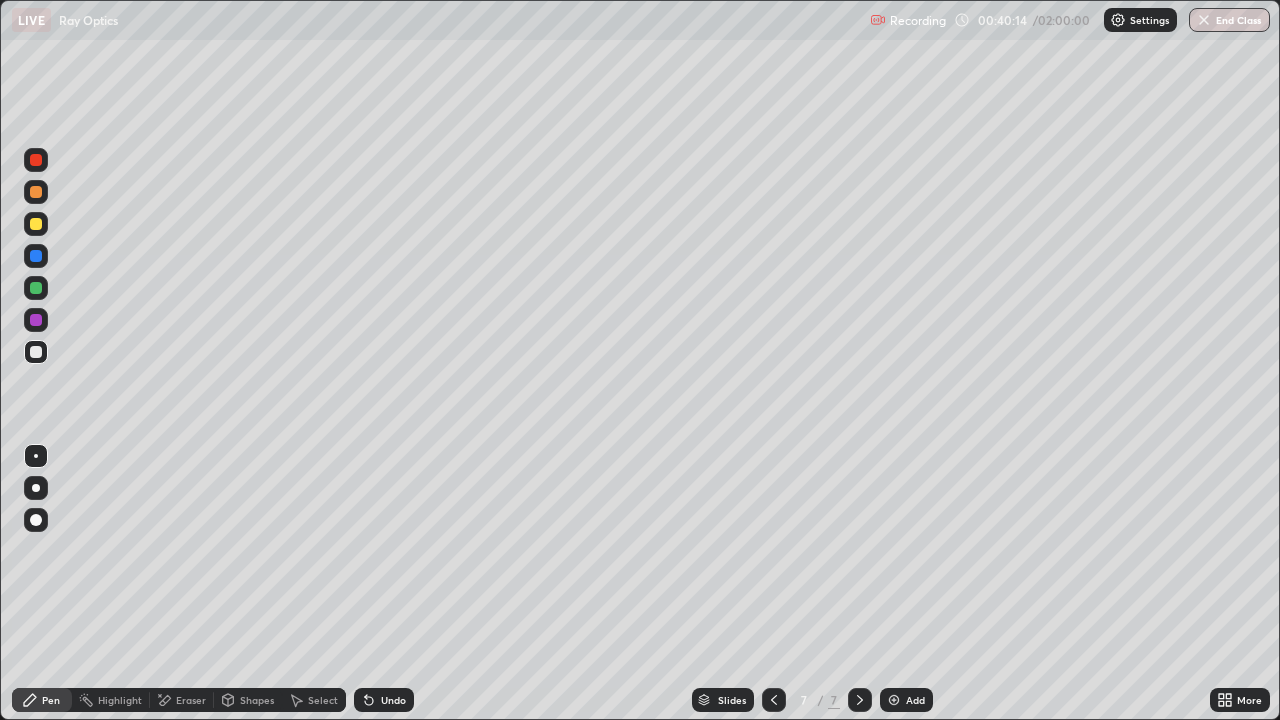 click on "Undo" at bounding box center (393, 700) 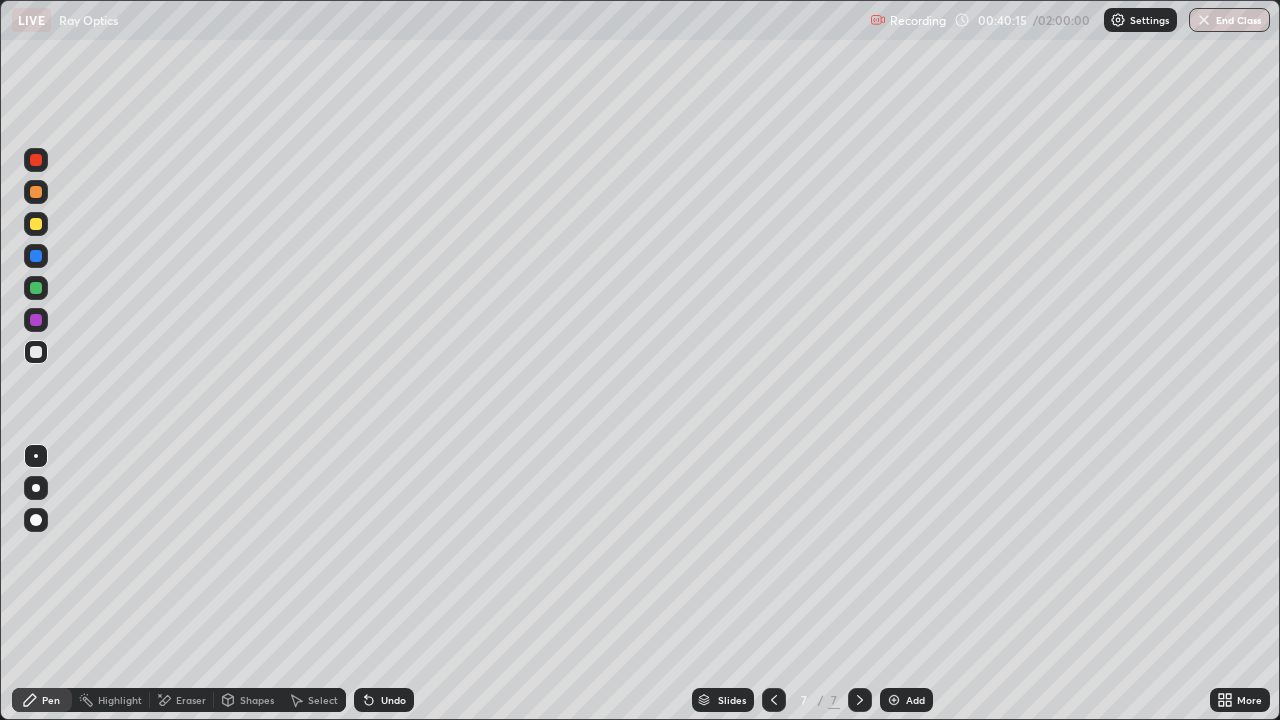 click on "Undo" at bounding box center (393, 700) 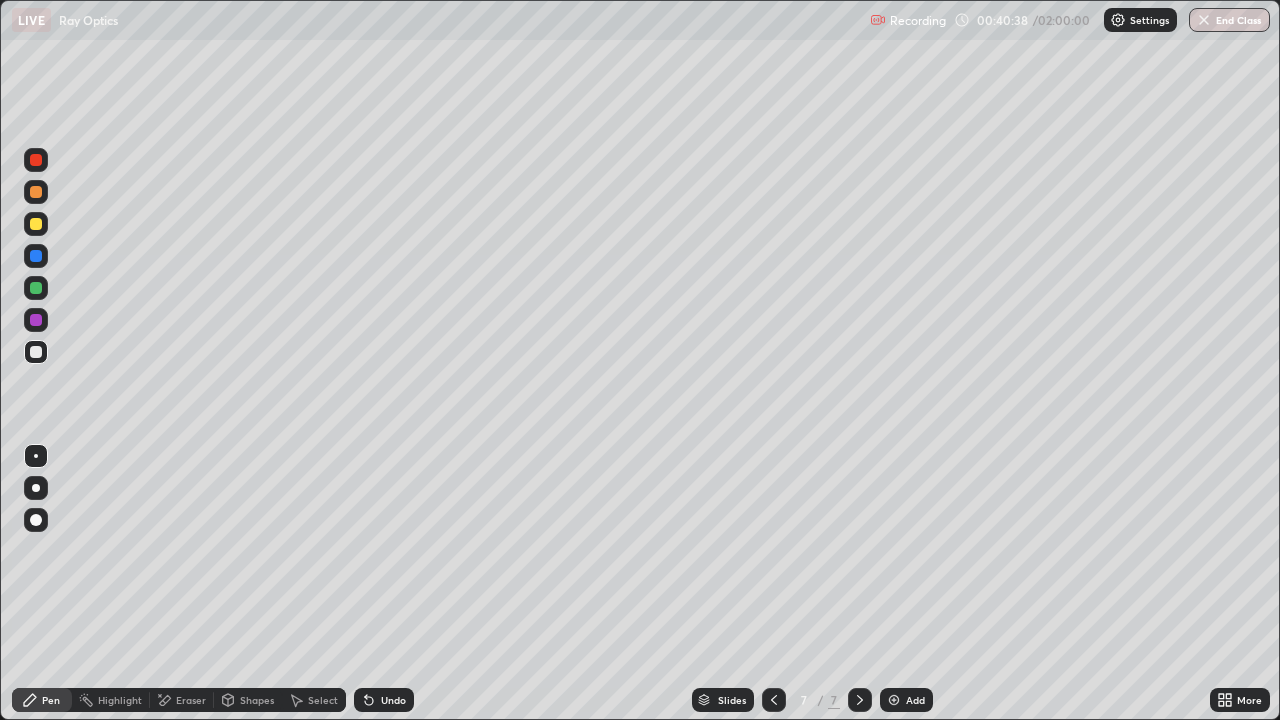 click 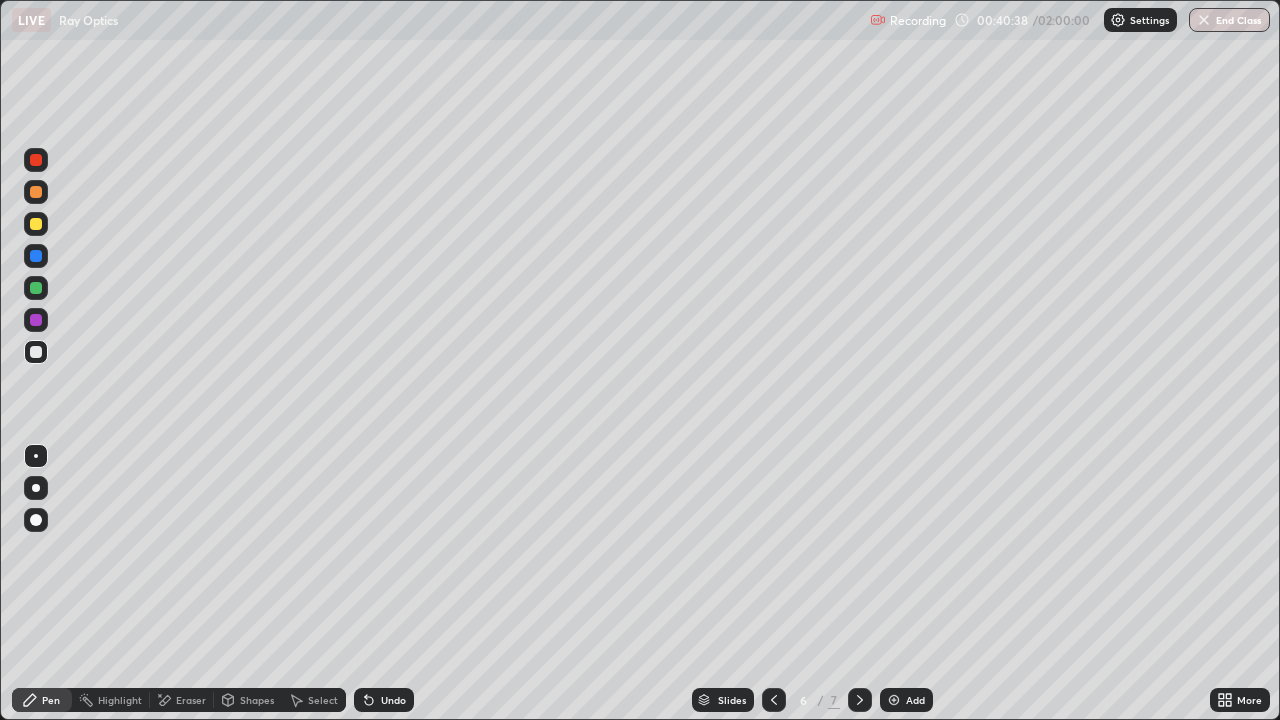 click 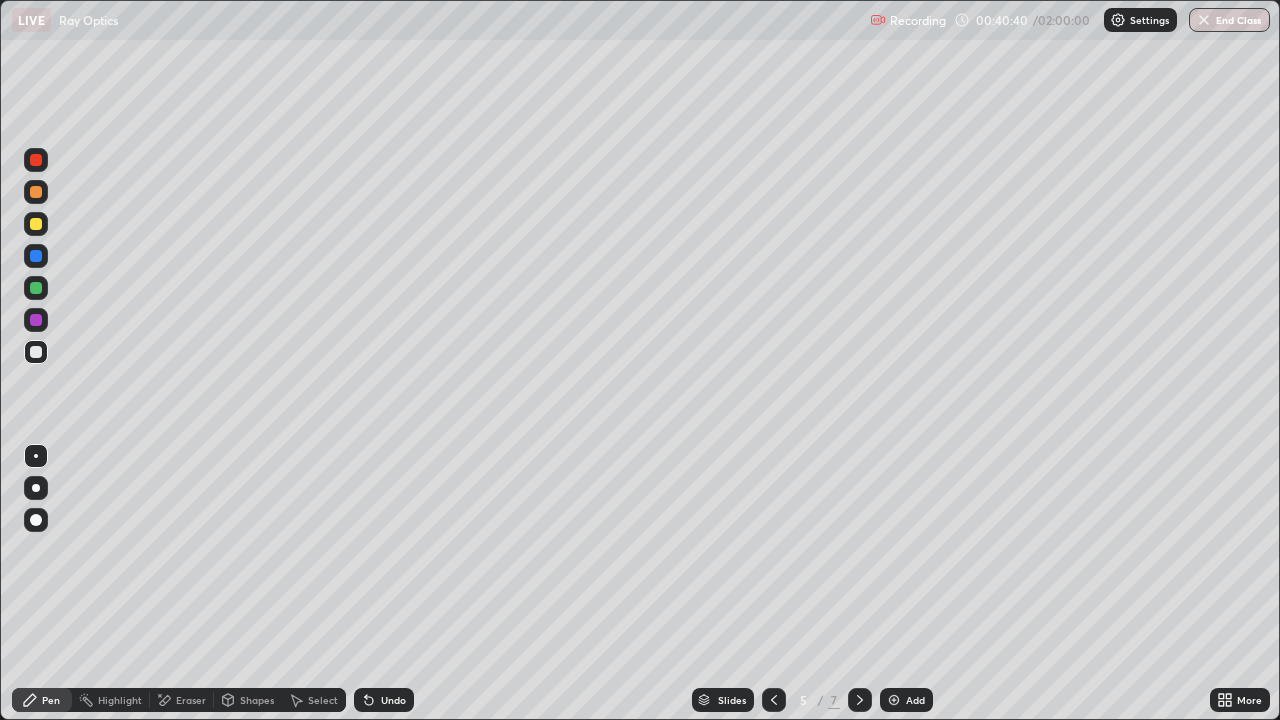 click 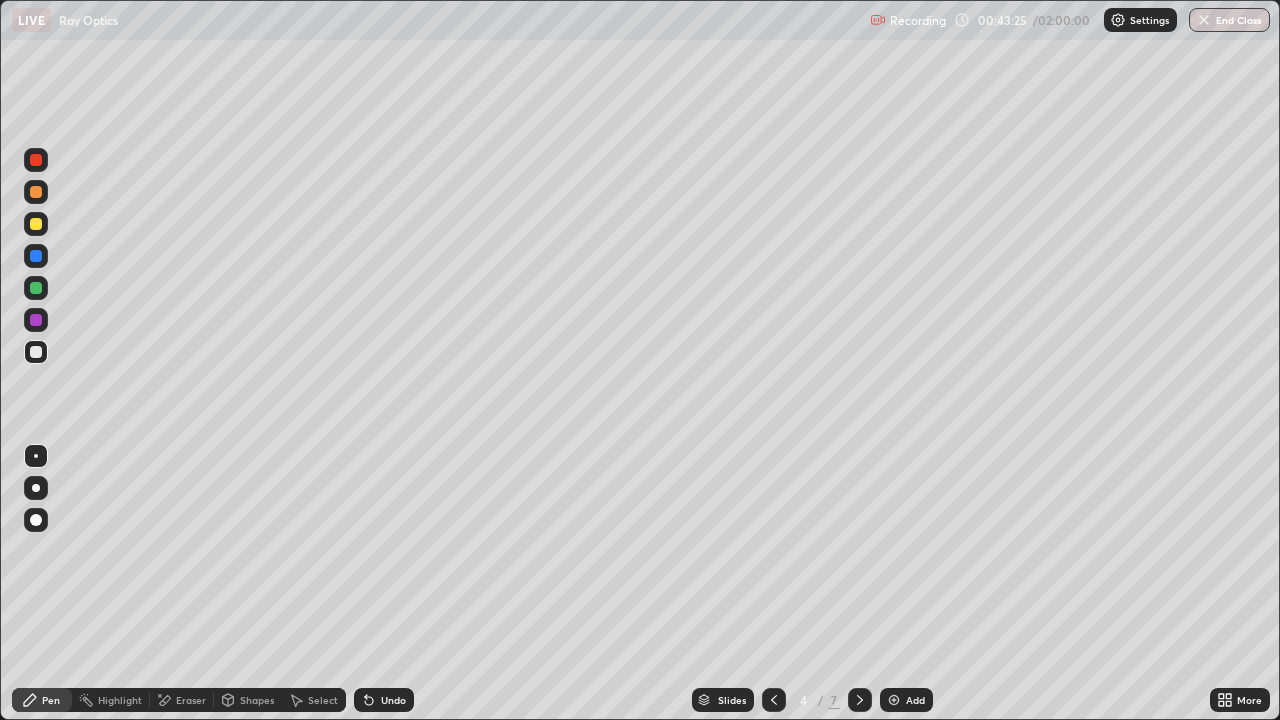 click 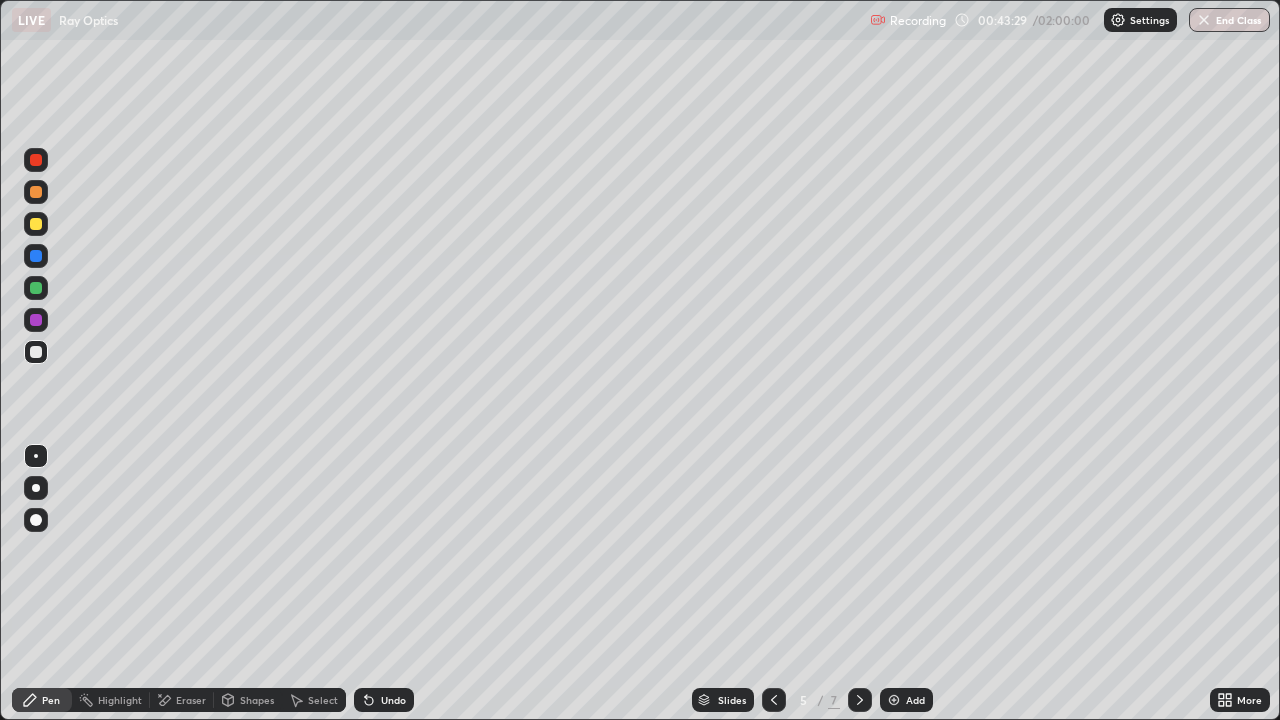 click at bounding box center [774, 700] 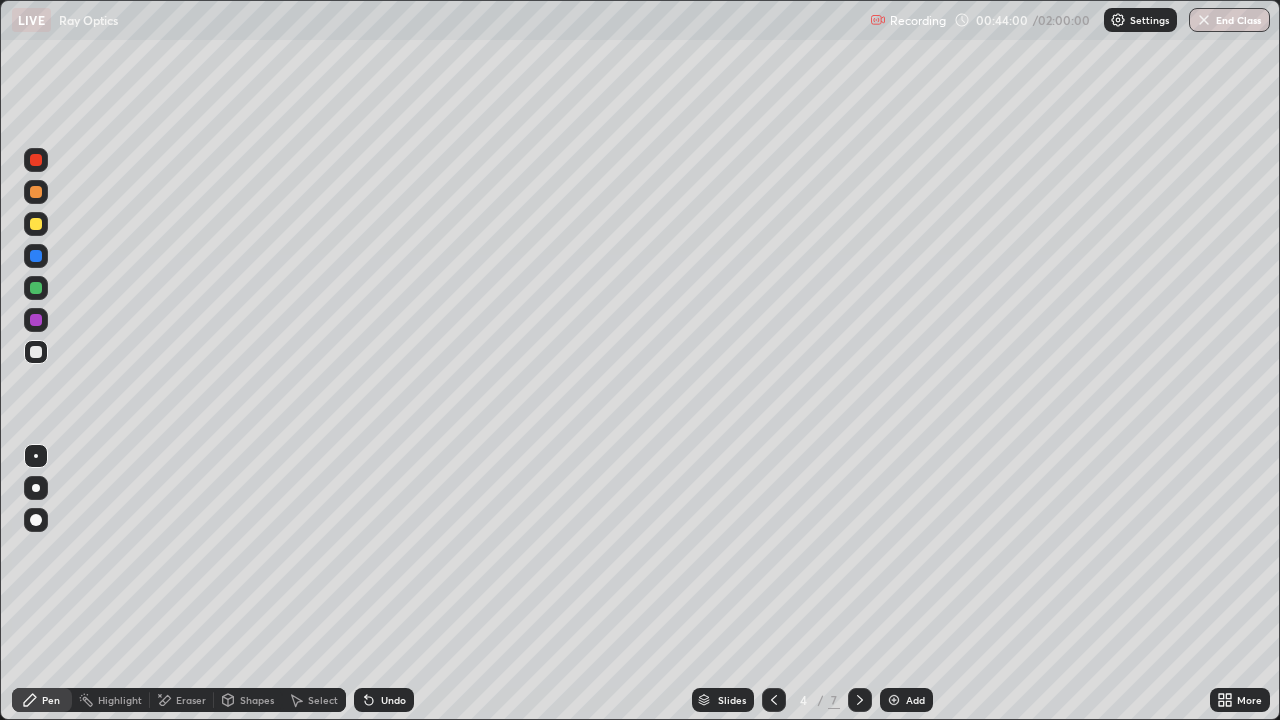 click at bounding box center (860, 700) 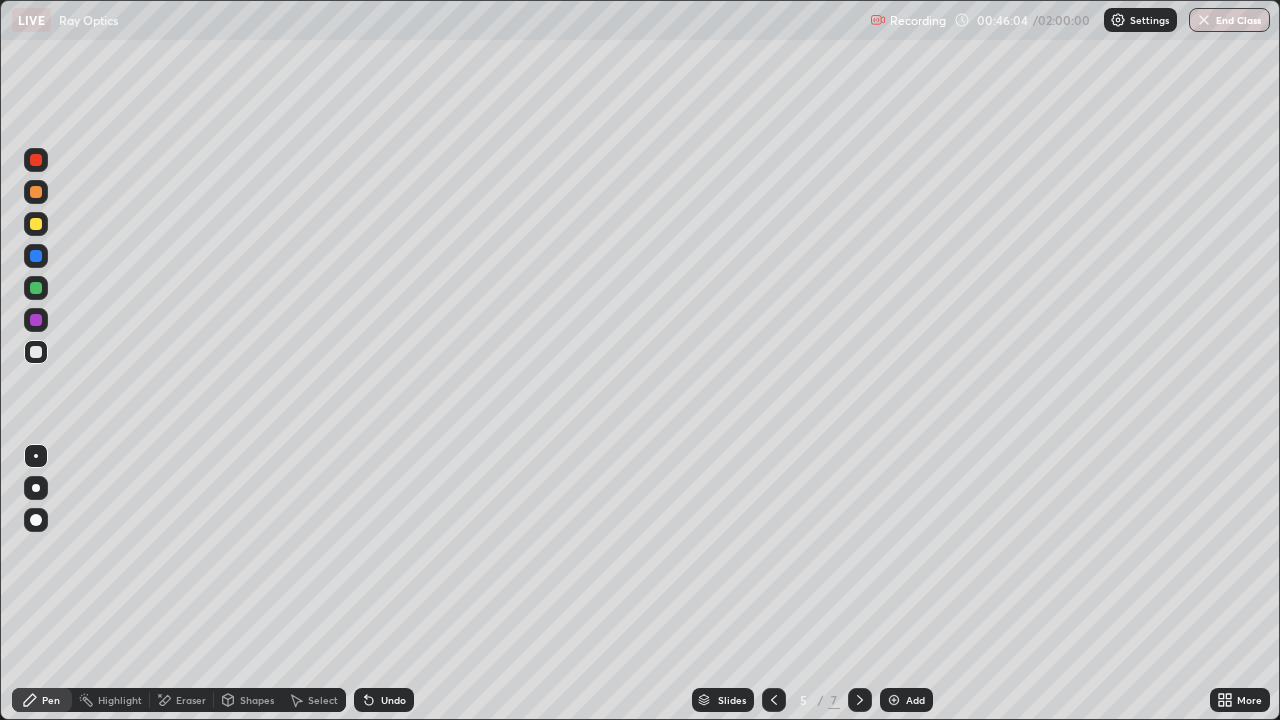 click at bounding box center [860, 700] 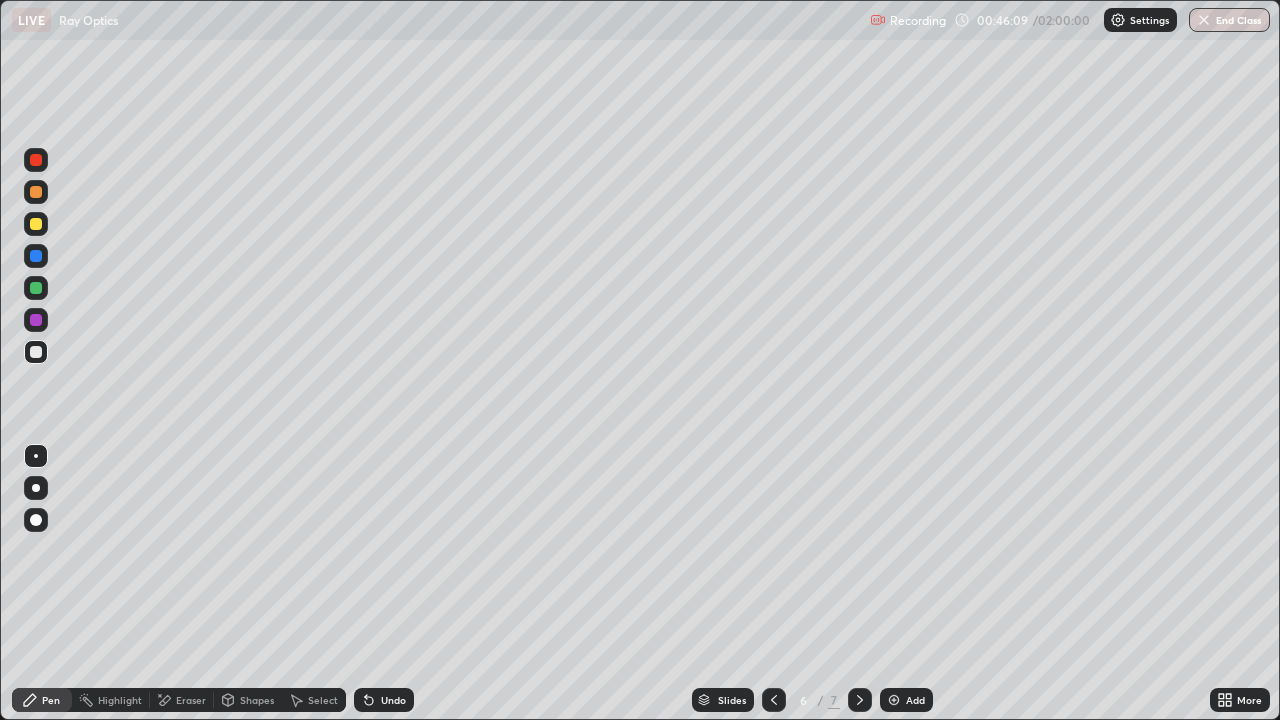 click 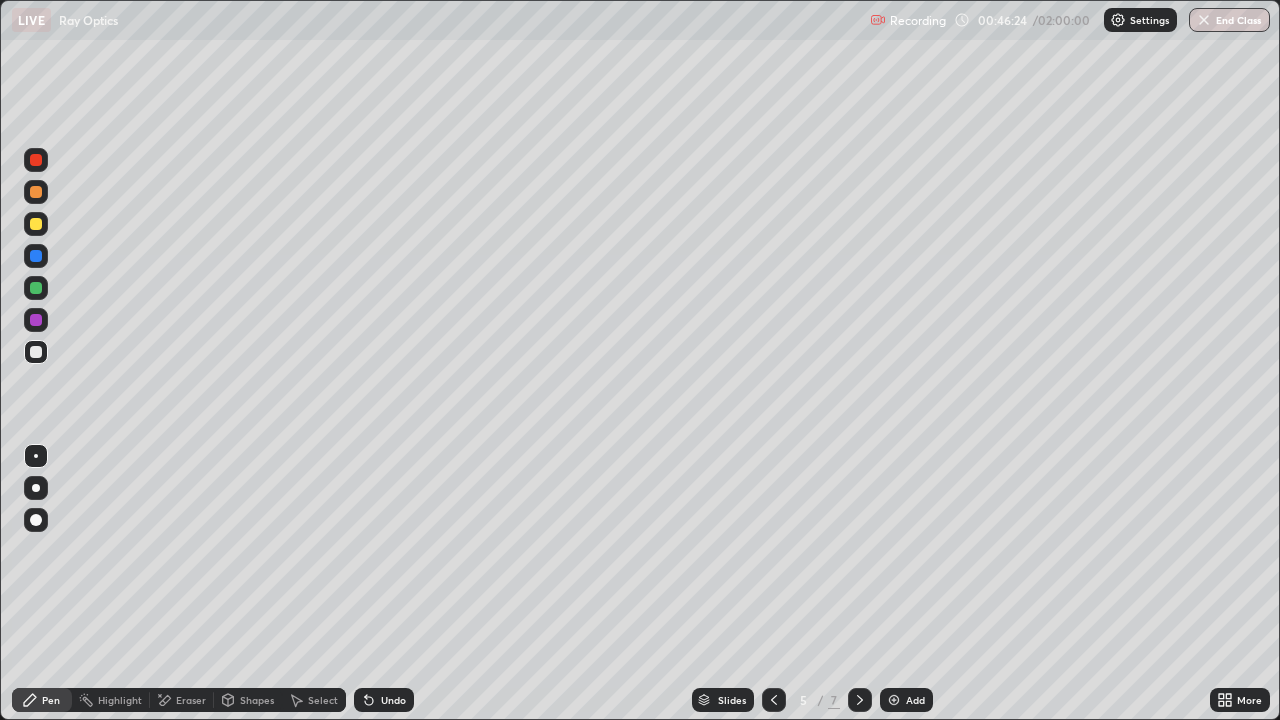 click 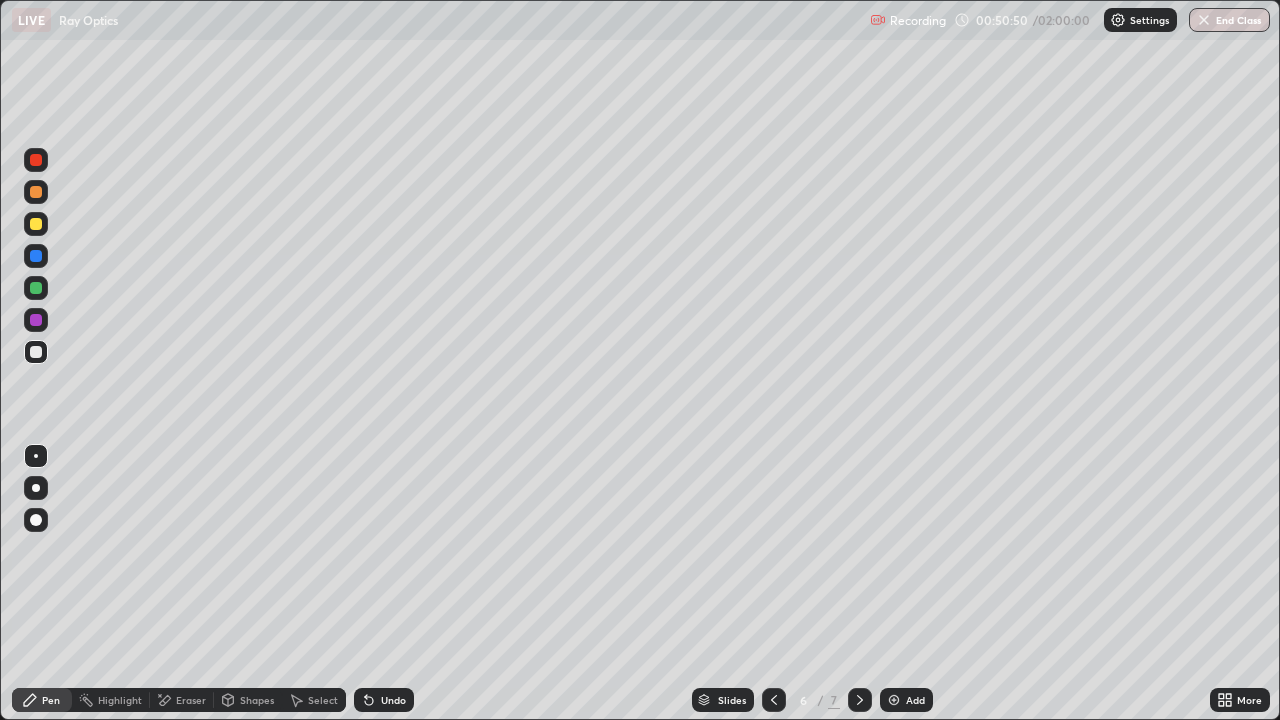 click at bounding box center [860, 700] 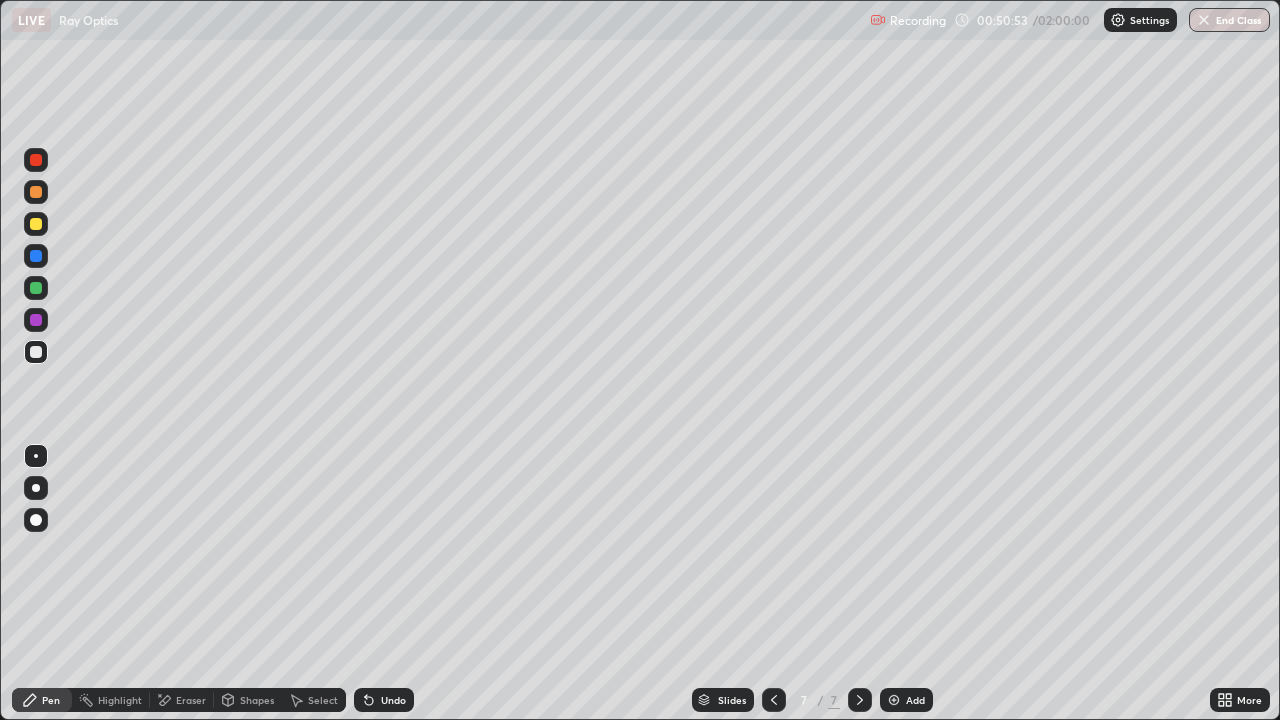 click at bounding box center [774, 700] 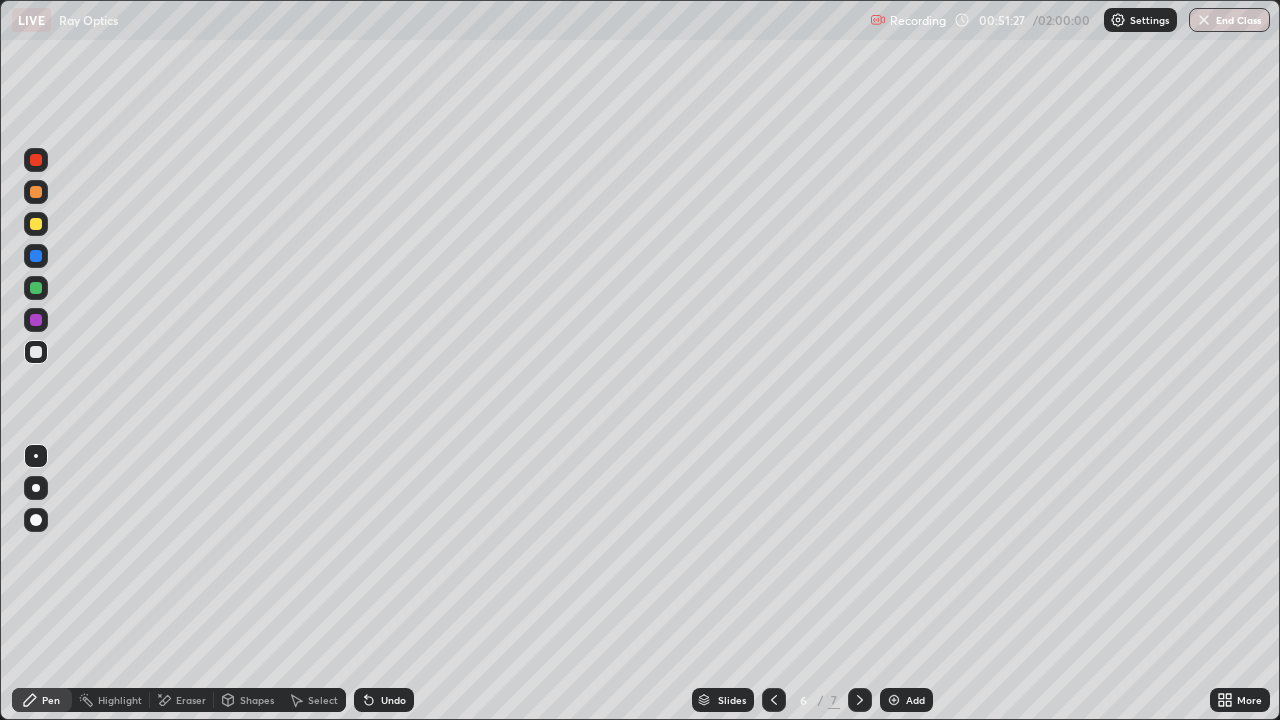 click 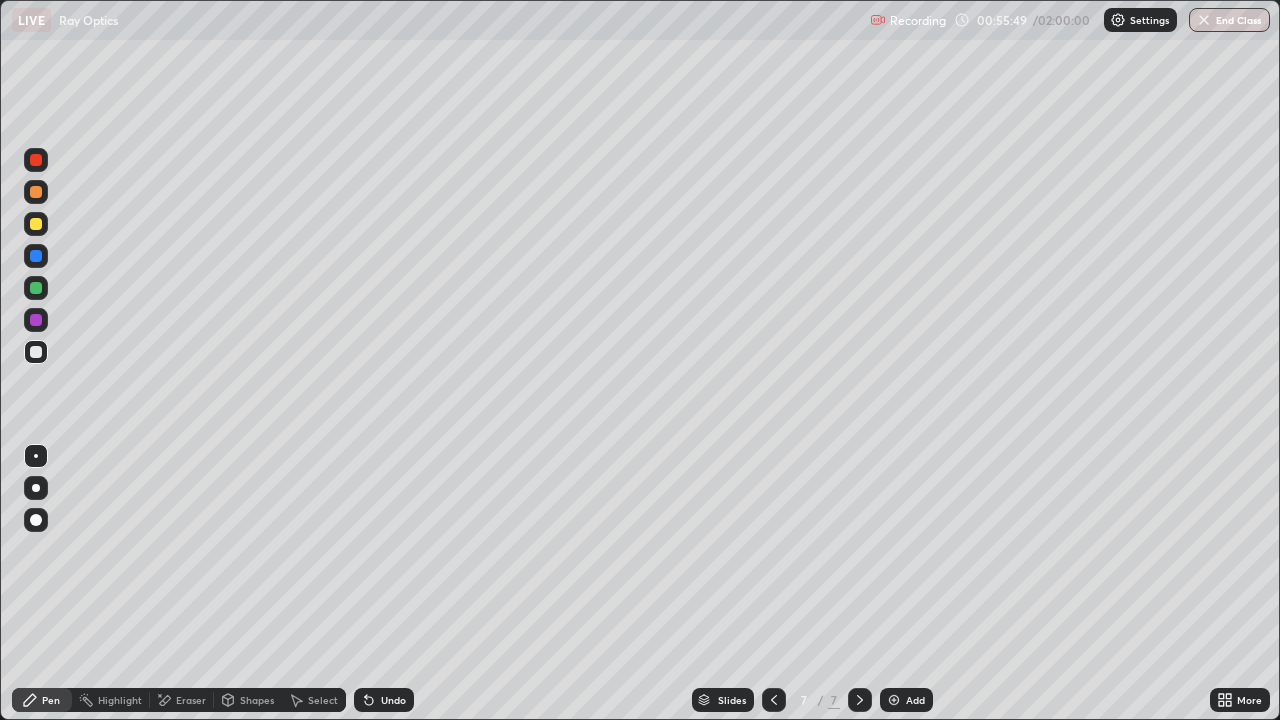 click on "Add" at bounding box center (906, 700) 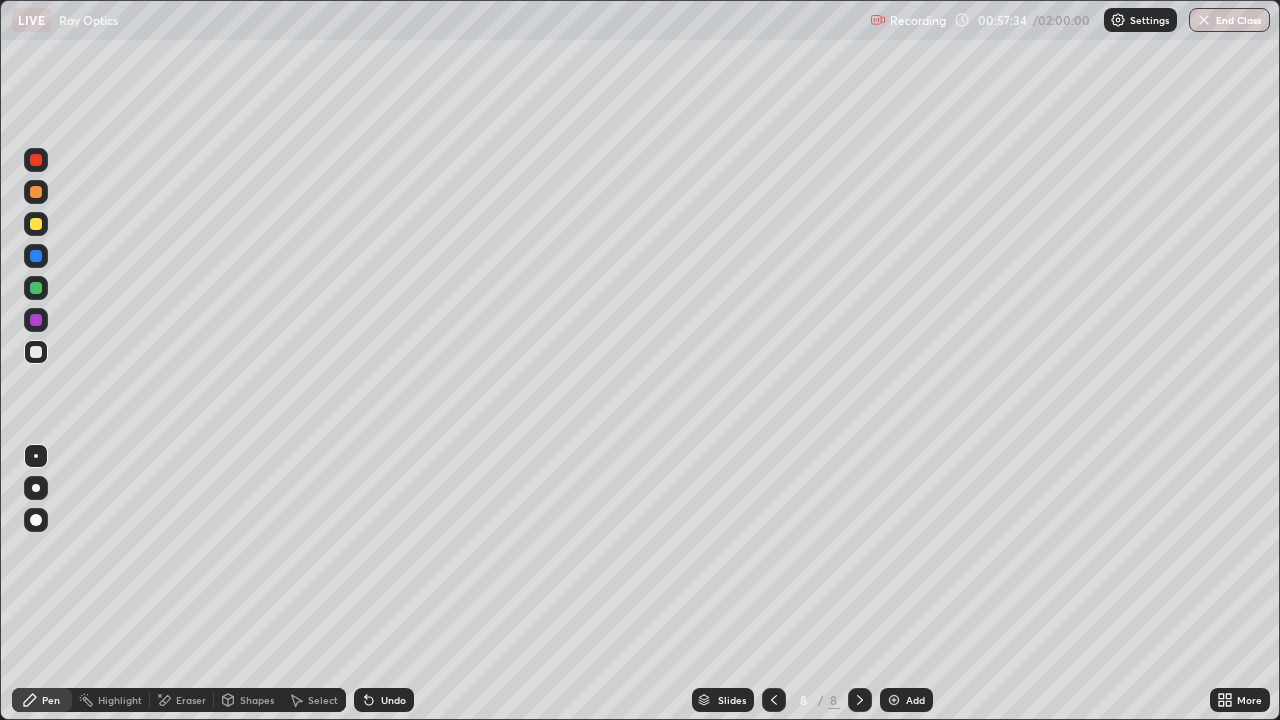 click on "Eraser" at bounding box center (191, 700) 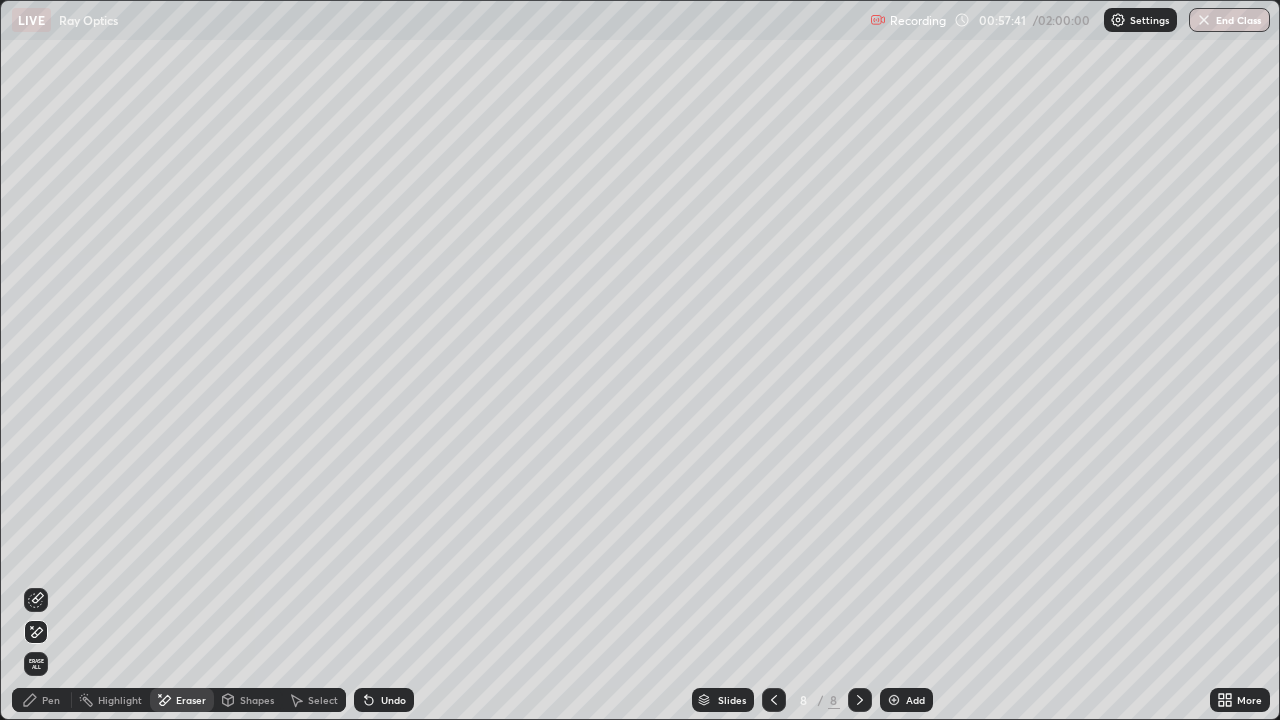 click on "Pen" at bounding box center [51, 700] 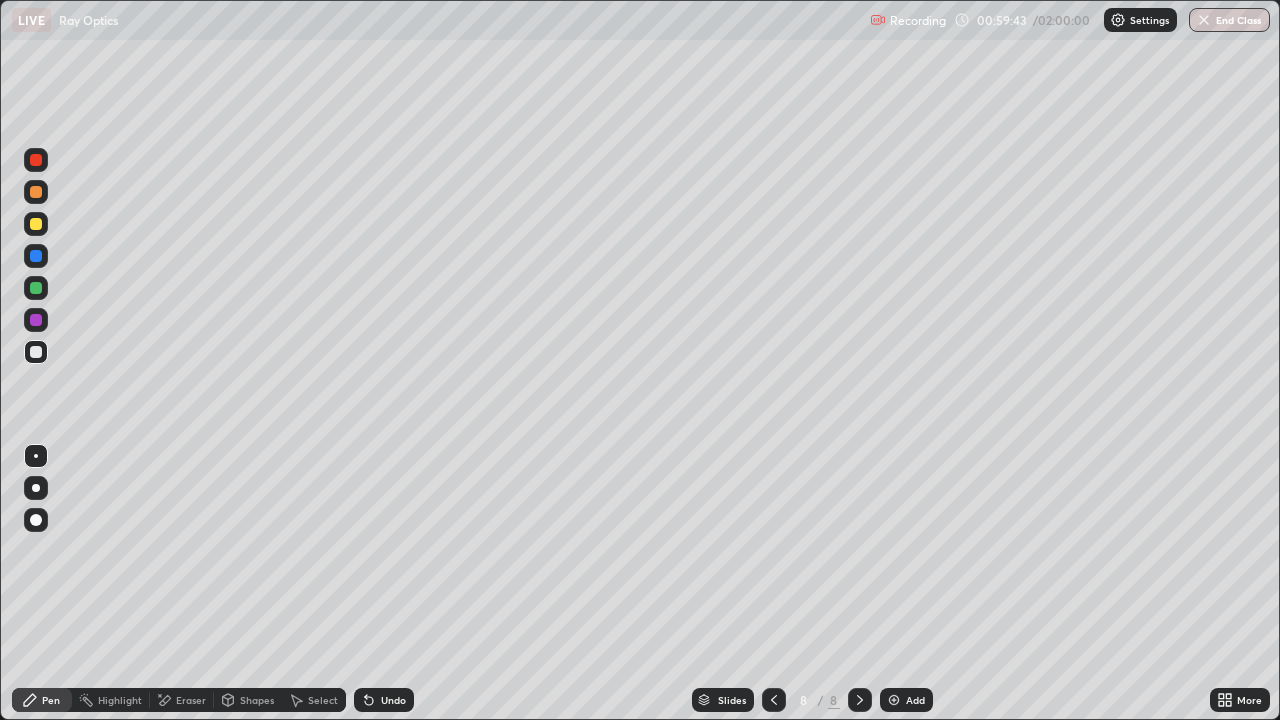 click on "Undo" at bounding box center (384, 700) 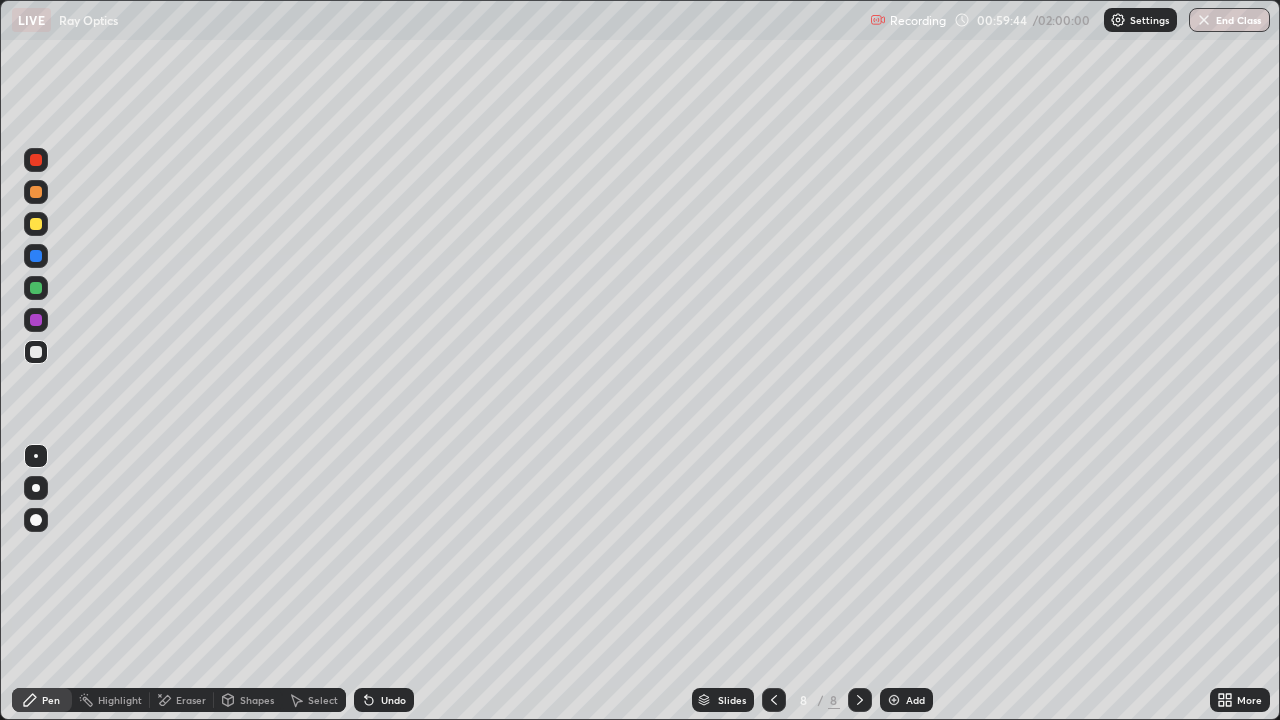 click on "Undo" at bounding box center [384, 700] 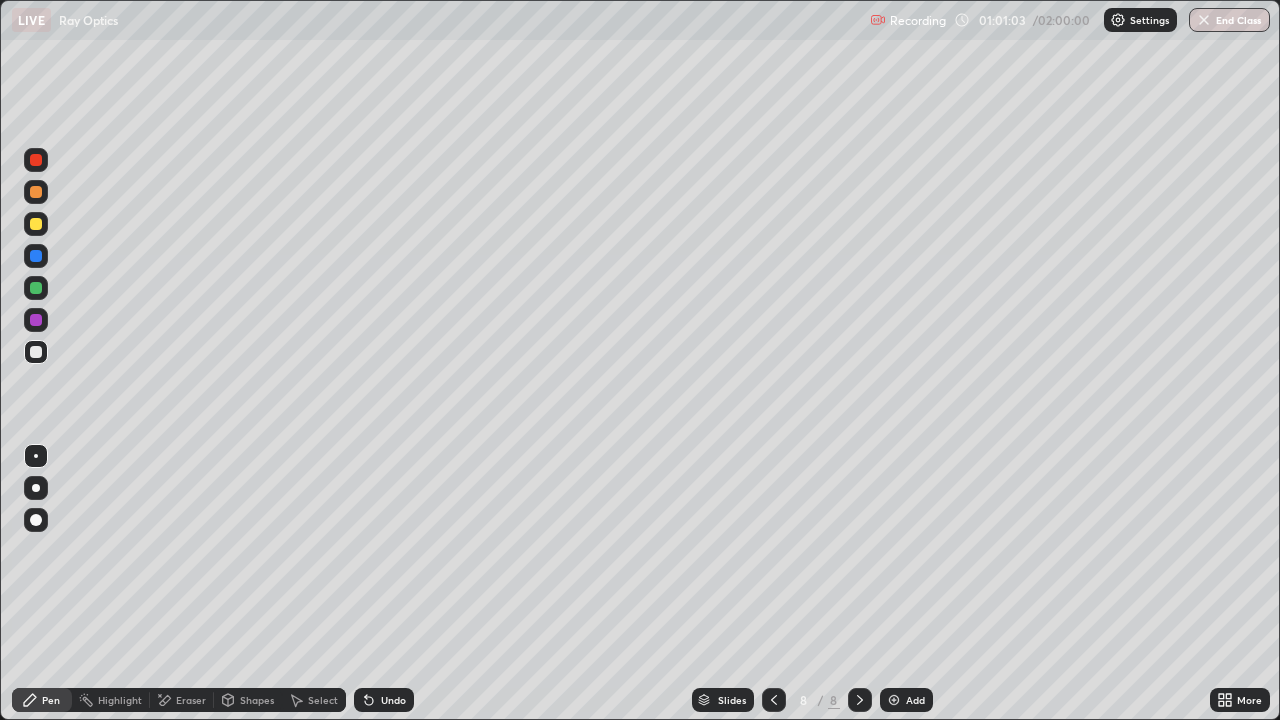click on "Undo" at bounding box center (384, 700) 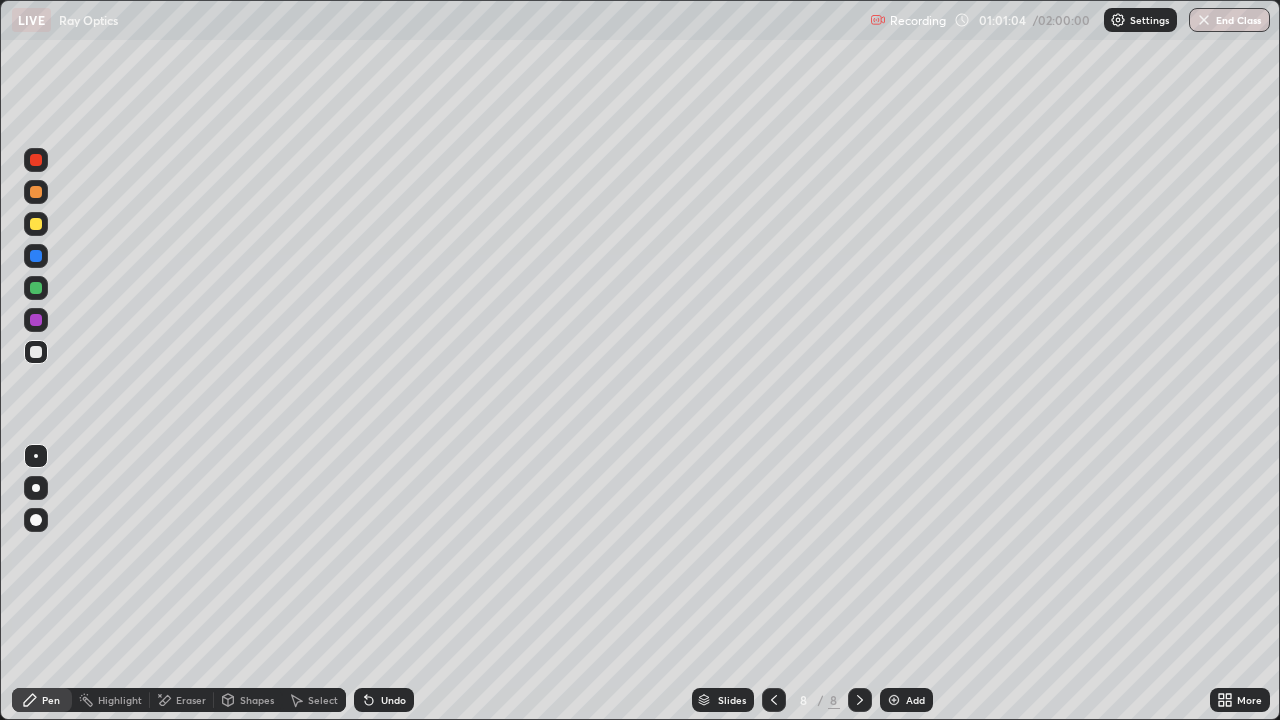 click on "Undo" at bounding box center (393, 700) 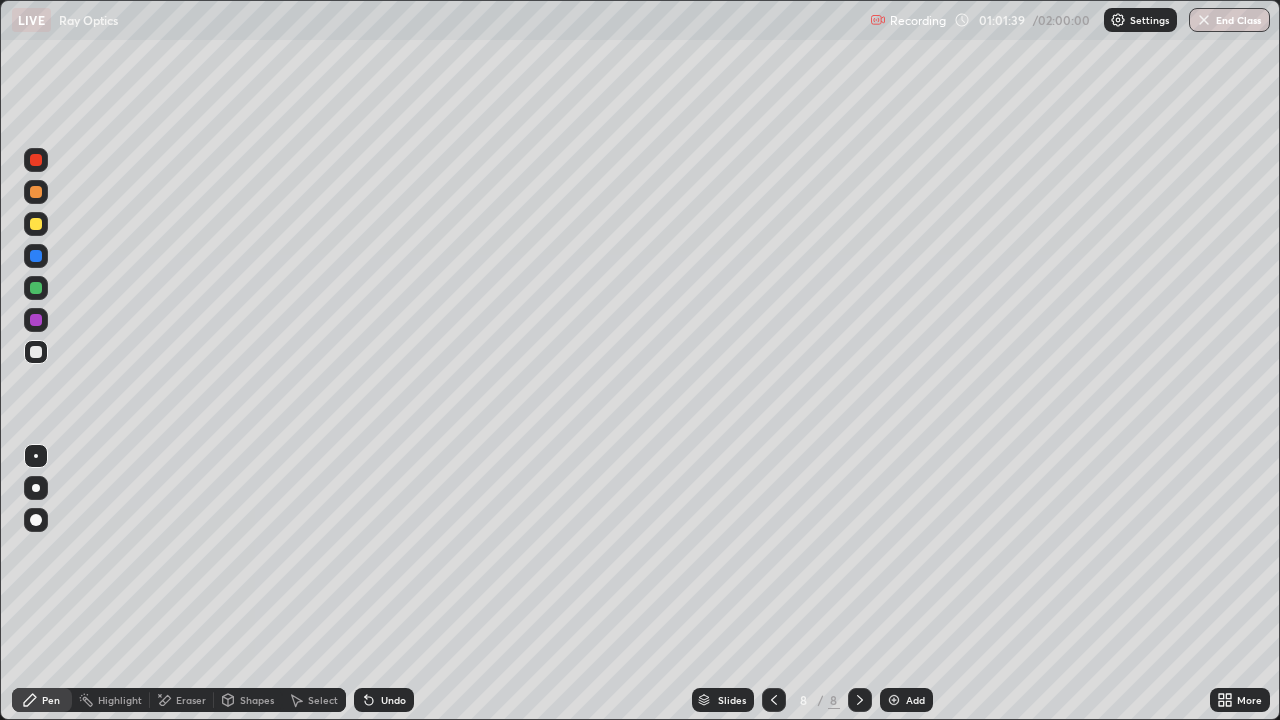 click on "Add" at bounding box center (915, 700) 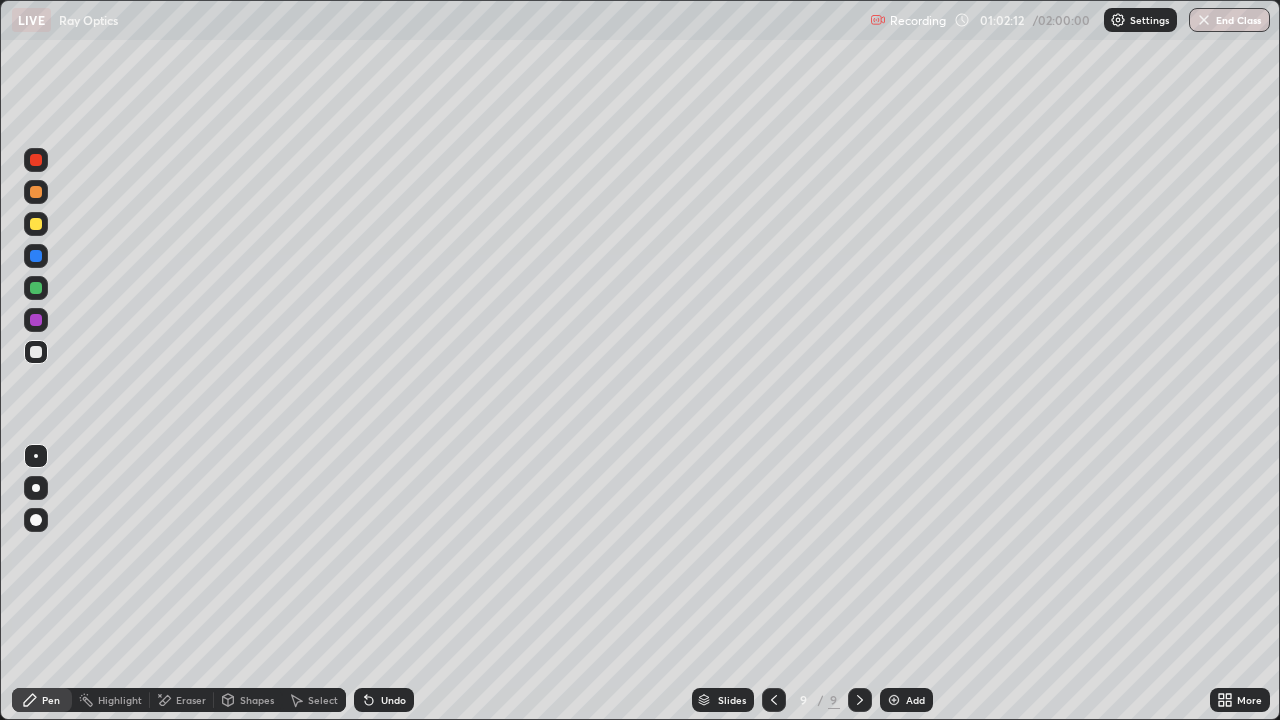 click on "Shapes" at bounding box center (257, 700) 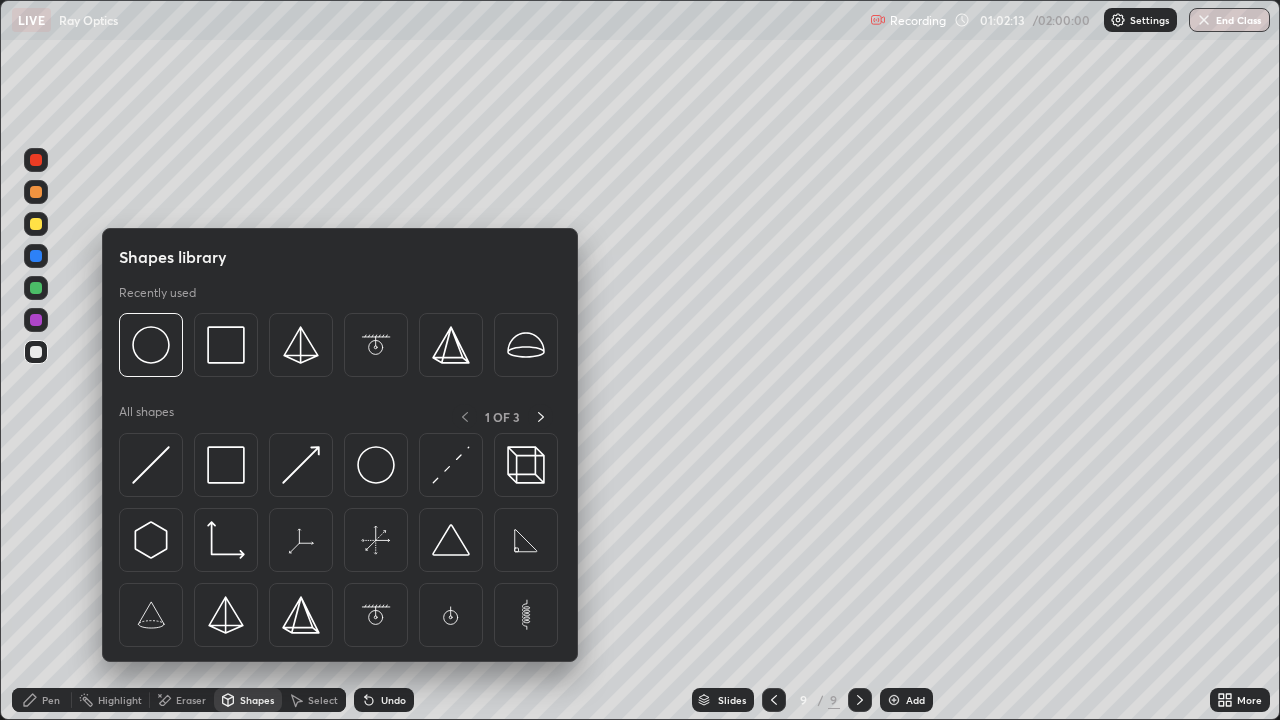 click on "Eraser" at bounding box center (182, 700) 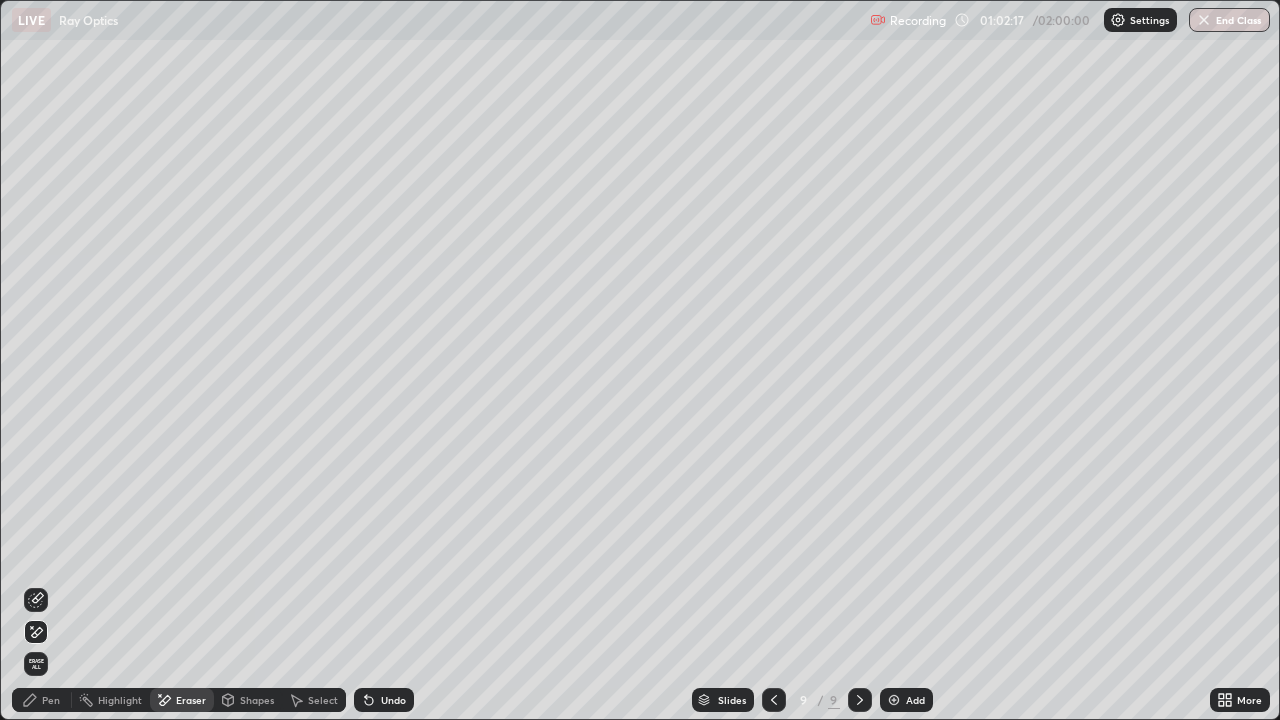 click at bounding box center (774, 700) 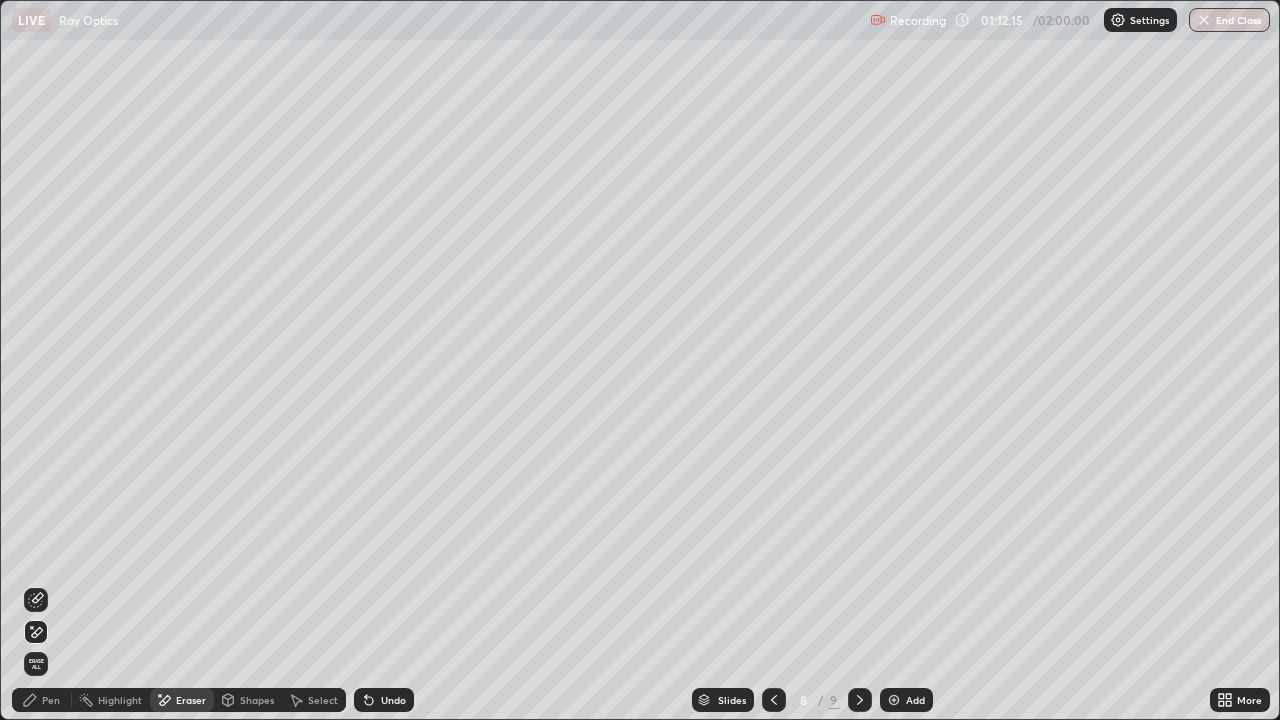 click 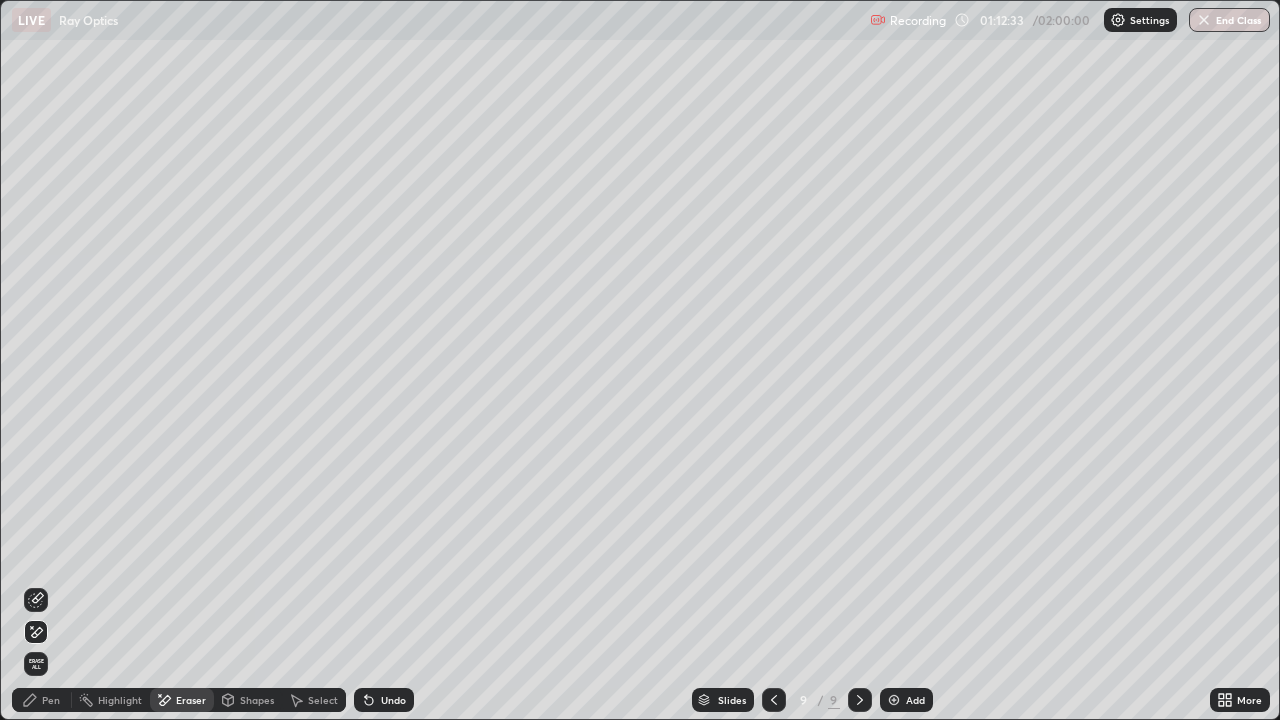 click 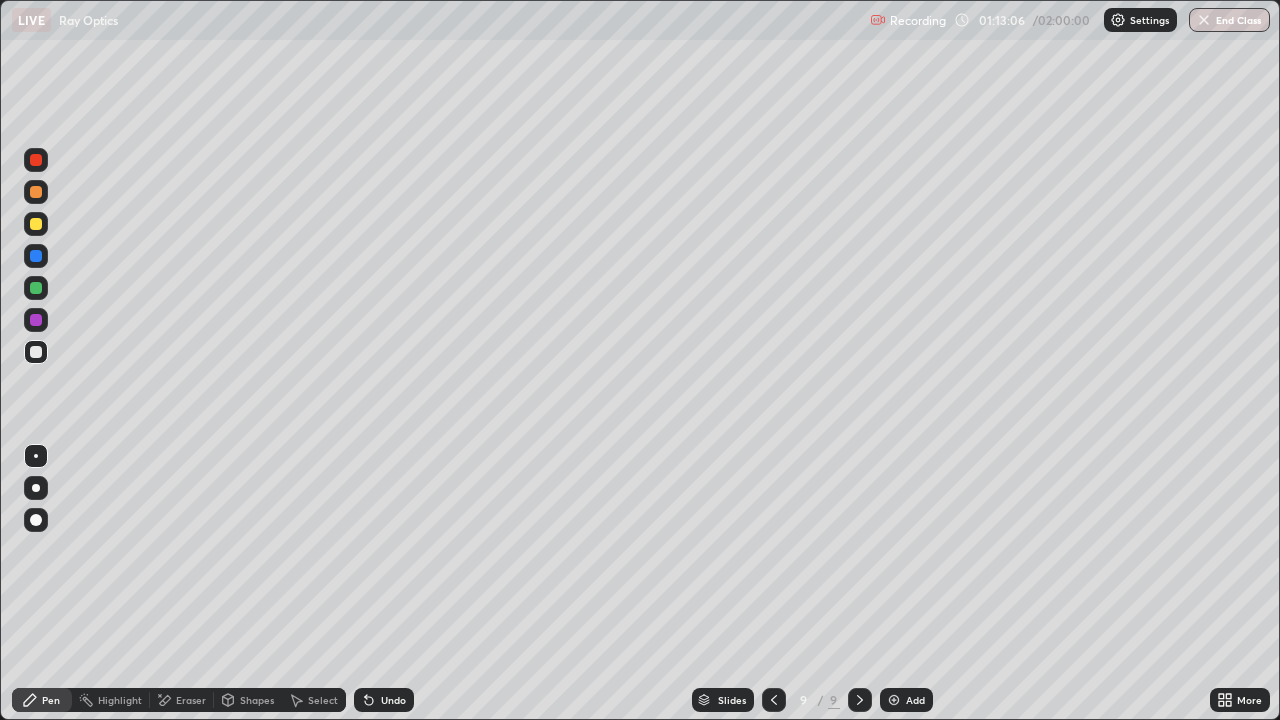 click on "Eraser" at bounding box center (191, 700) 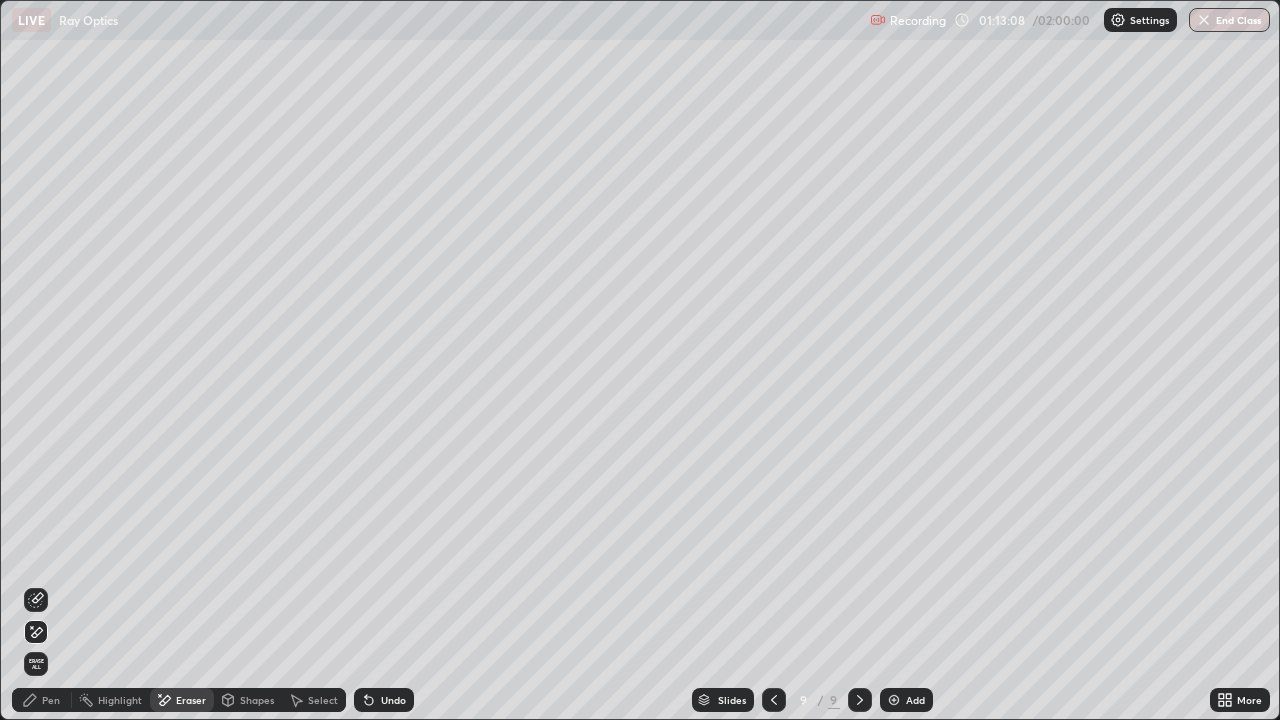 click on "Pen" at bounding box center [51, 700] 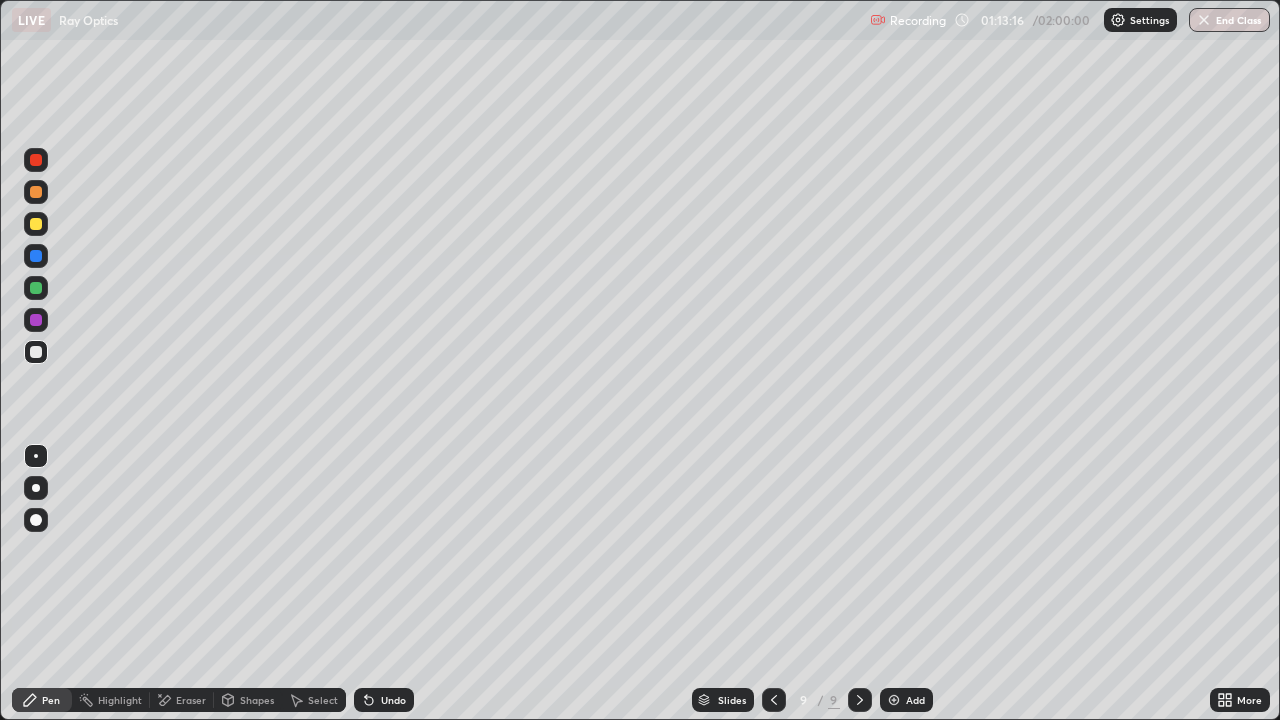 click on "Undo" at bounding box center [393, 700] 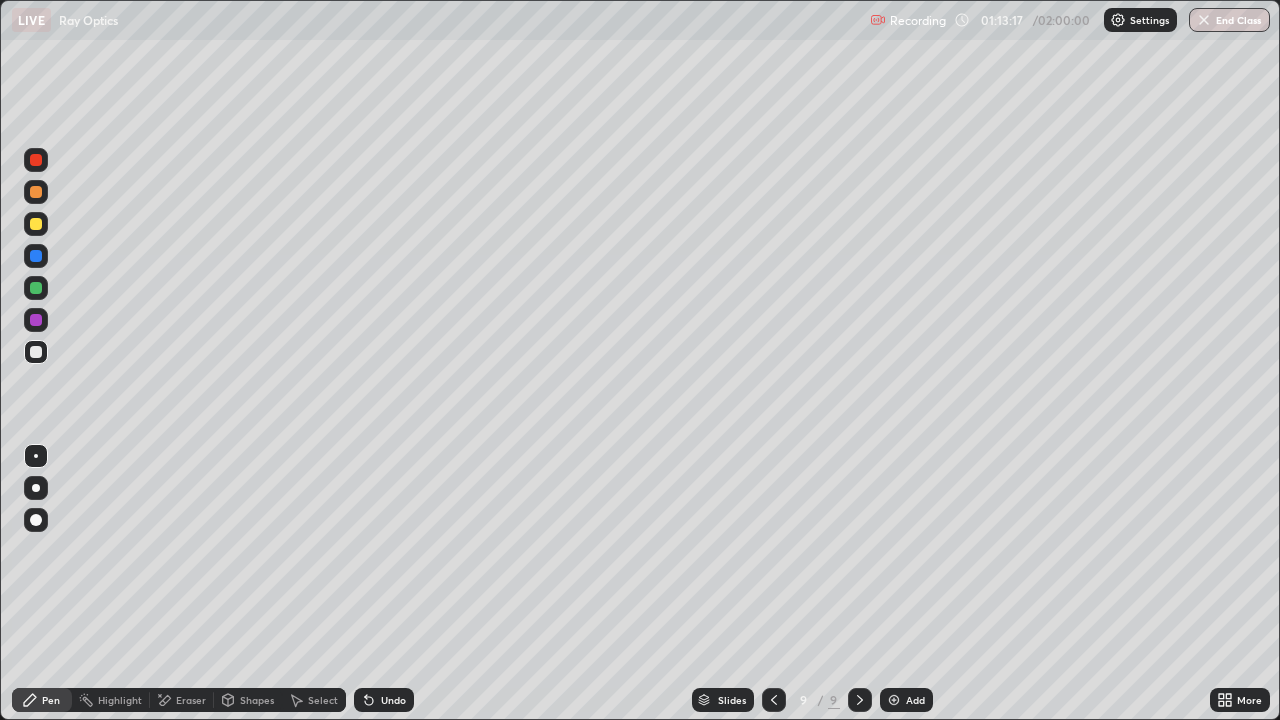 click on "Undo" at bounding box center [384, 700] 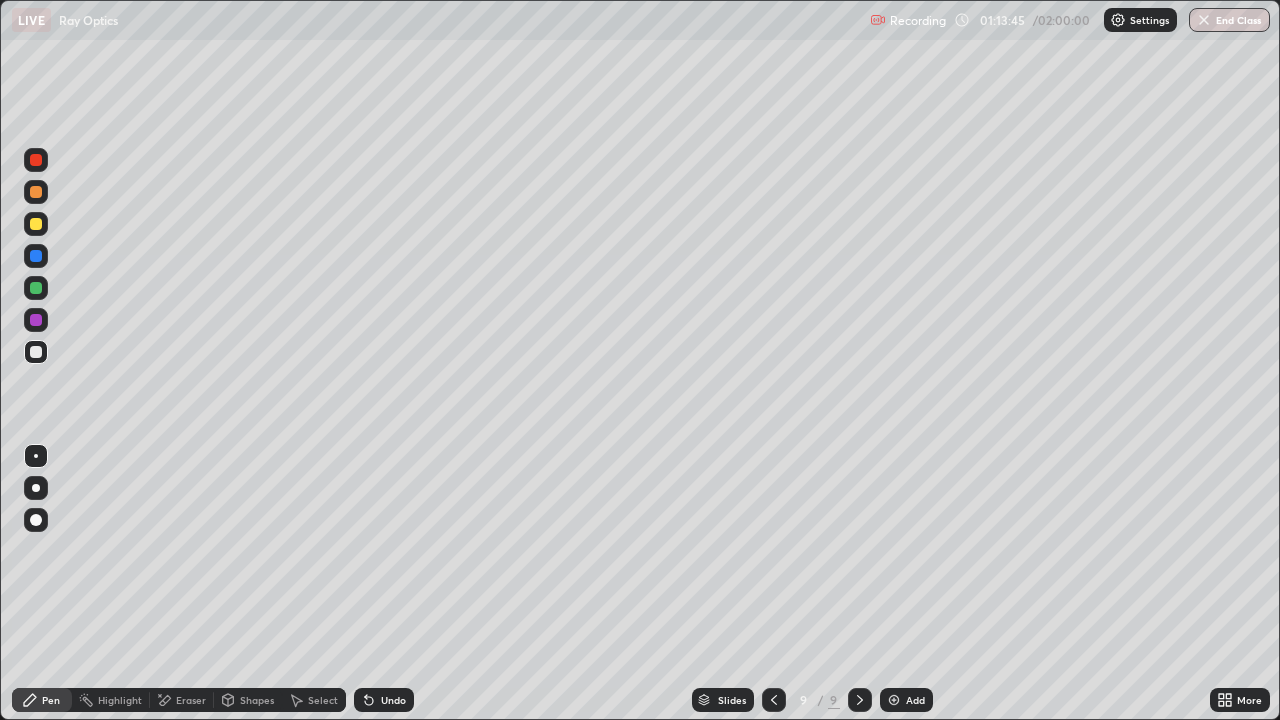 click on "Eraser" at bounding box center (191, 700) 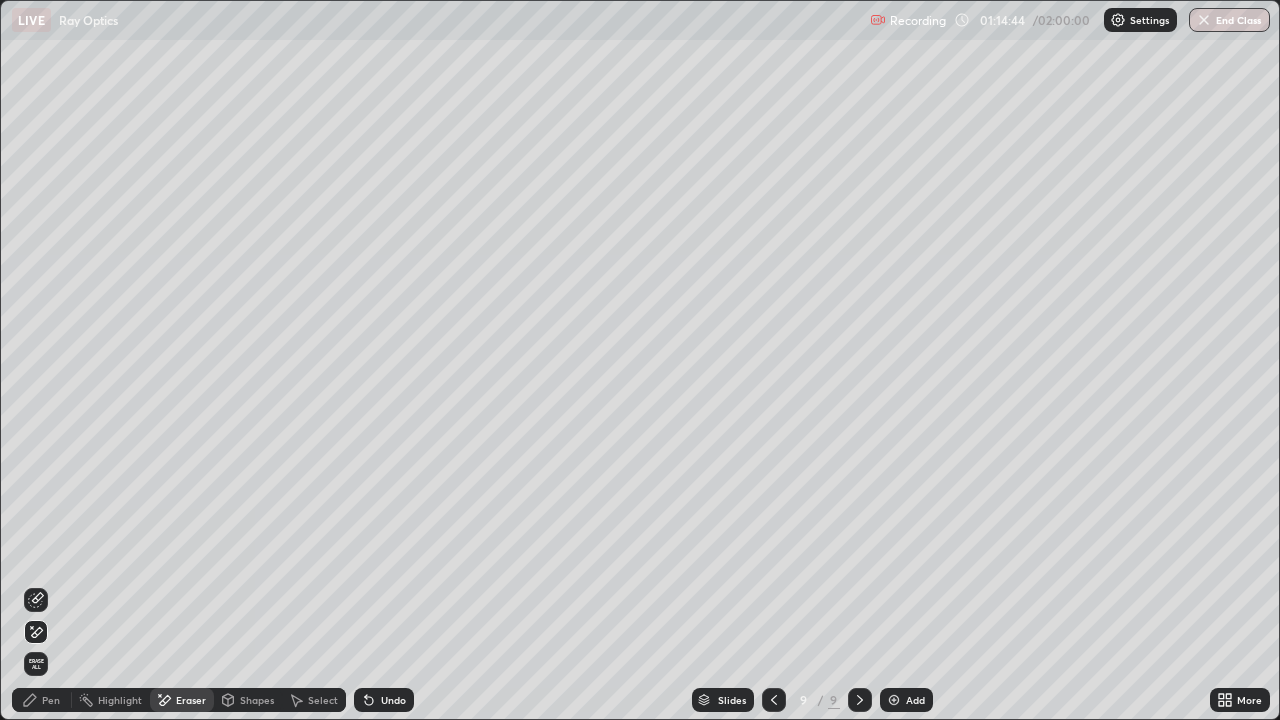 click on "Pen" at bounding box center (51, 700) 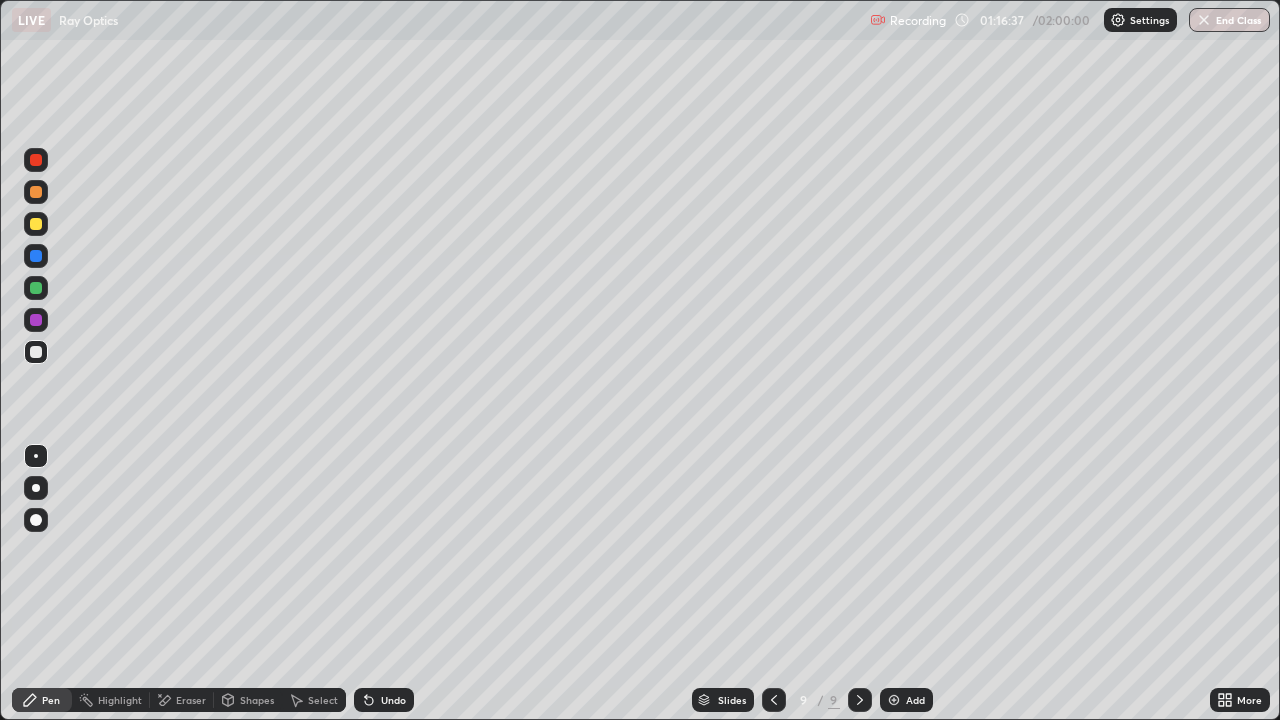 click on "Undo" at bounding box center [393, 700] 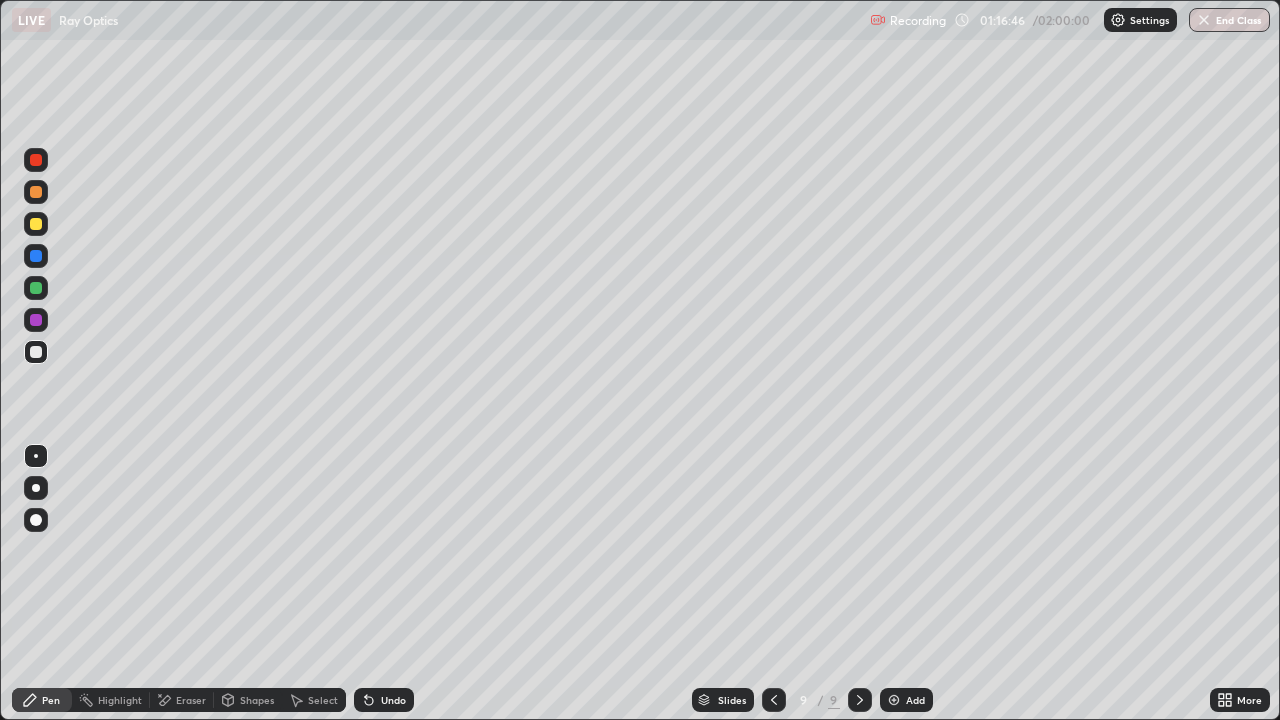 click on "Add" at bounding box center (906, 700) 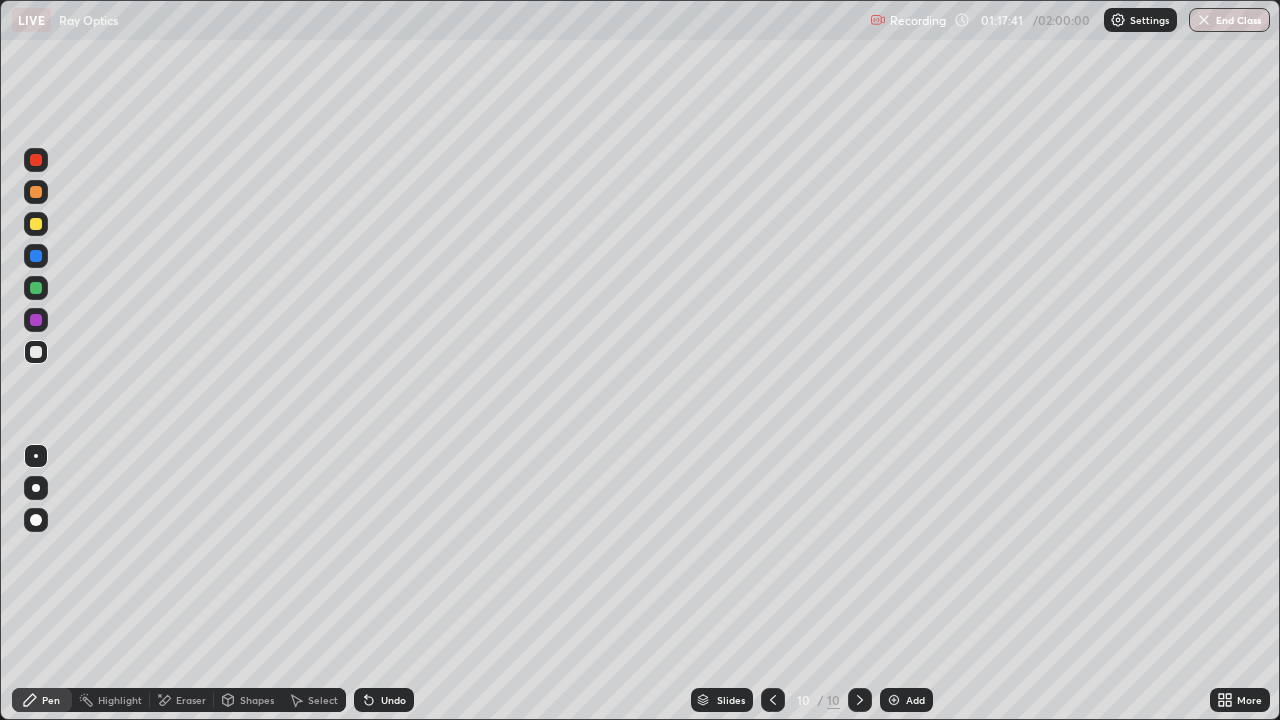click on "Eraser" at bounding box center [191, 700] 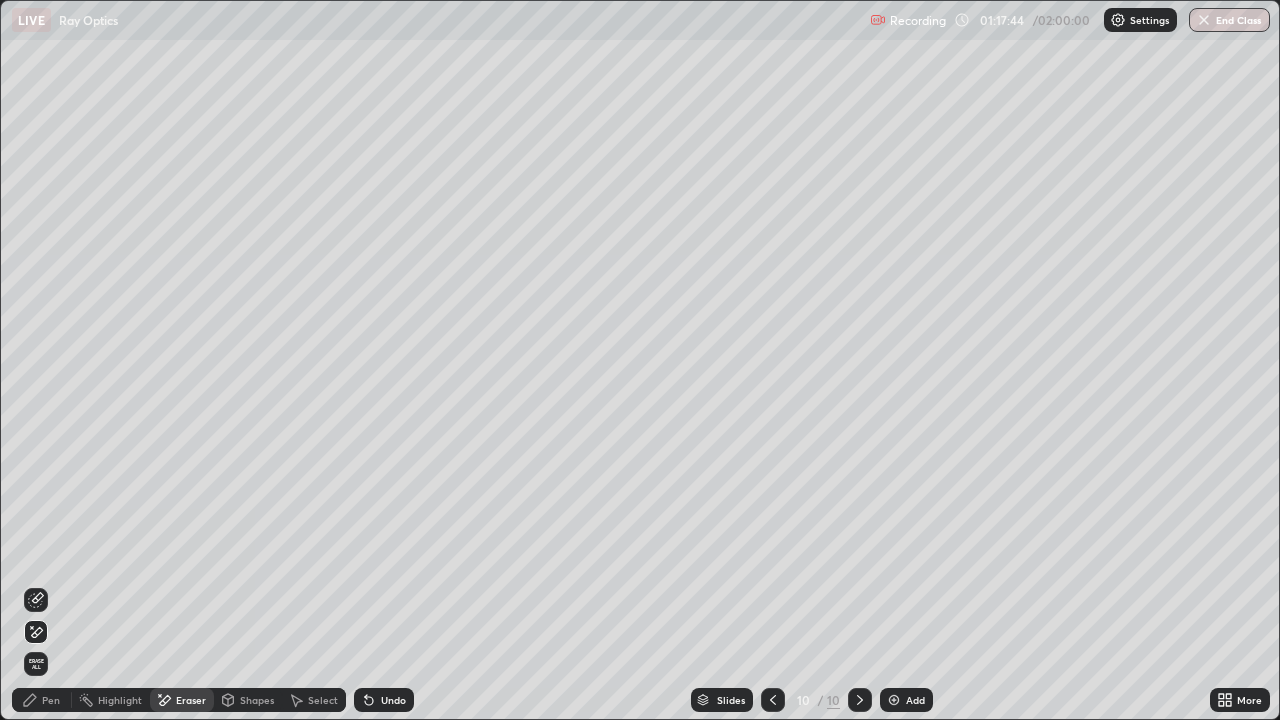 click on "Pen" at bounding box center [51, 700] 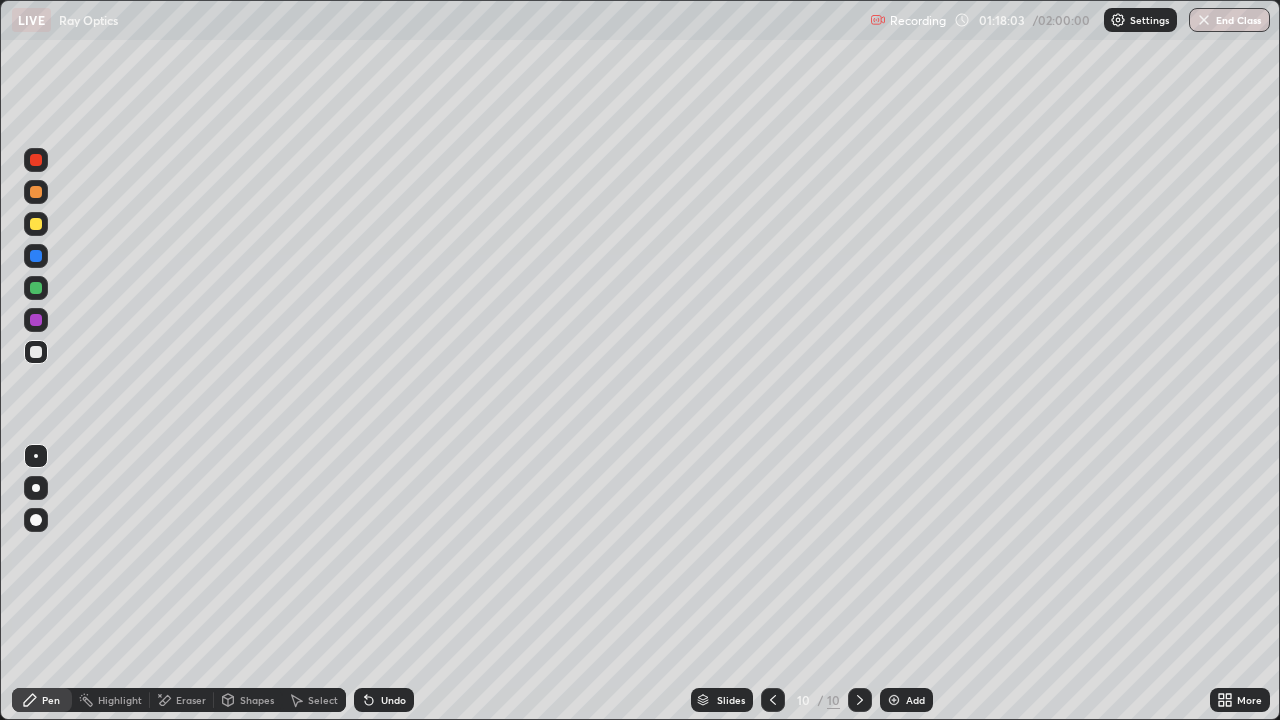 click on "Highlight" at bounding box center [120, 700] 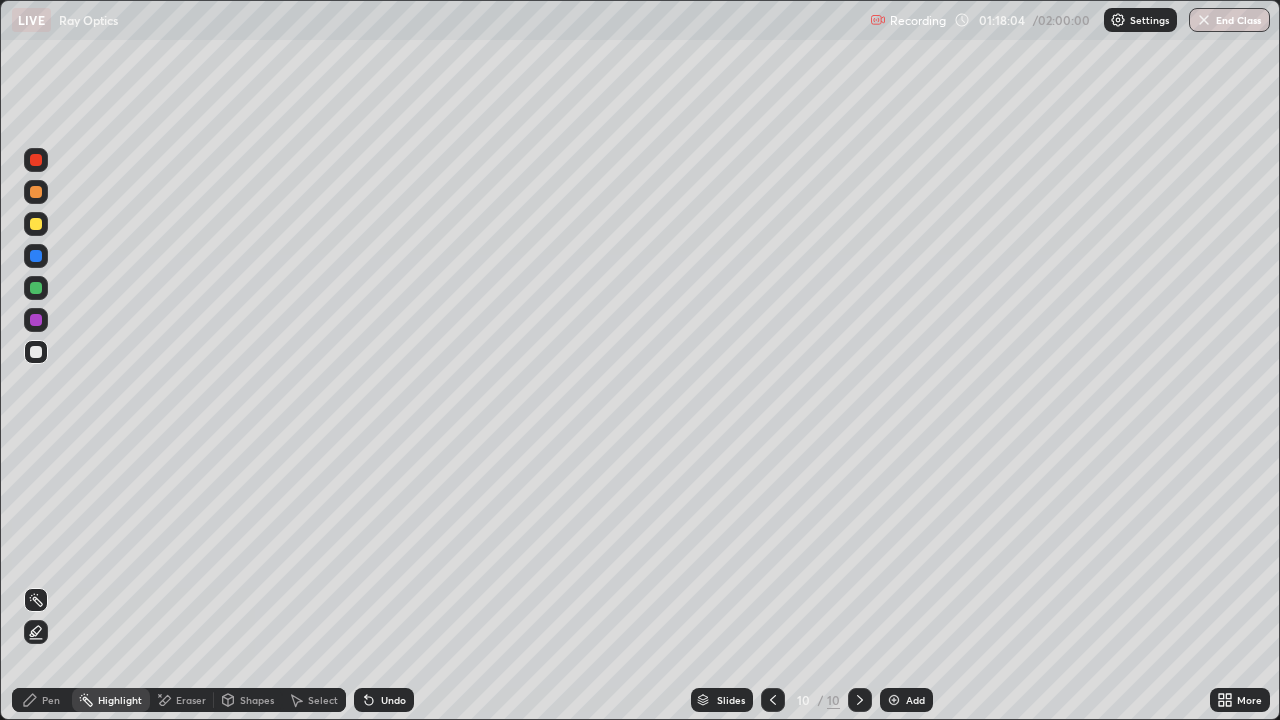 click on "Eraser" at bounding box center [191, 700] 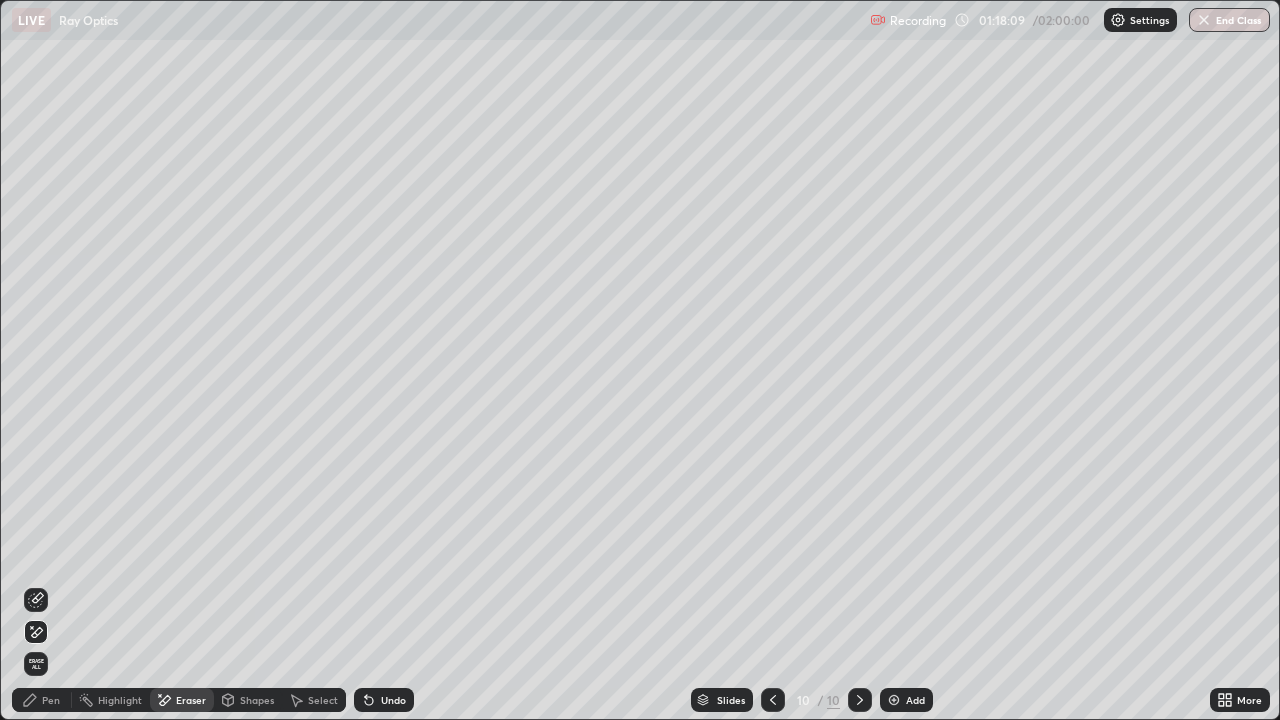 click on "Pen" at bounding box center [51, 700] 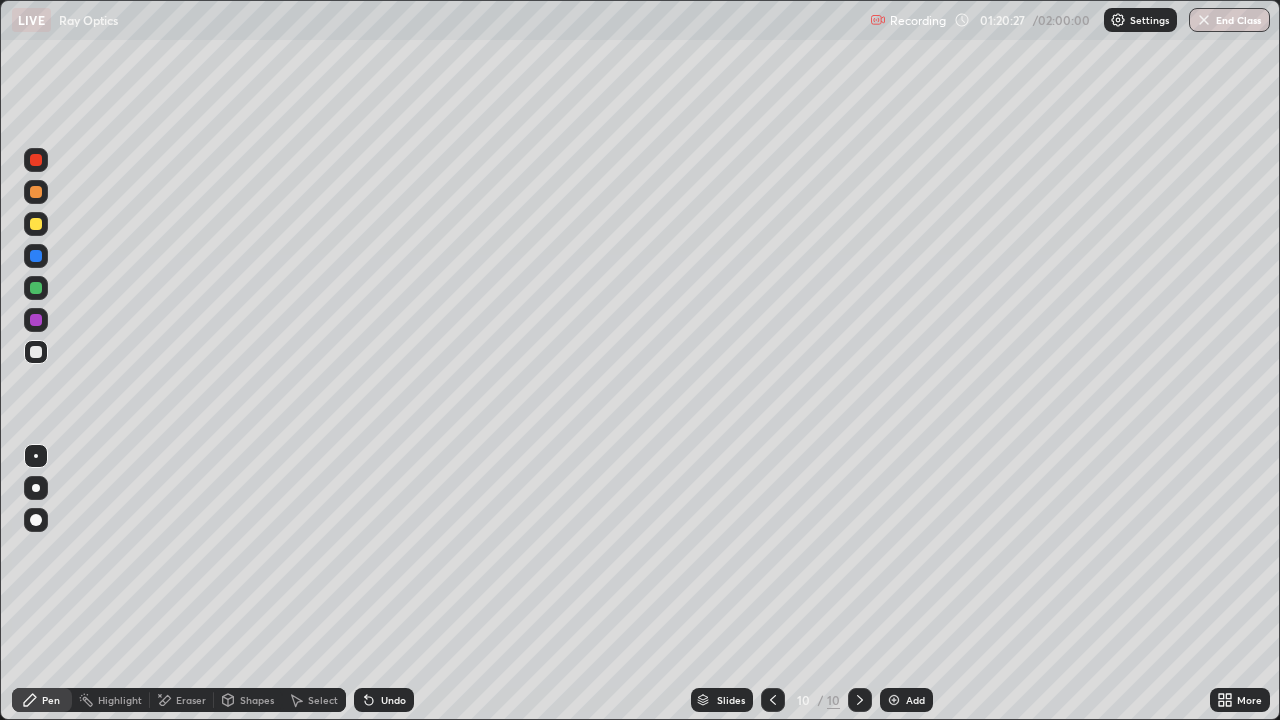 click 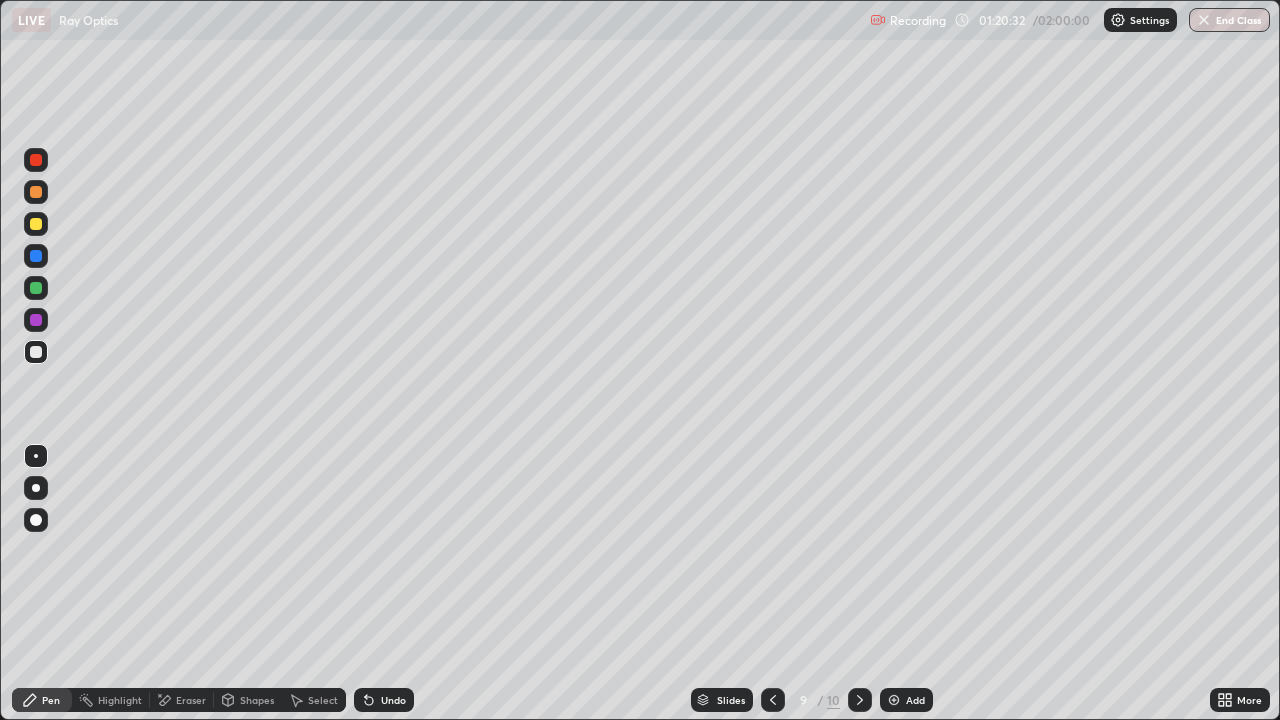 click 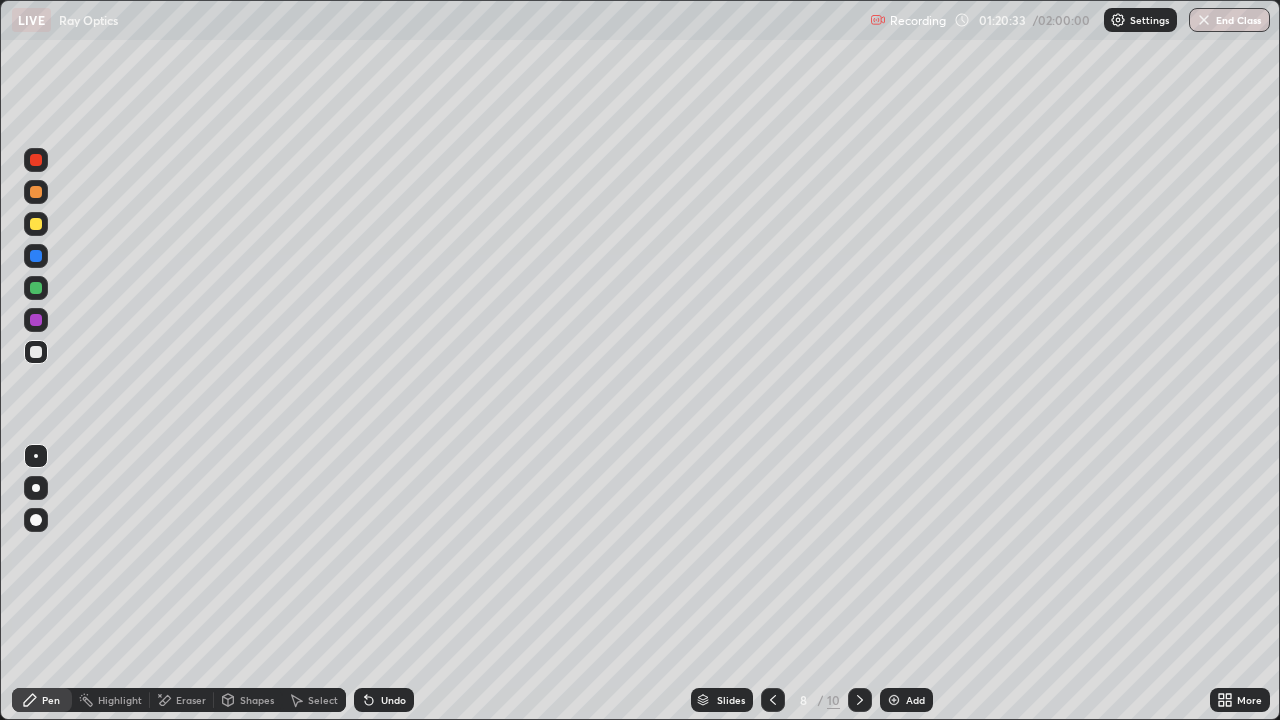 click 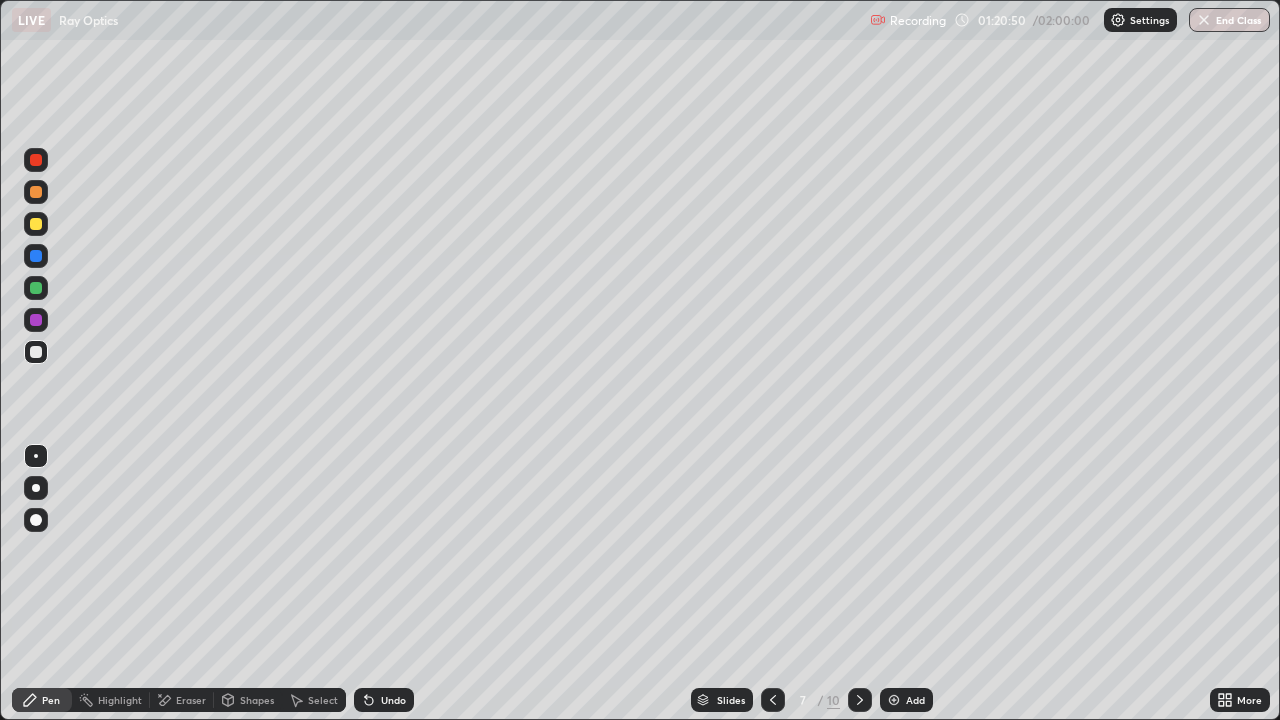 click 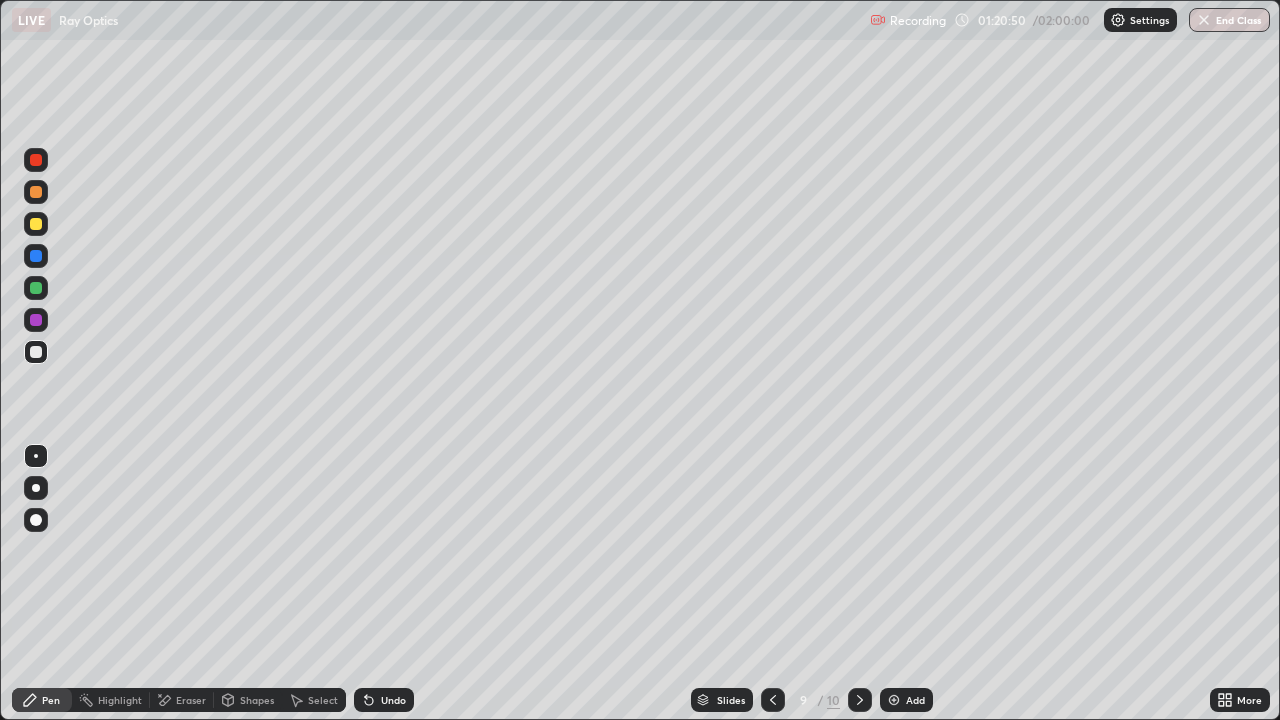 click 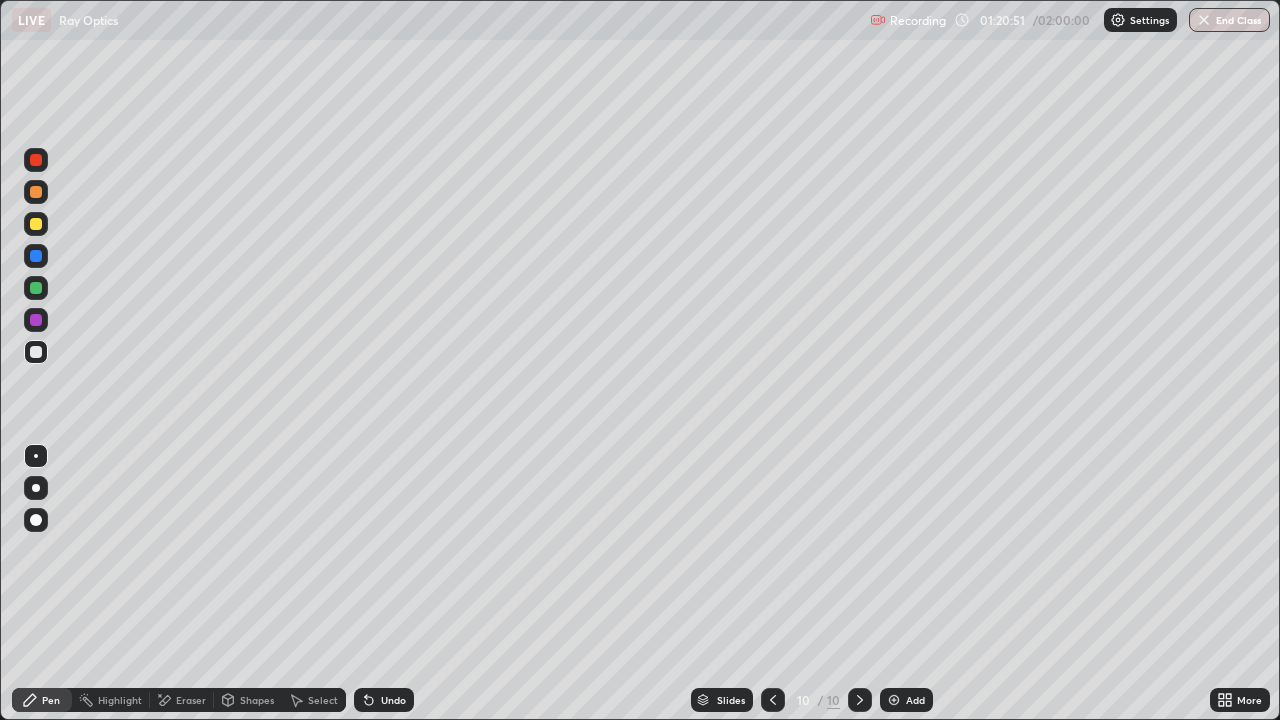 click 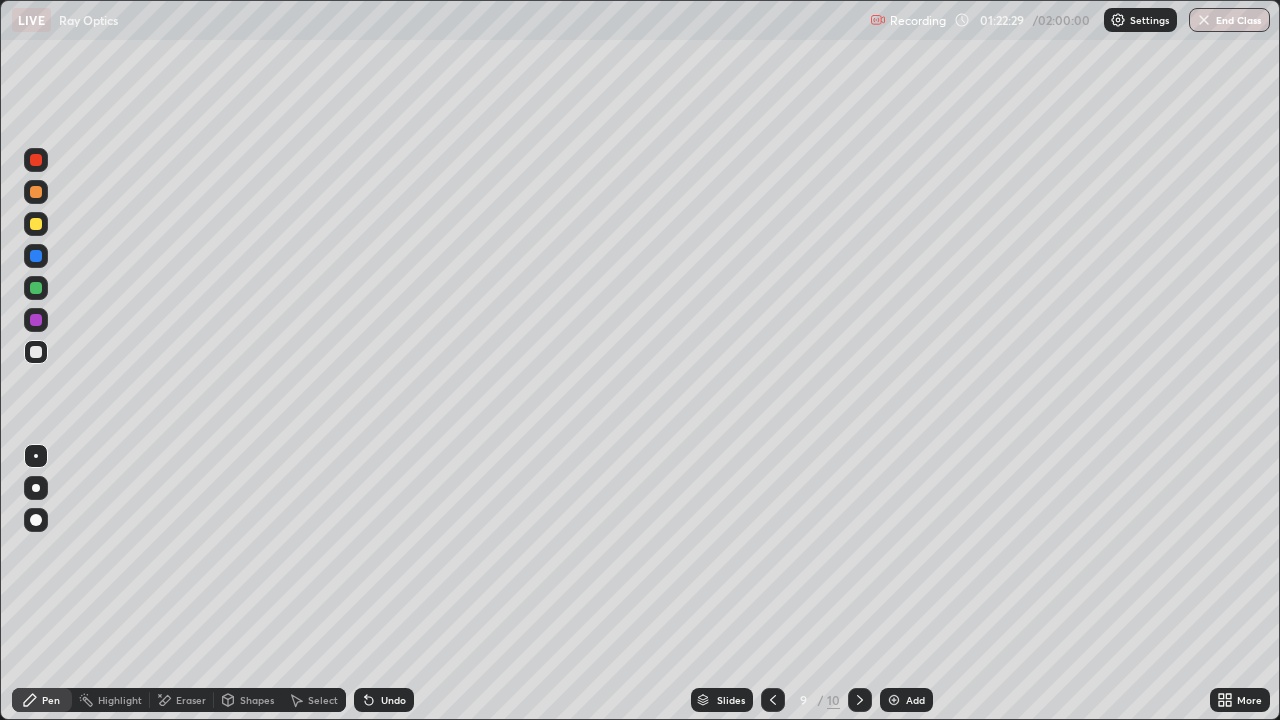 click at bounding box center [860, 700] 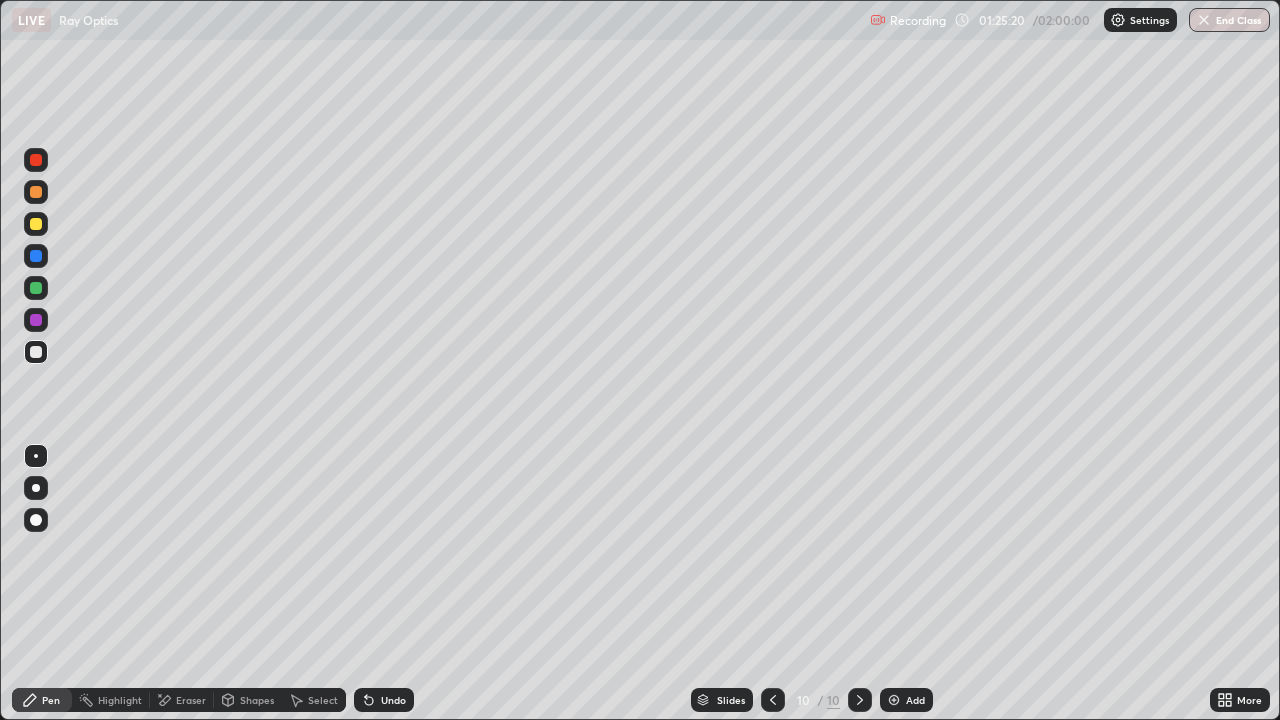 click on "Add" at bounding box center (915, 700) 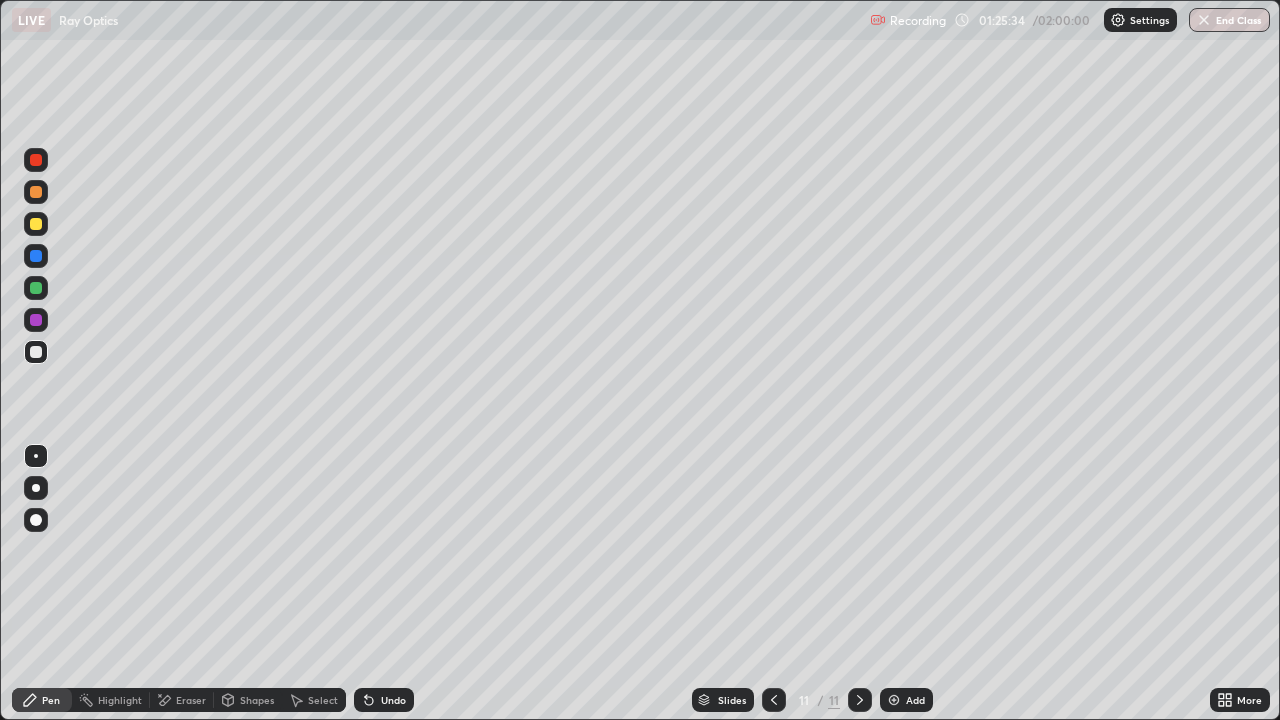 click 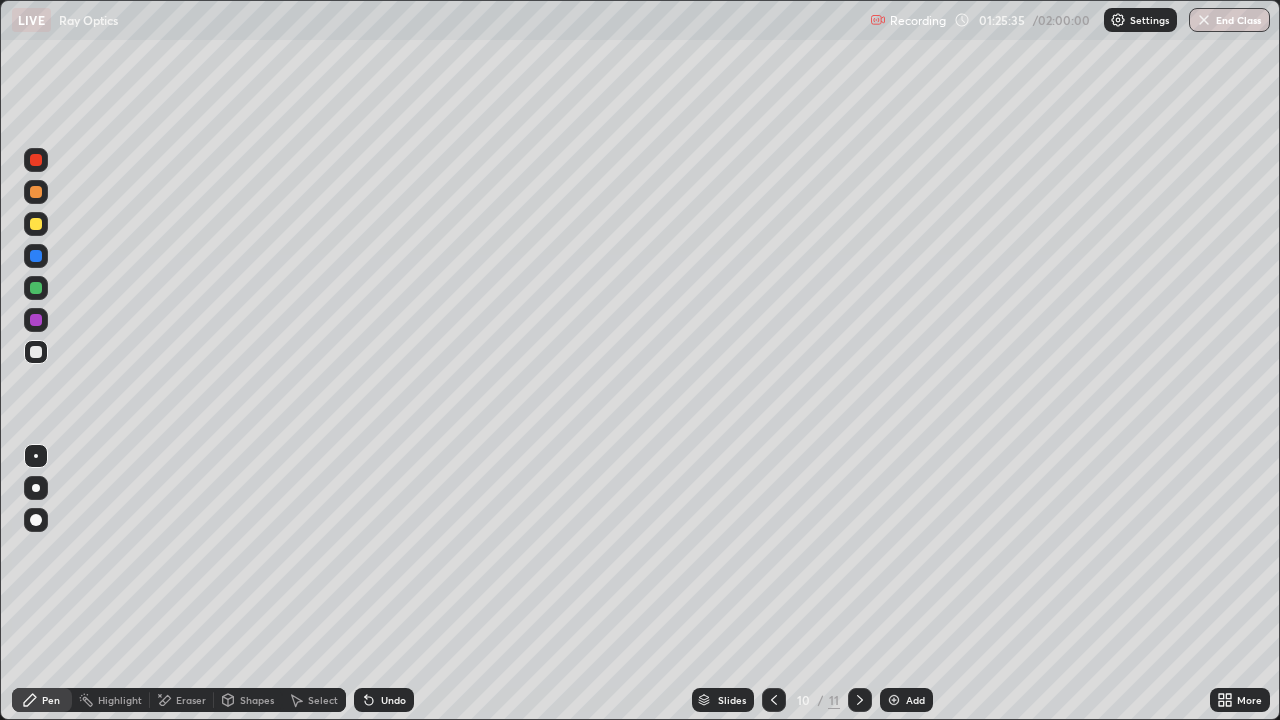 click 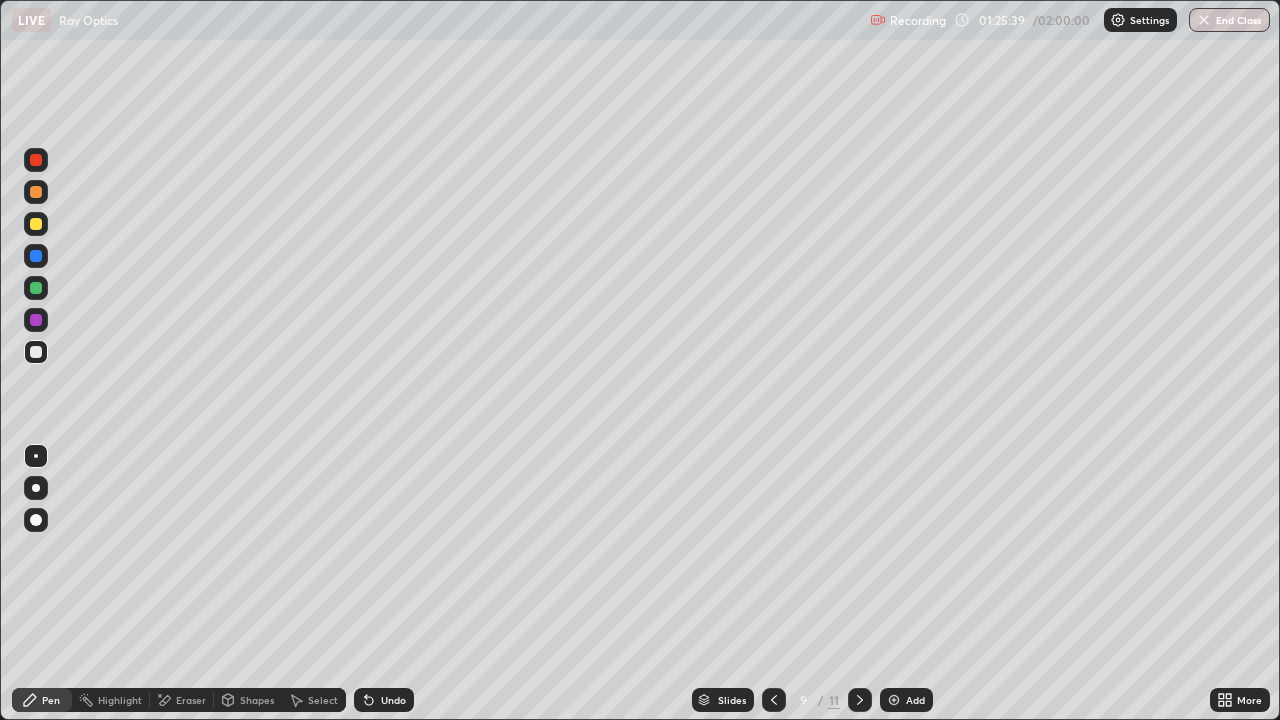 click 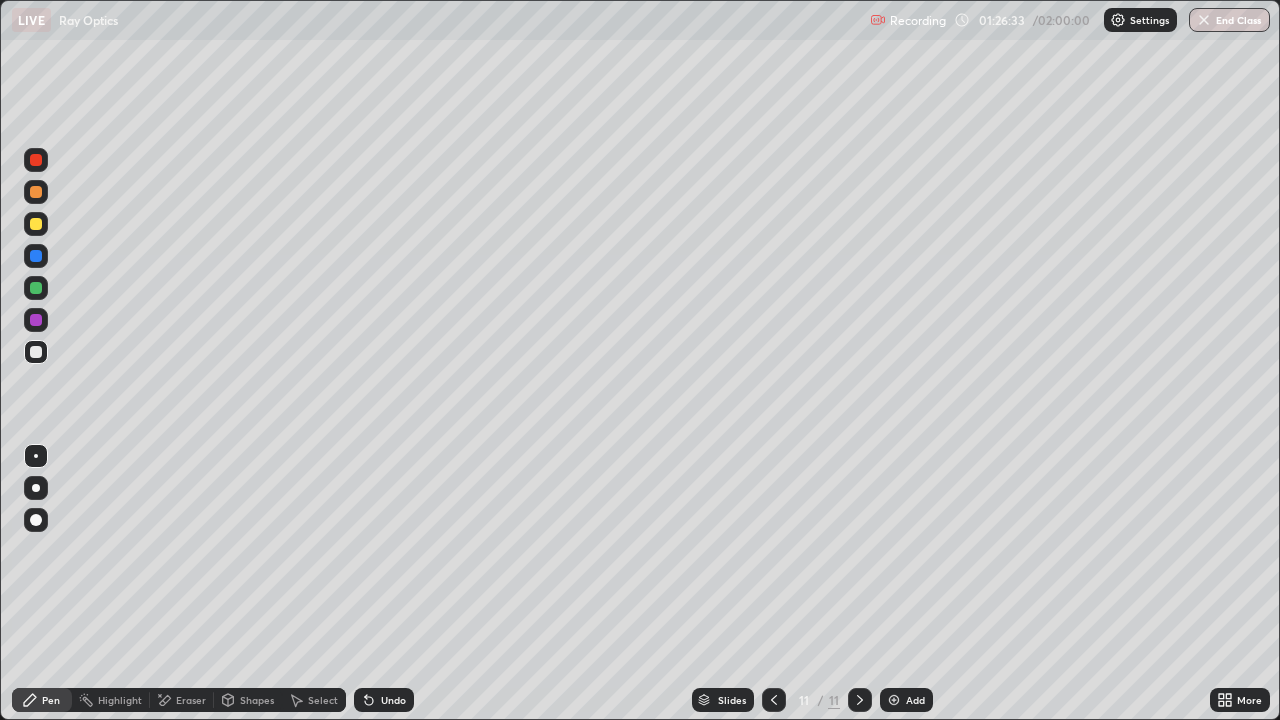 click on "Undo" at bounding box center [384, 700] 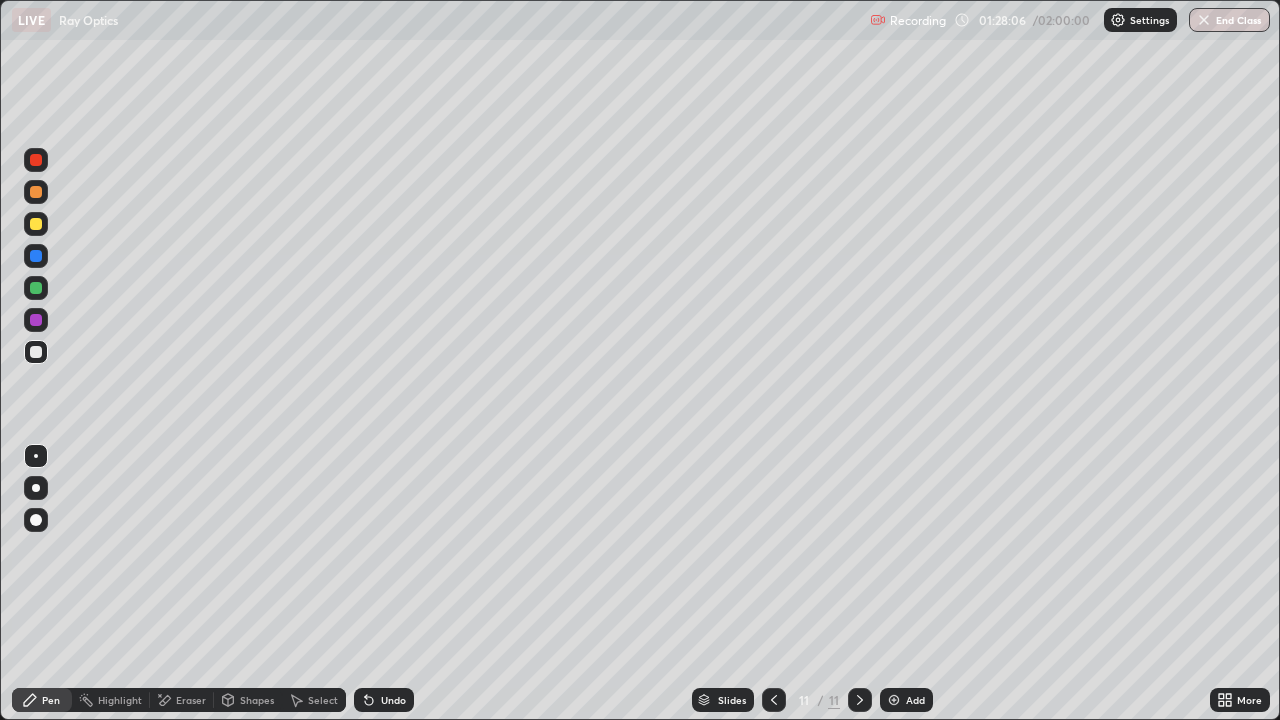 click on "Add" at bounding box center (915, 700) 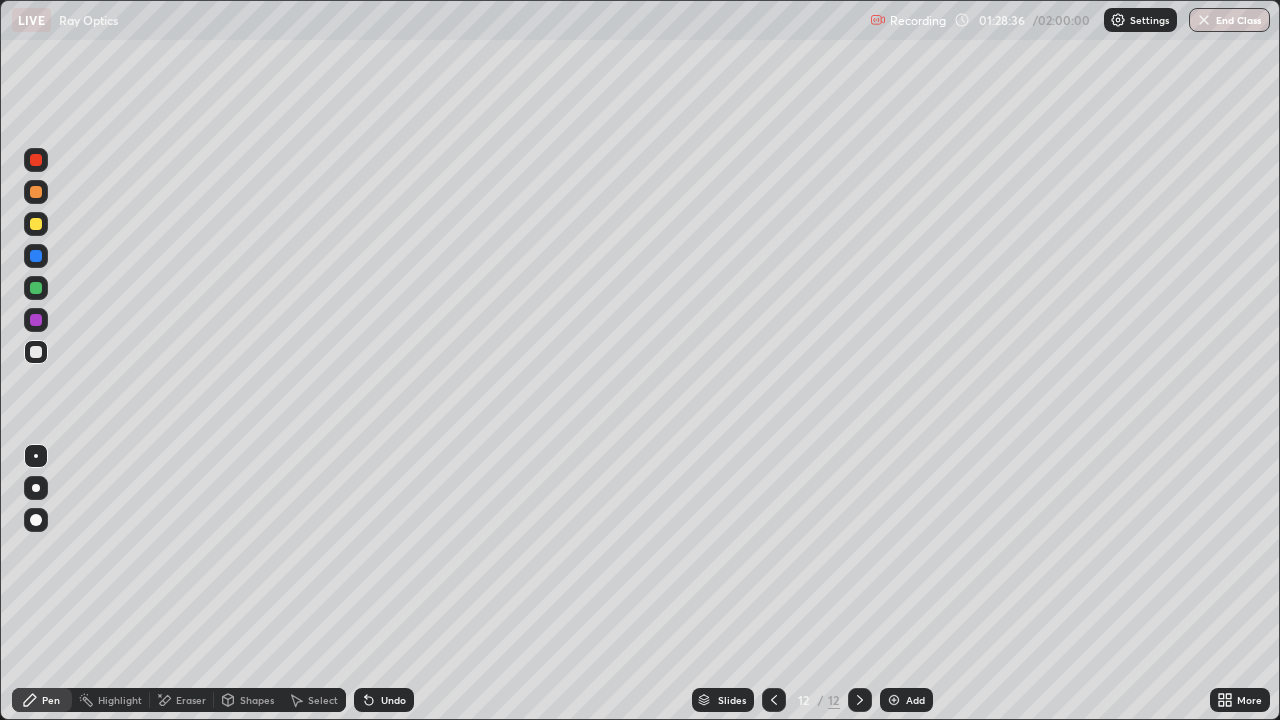 click on "Undo" at bounding box center (384, 700) 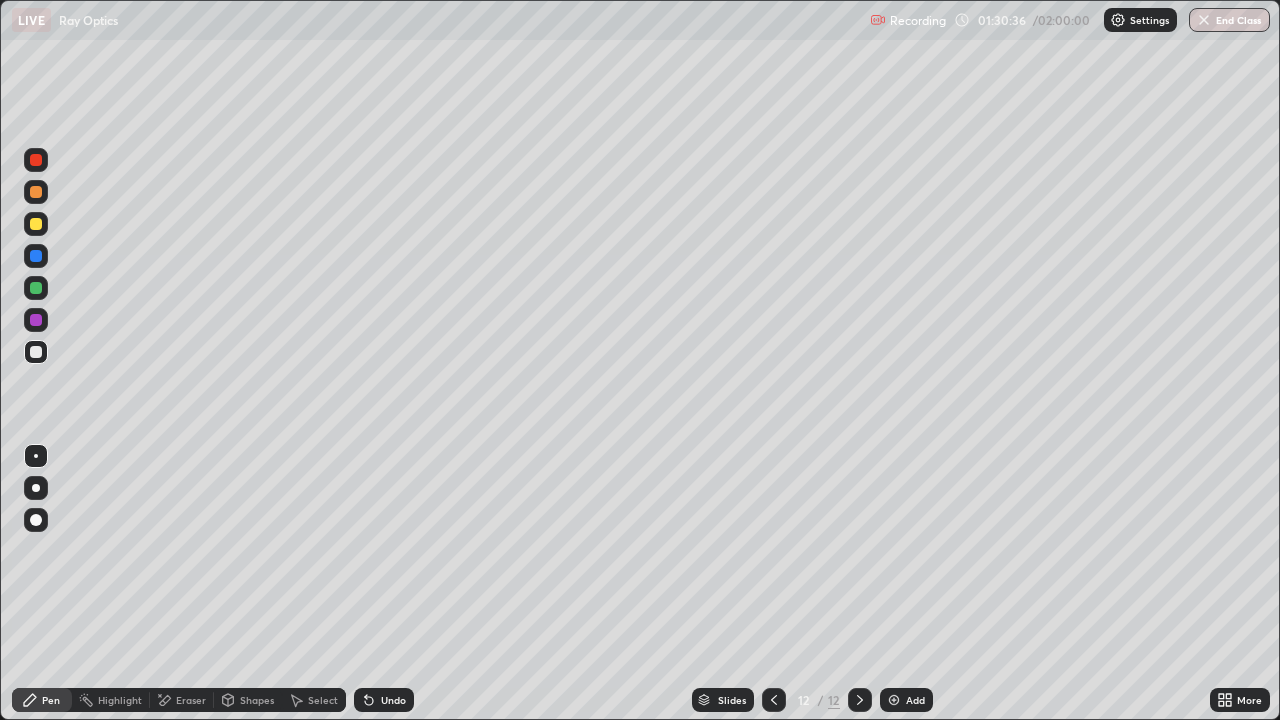 click on "Undo" at bounding box center (393, 700) 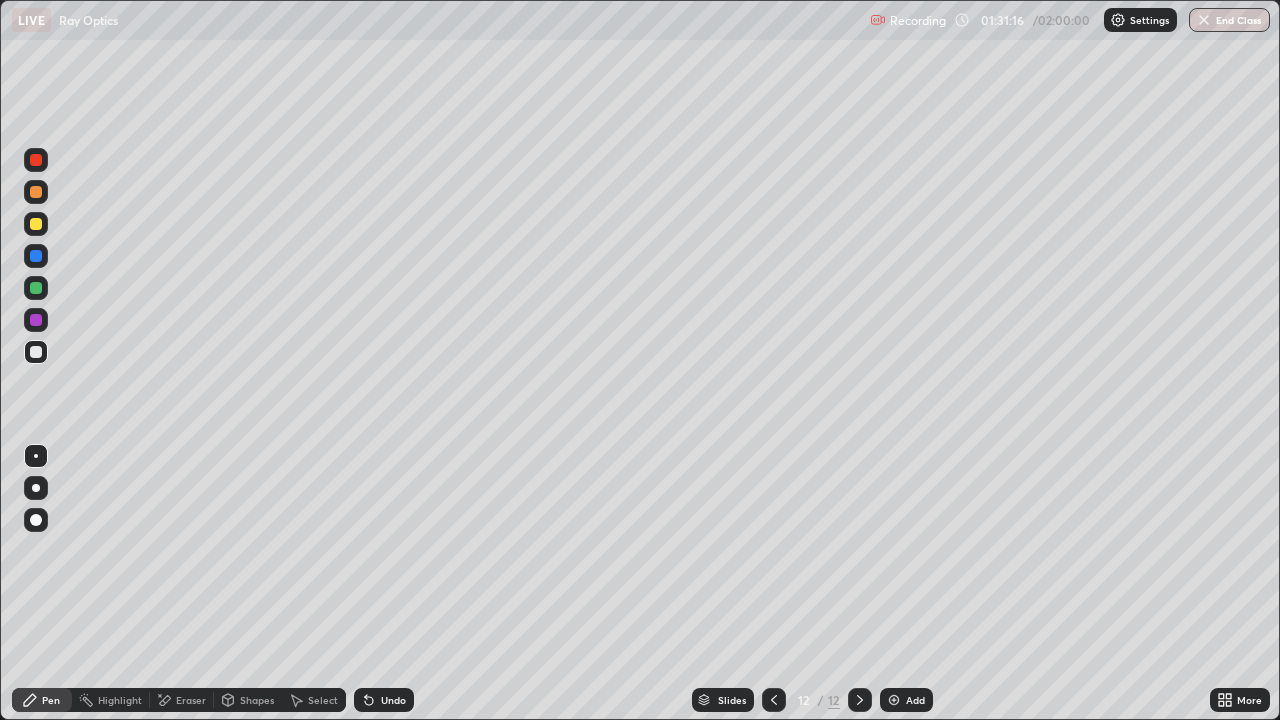 click on "Undo" at bounding box center (393, 700) 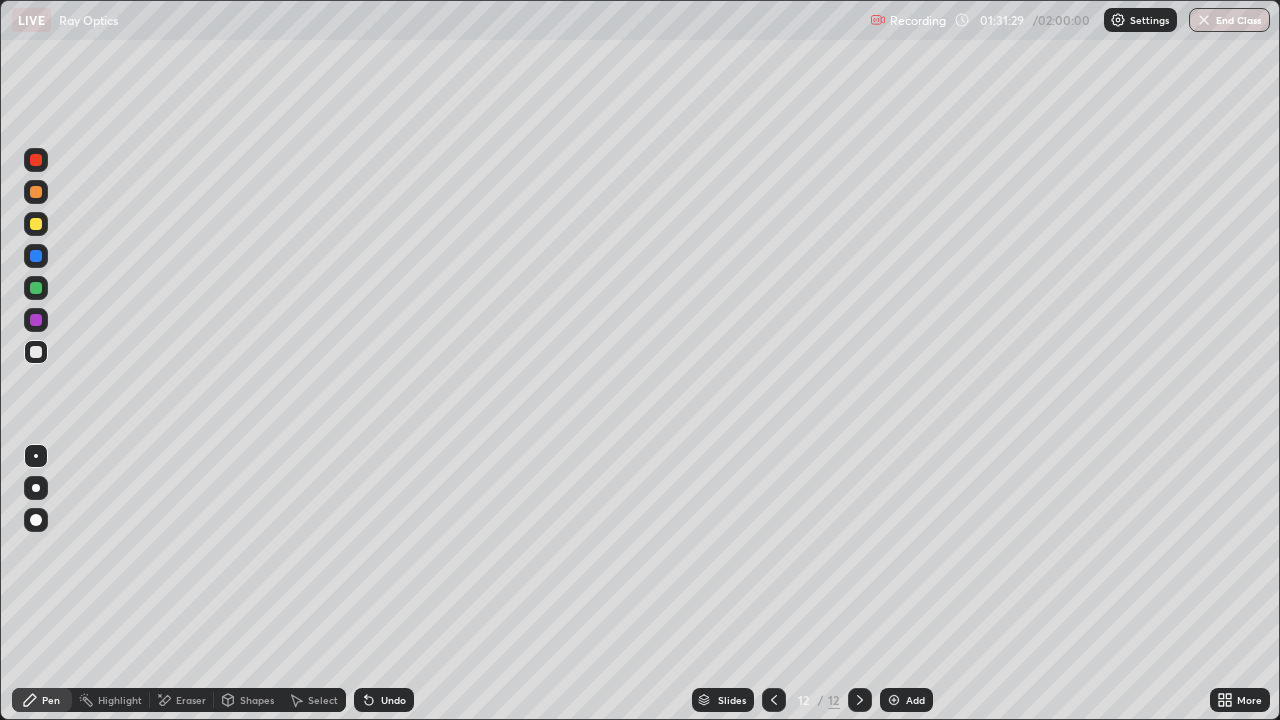 click on "Add" at bounding box center (915, 700) 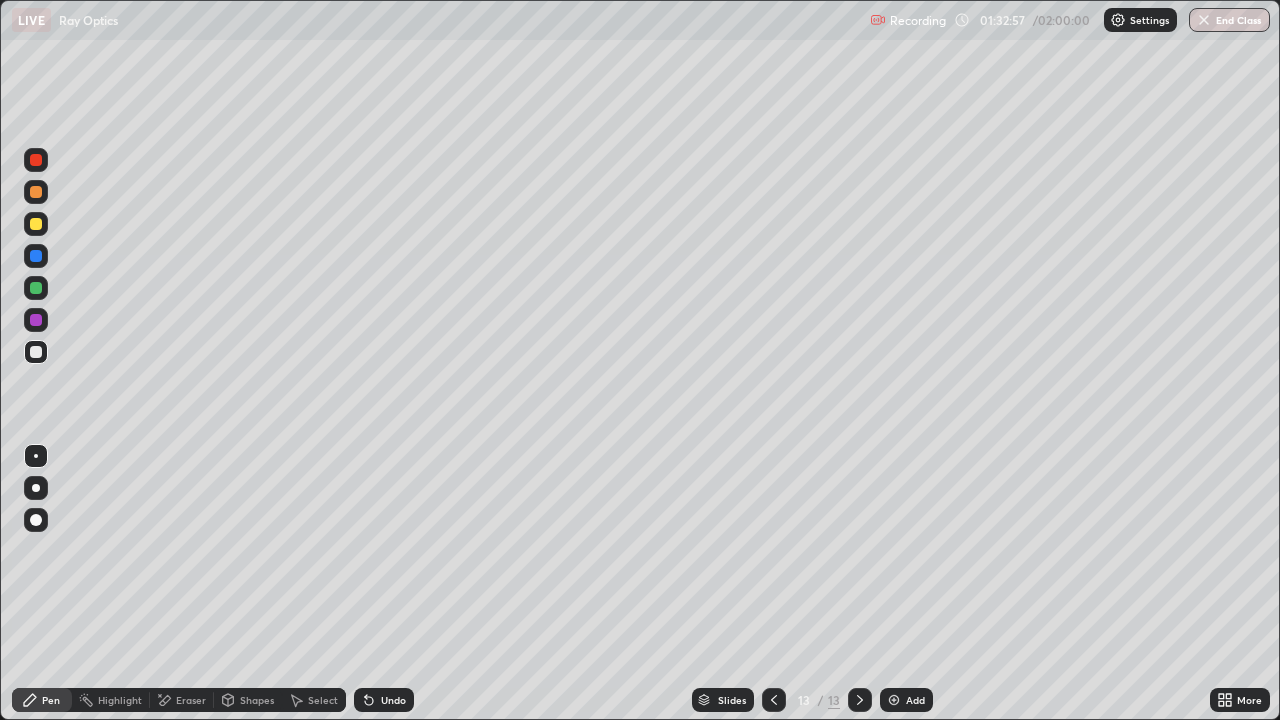click on "Add" at bounding box center (915, 700) 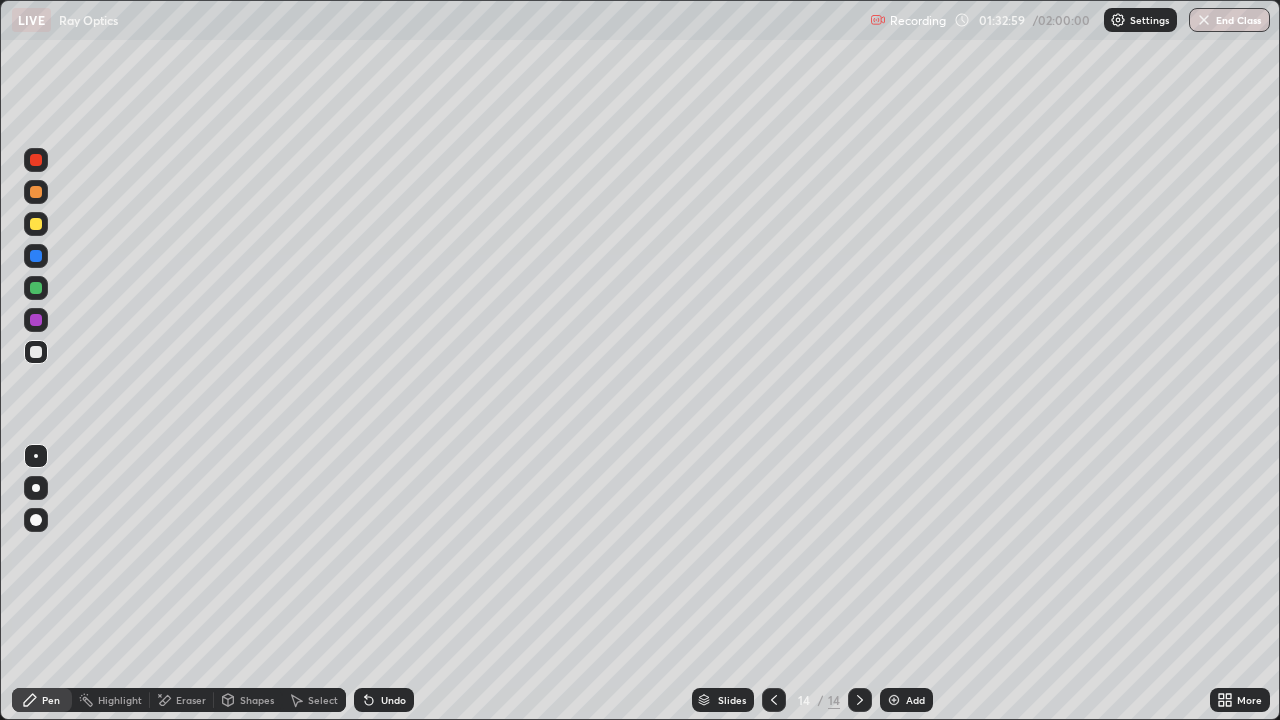 click 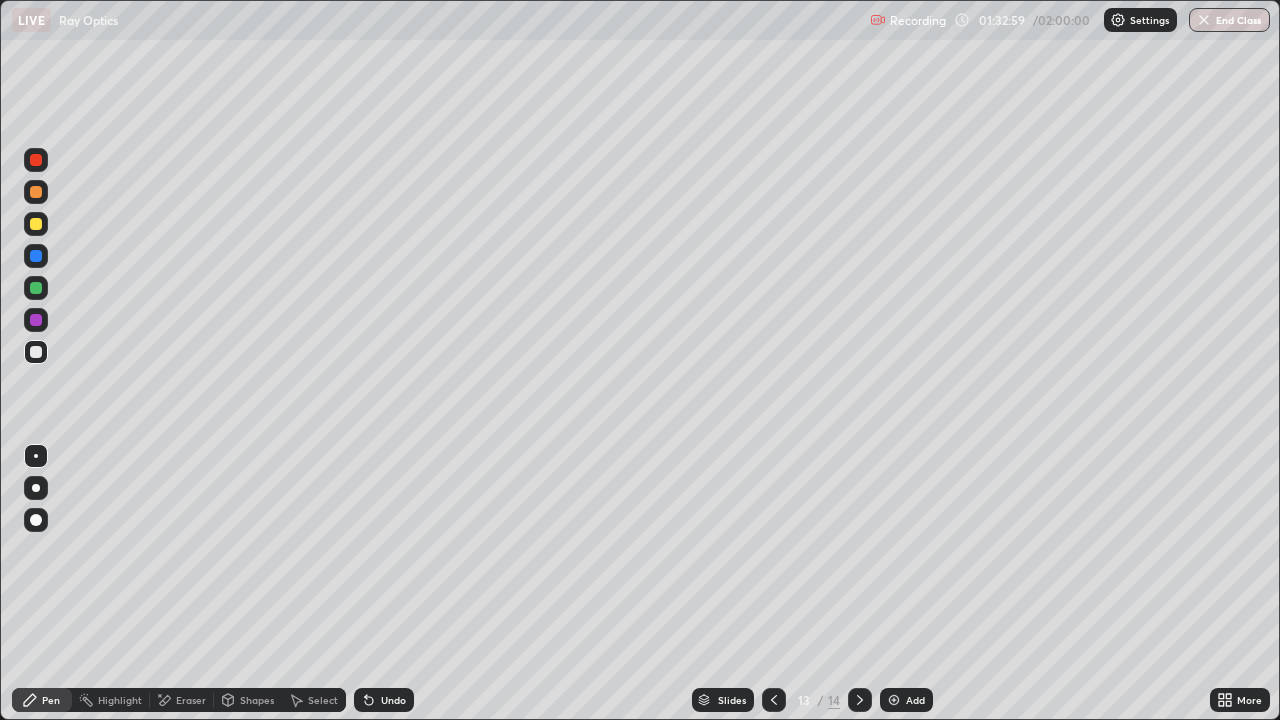 click 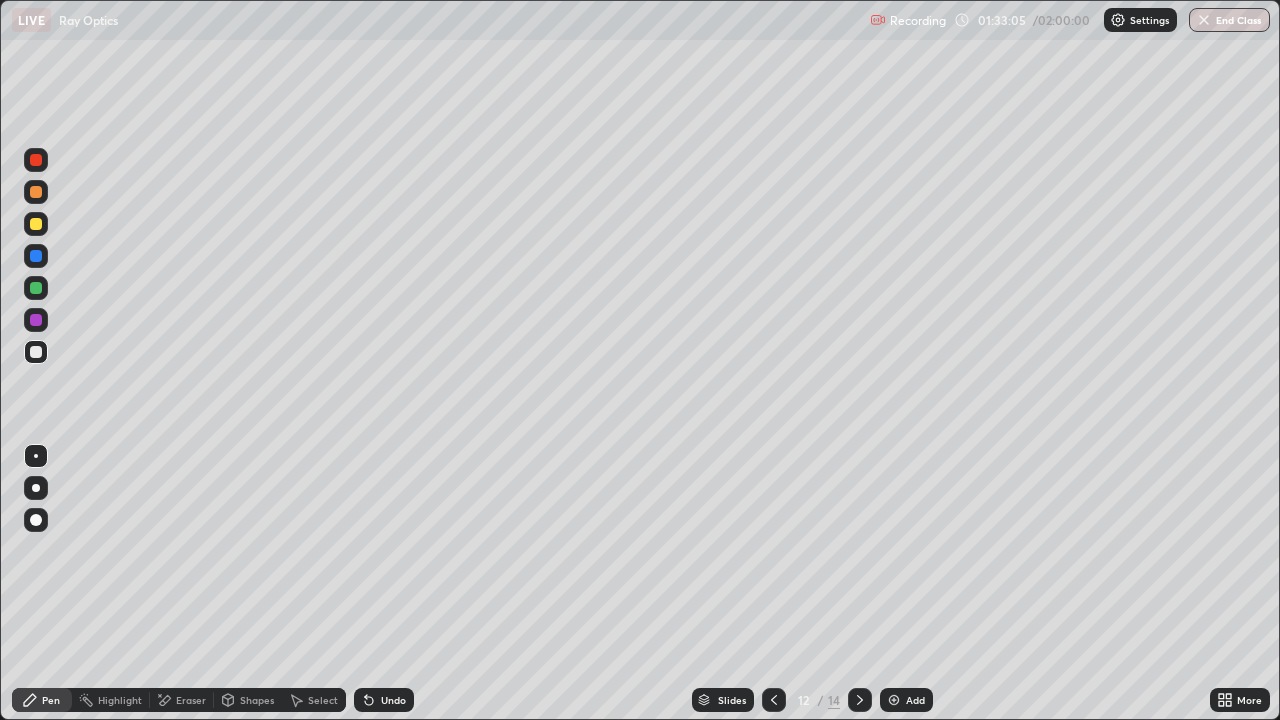 click at bounding box center [774, 700] 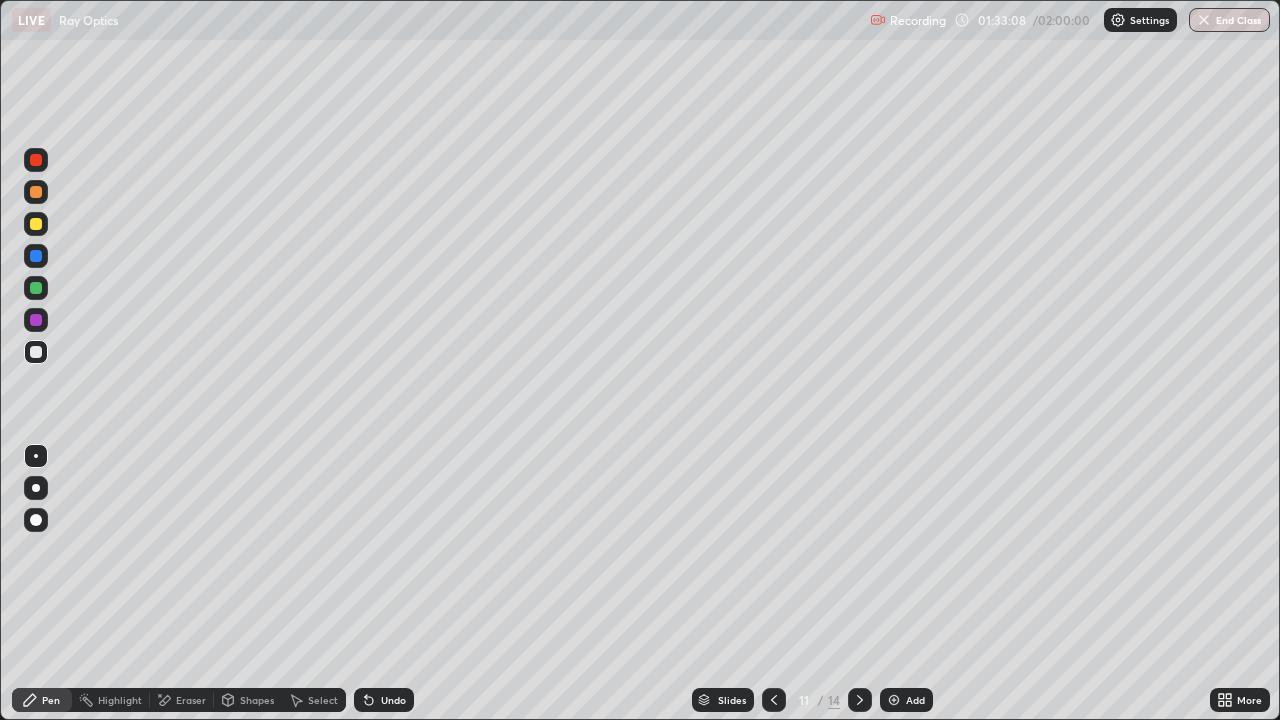click 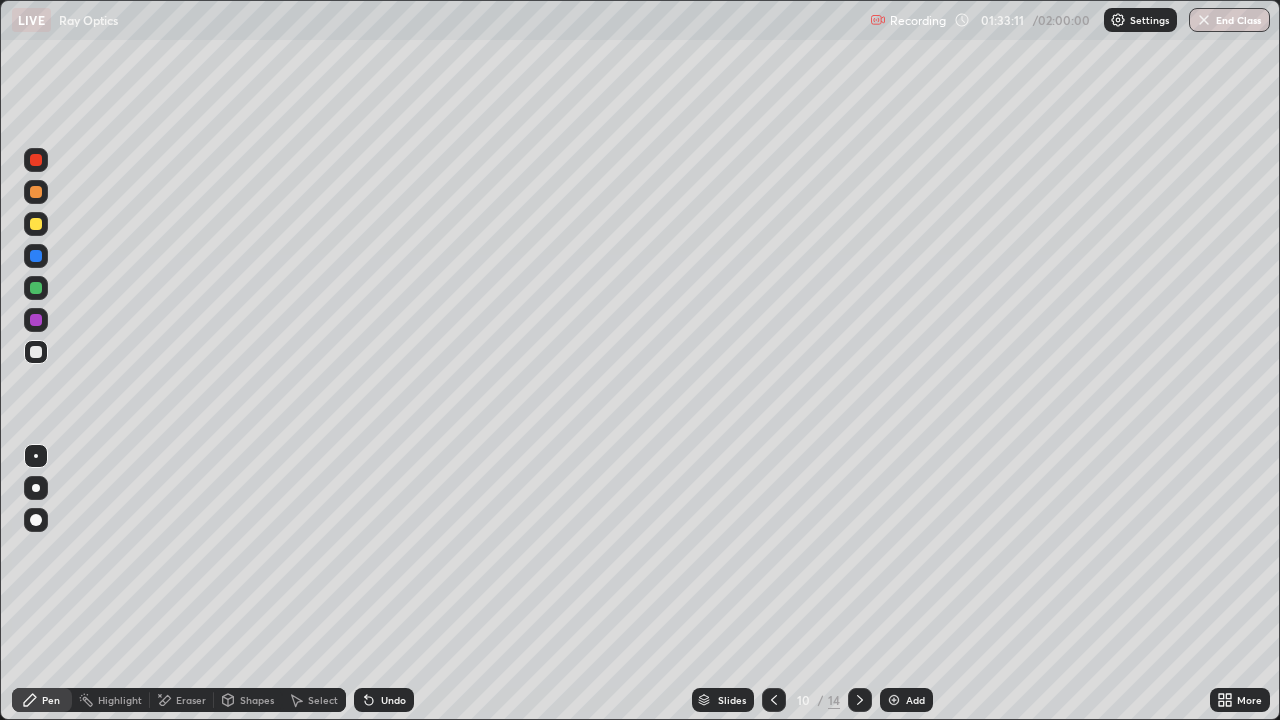 click 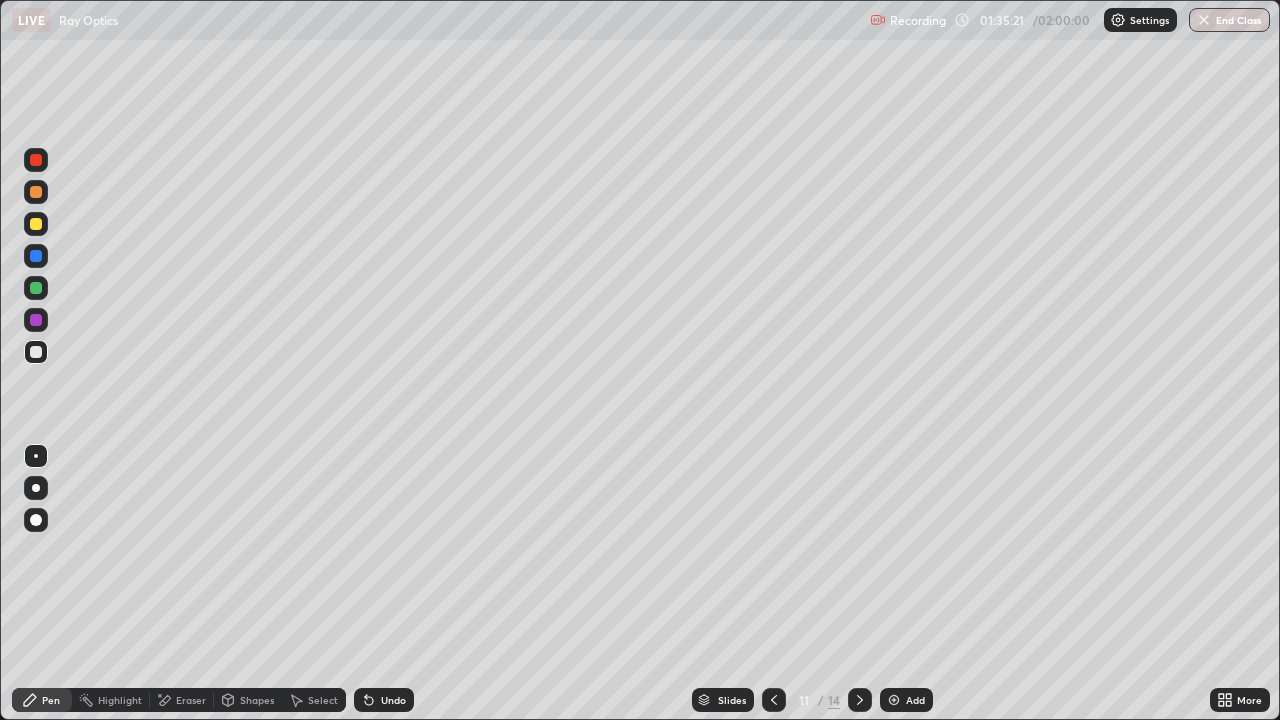 click 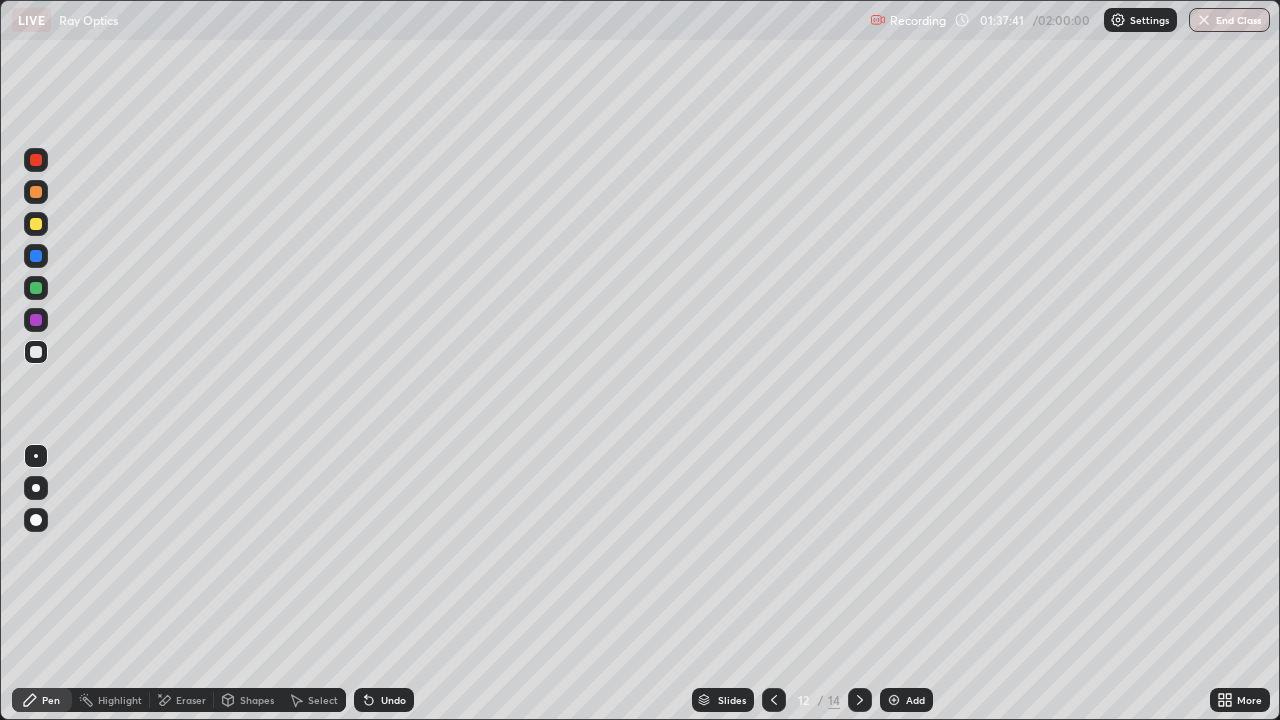 click at bounding box center (860, 700) 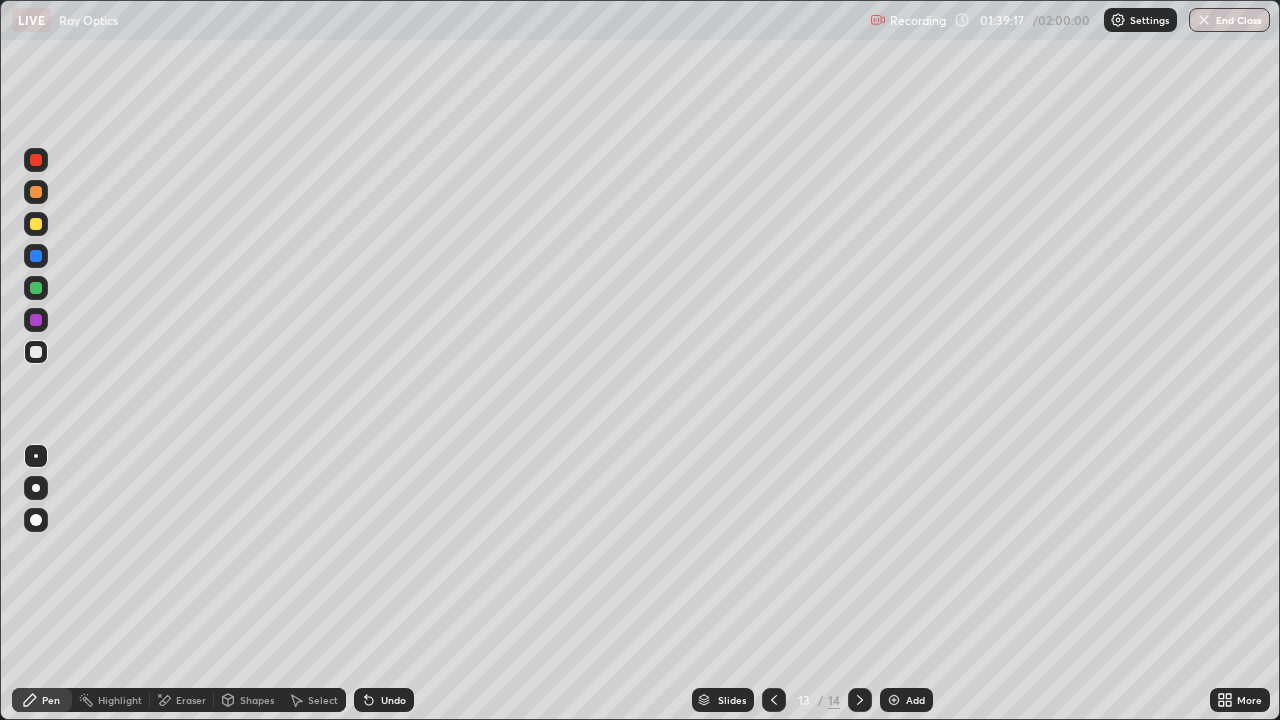 click 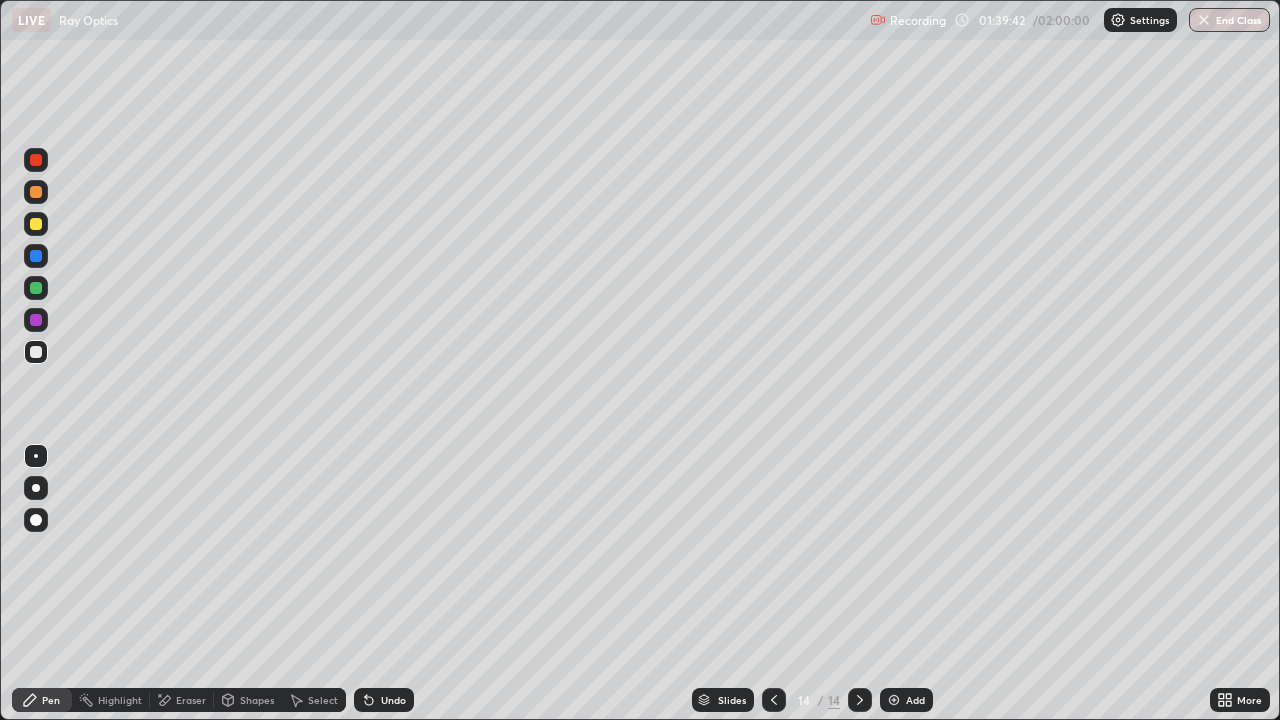 click on "Undo" at bounding box center (384, 700) 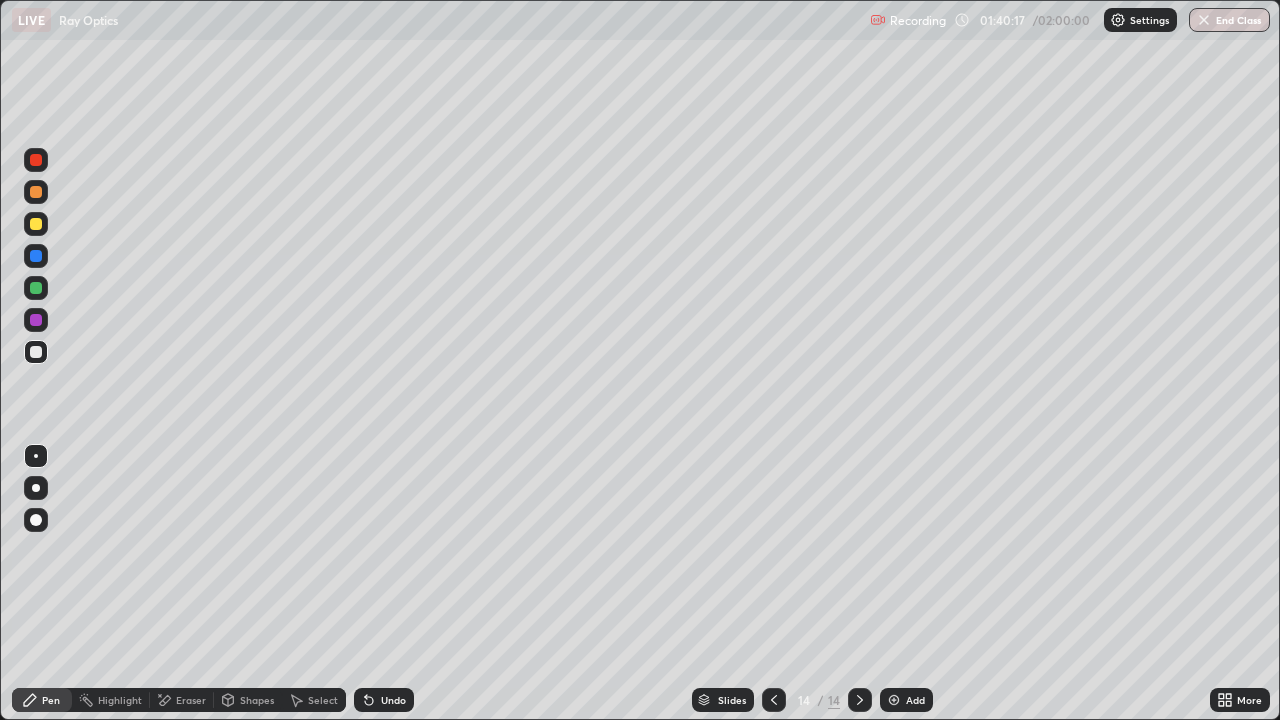 click on "Eraser" at bounding box center (191, 700) 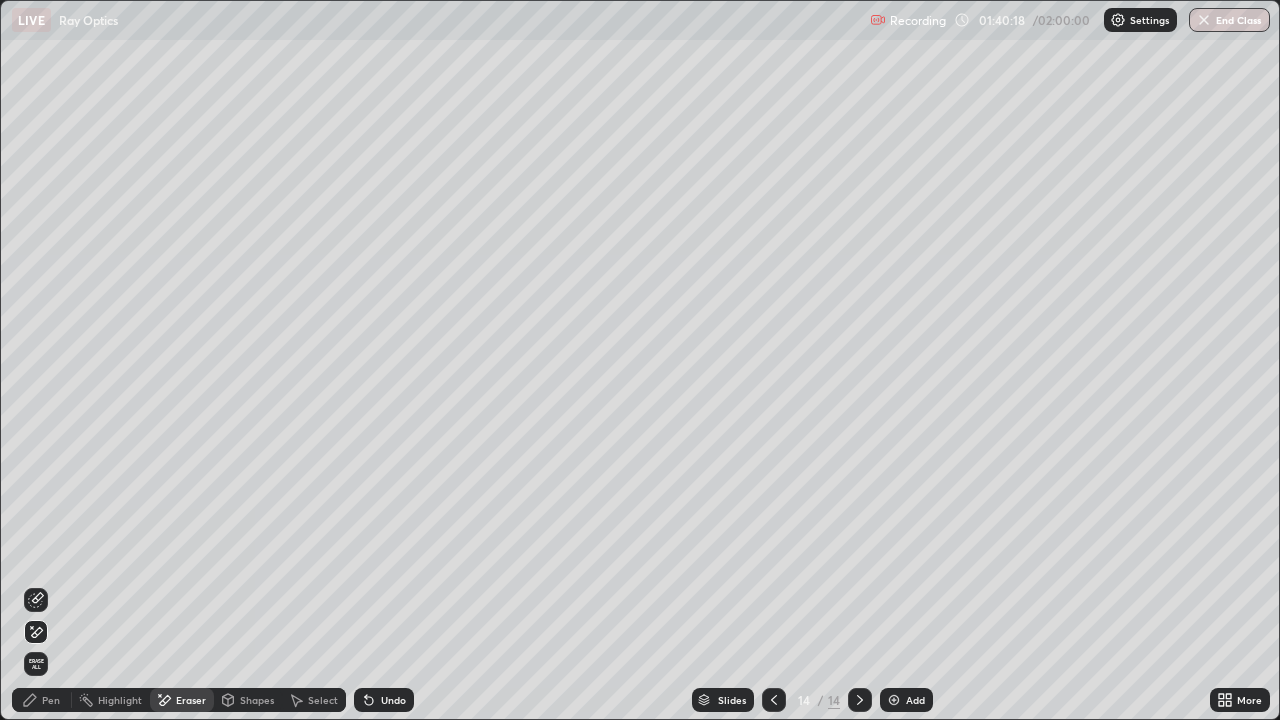 click on "Pen" at bounding box center [42, 700] 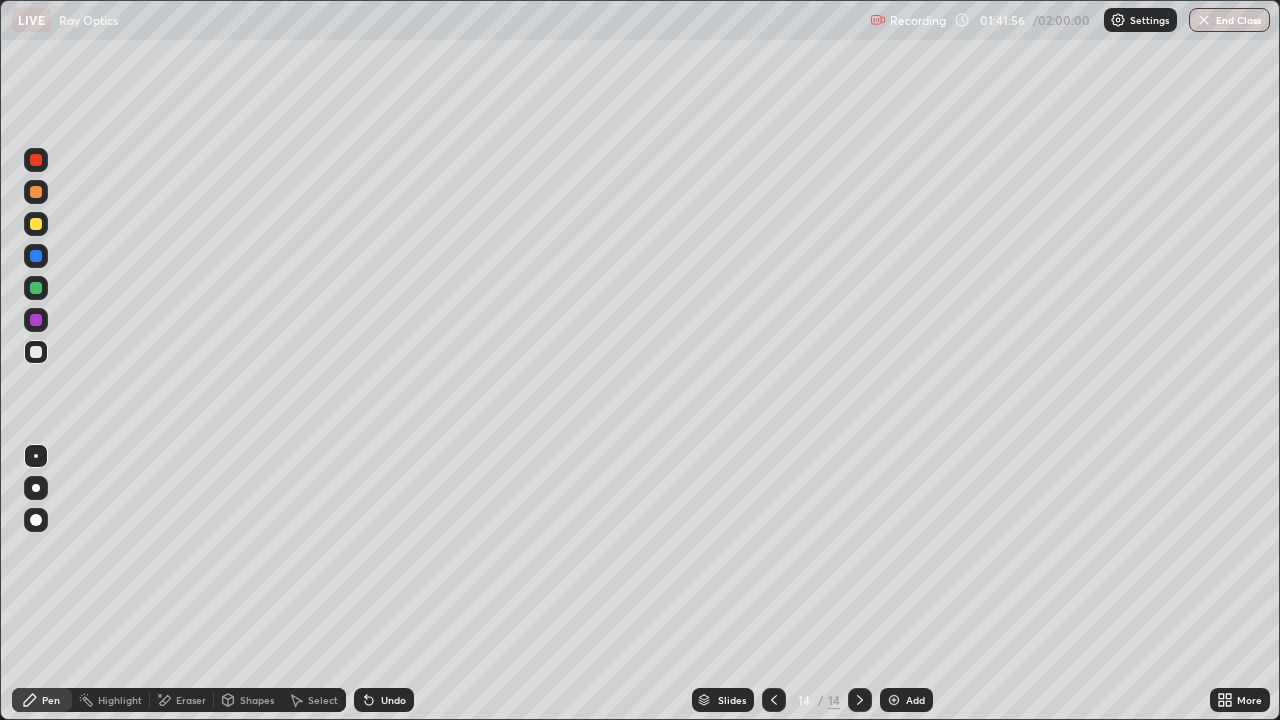 click on "Undo" at bounding box center [393, 700] 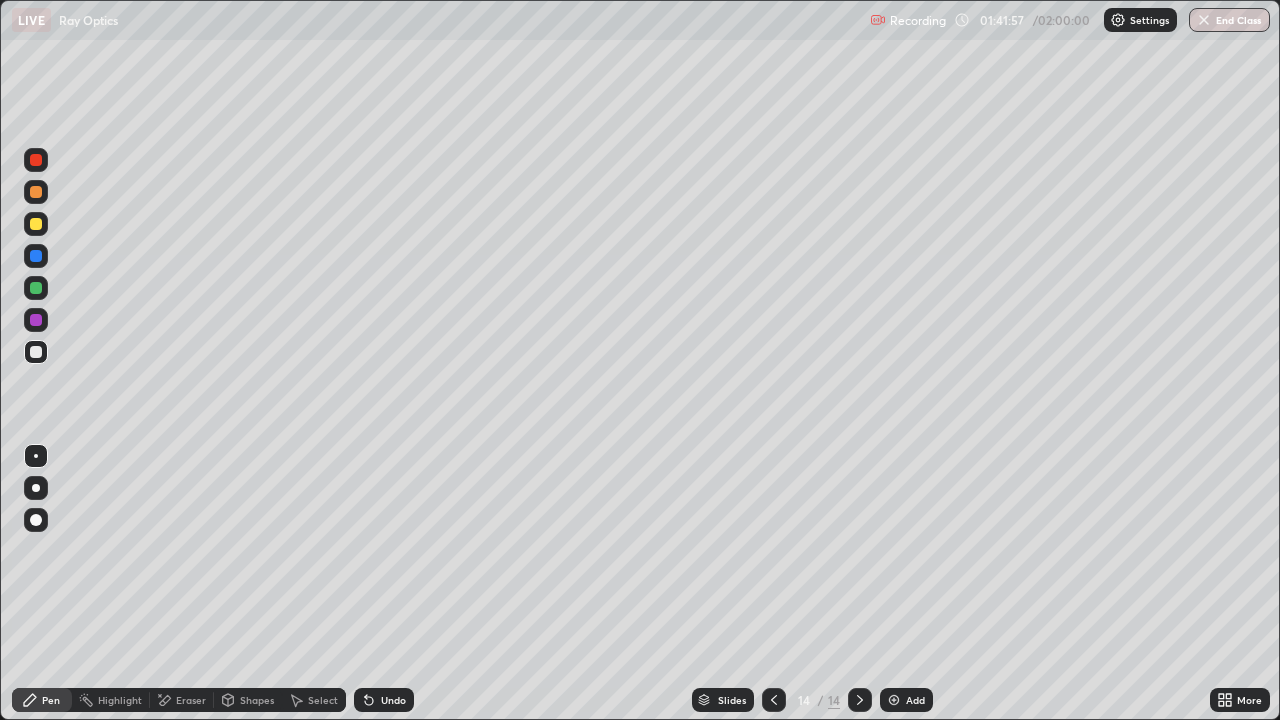 click on "Undo" at bounding box center (384, 700) 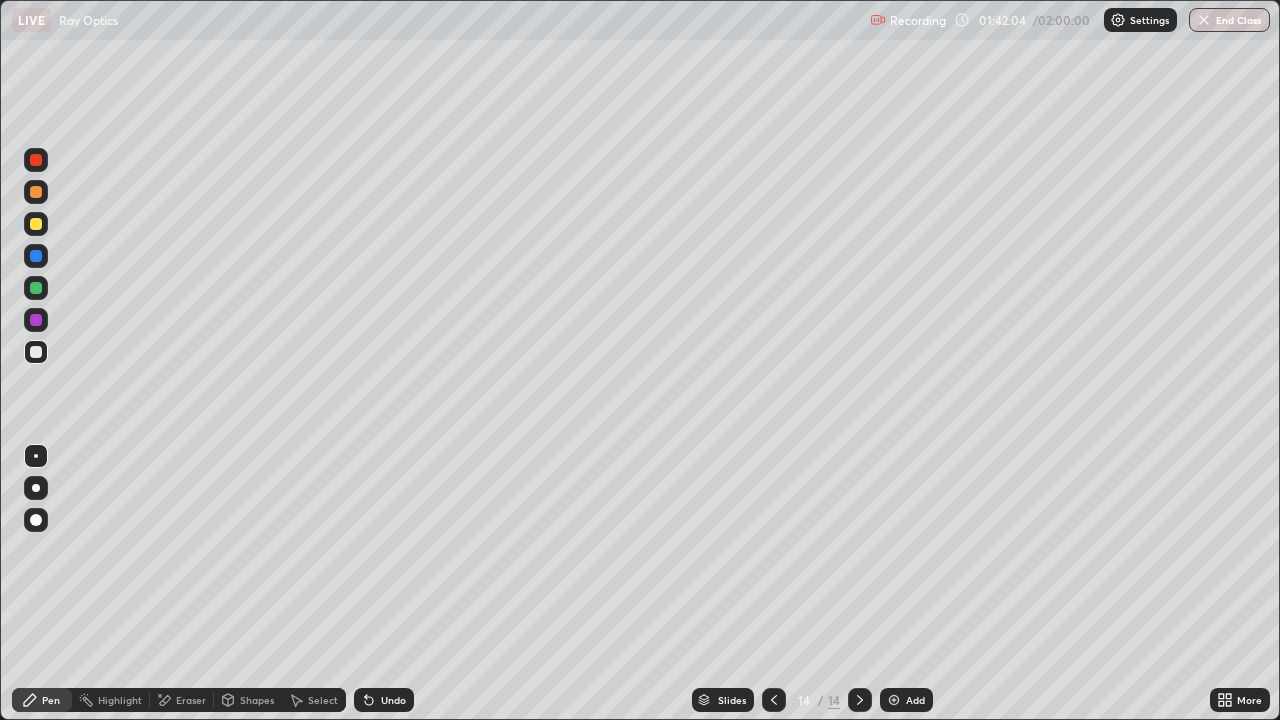 click on "Undo" at bounding box center (384, 700) 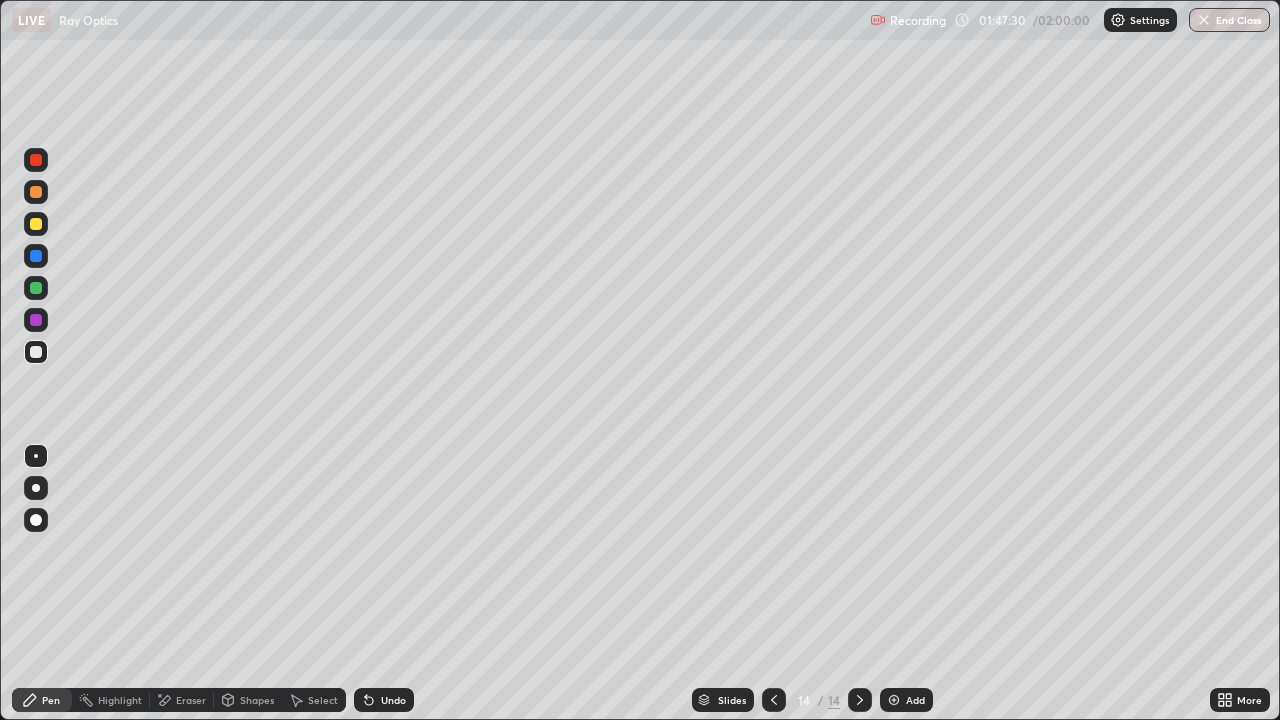 click on "More" at bounding box center [1249, 700] 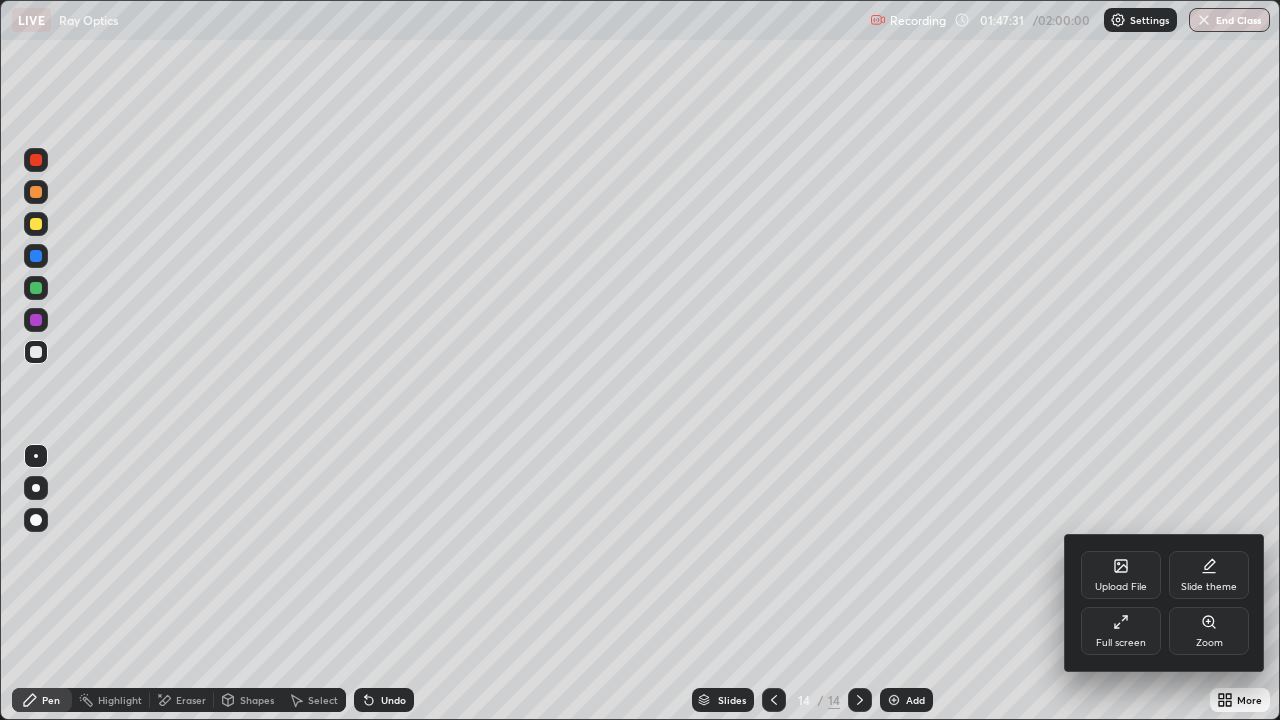 click on "Full screen" at bounding box center [1121, 643] 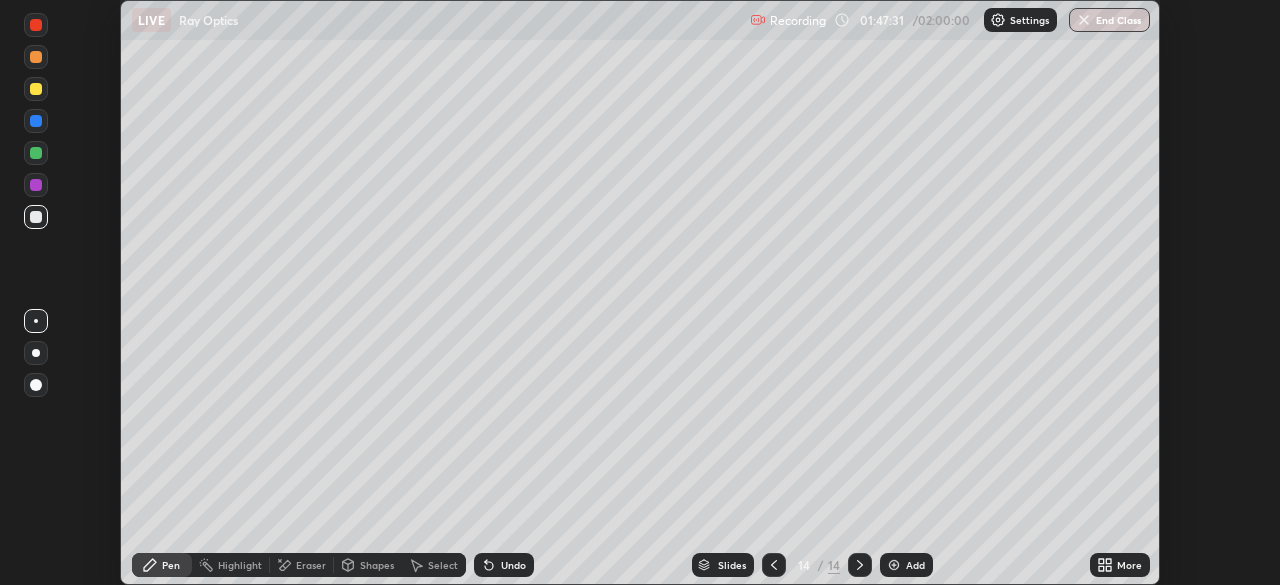 scroll, scrollTop: 585, scrollLeft: 1280, axis: both 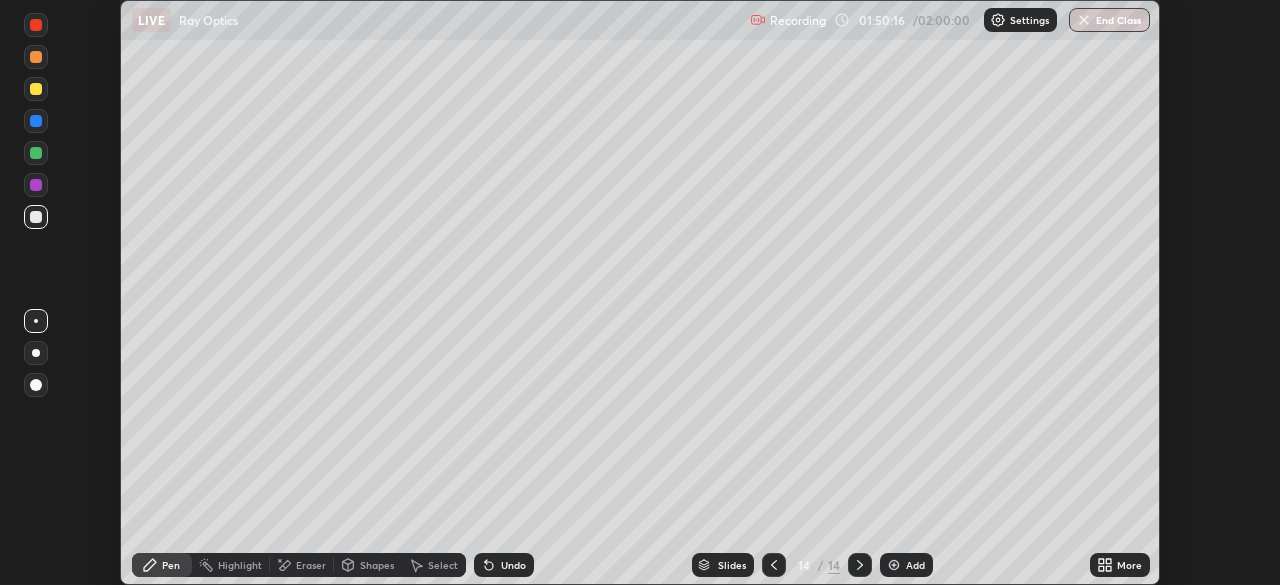 click on "End Class" at bounding box center (1109, 20) 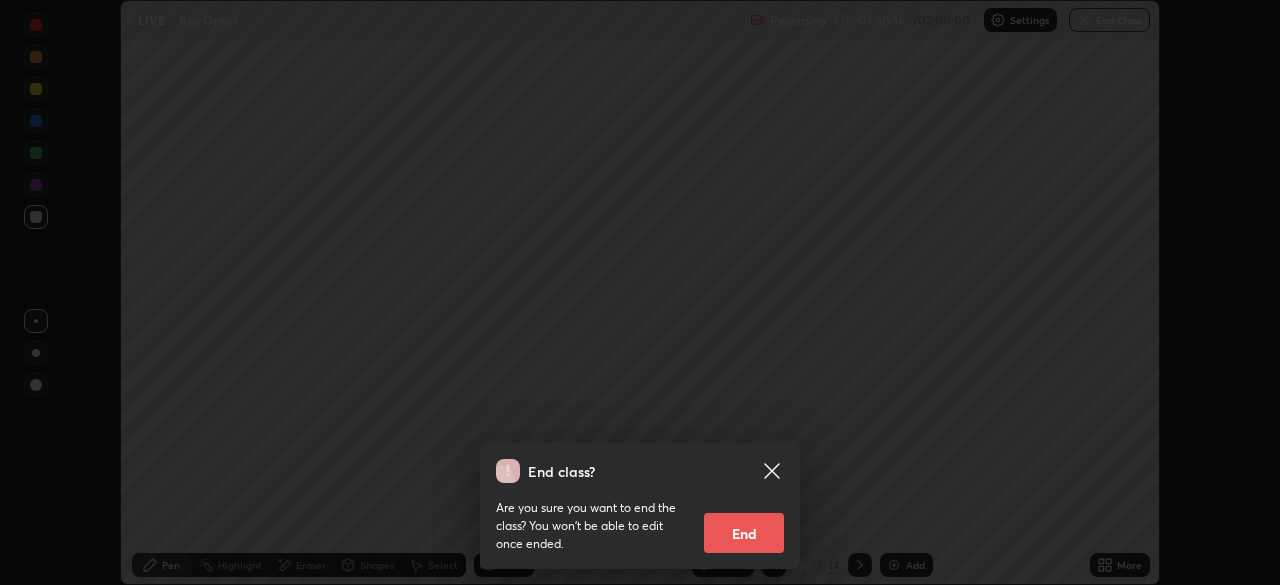 click on "End class? Are you sure you want to end the class? You won’t be able to edit once ended. End" at bounding box center (640, 292) 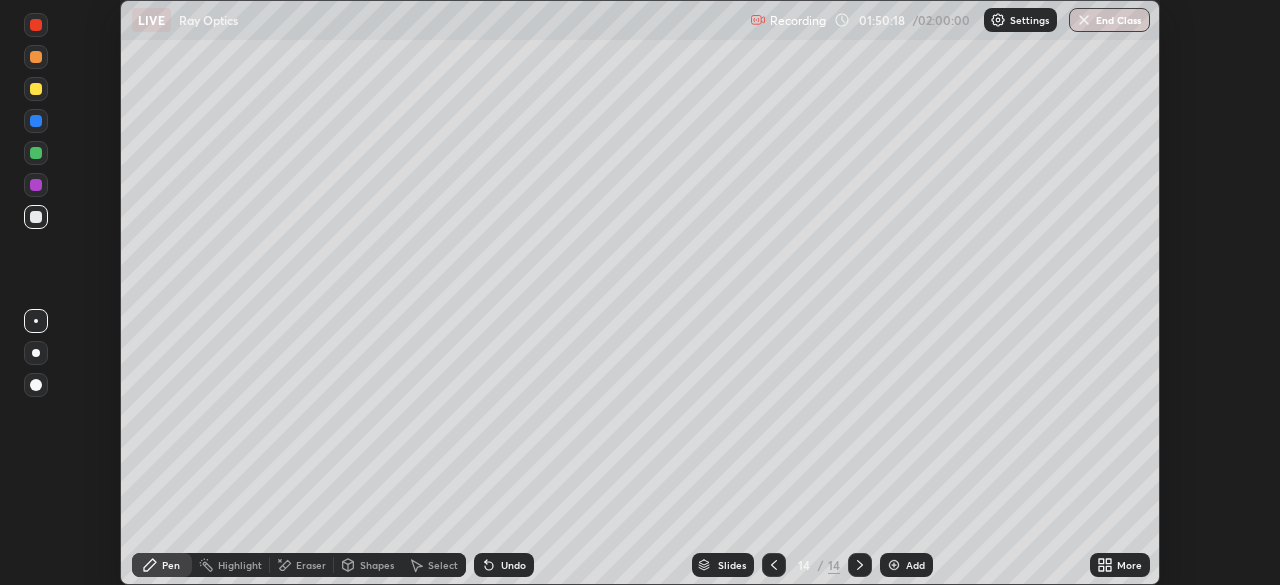click on "End Class" at bounding box center (1109, 20) 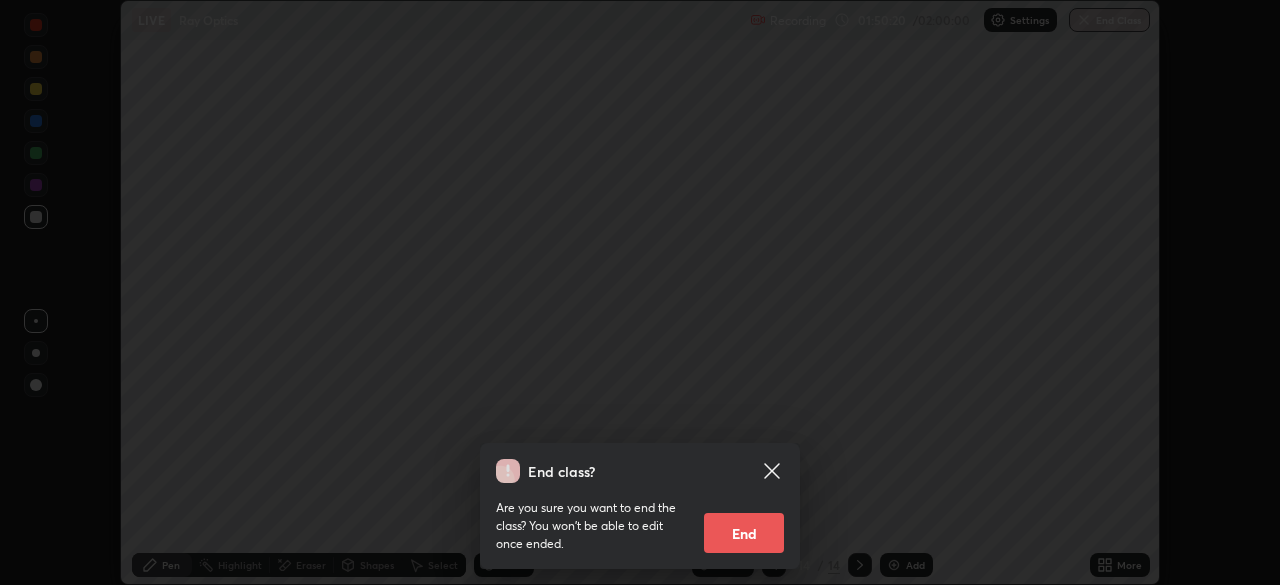 click on "End" at bounding box center [744, 533] 